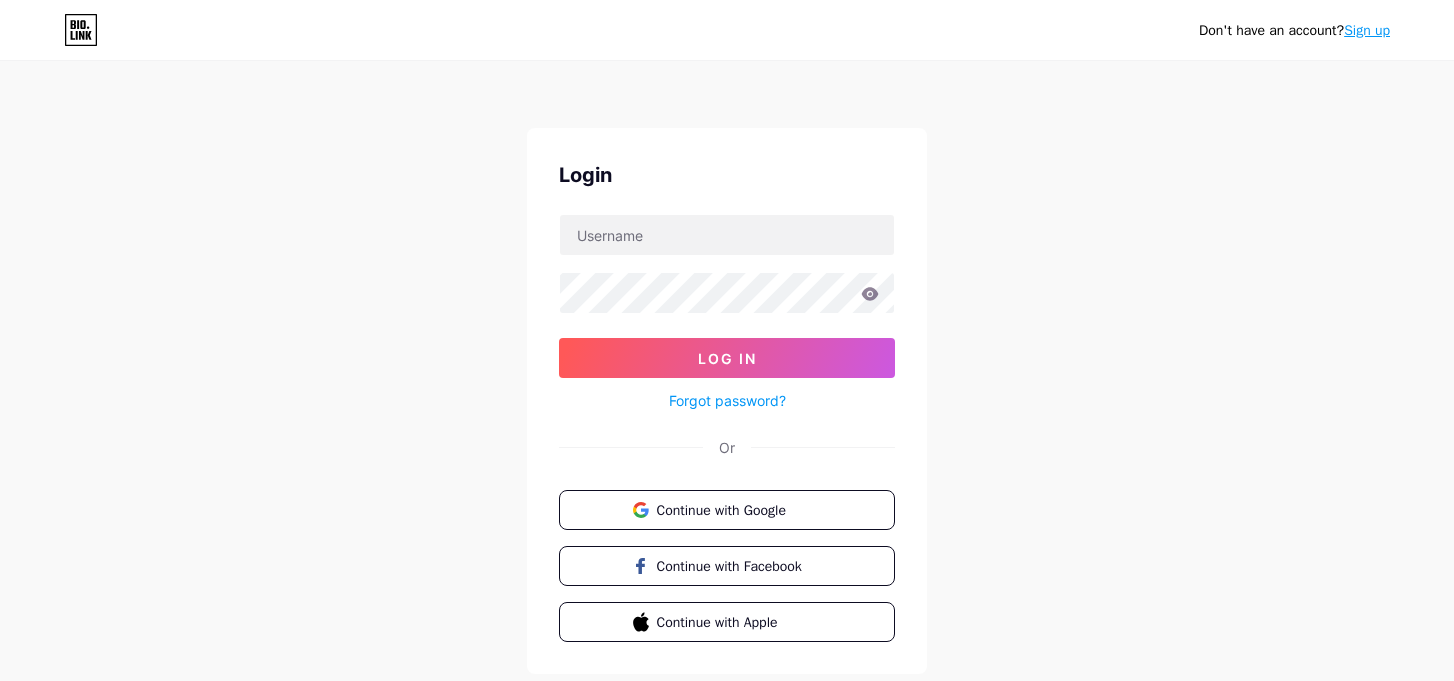 scroll, scrollTop: 0, scrollLeft: 0, axis: both 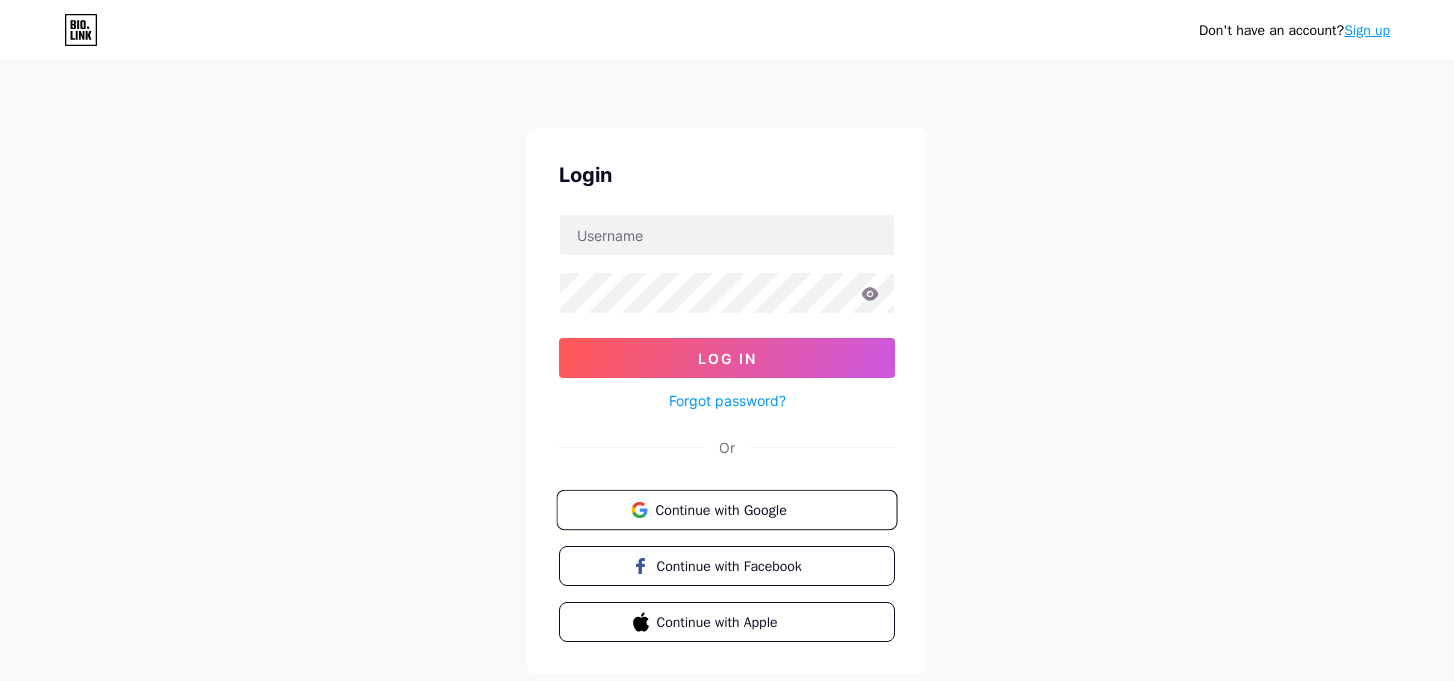 click on "Continue with Google" at bounding box center (738, 509) 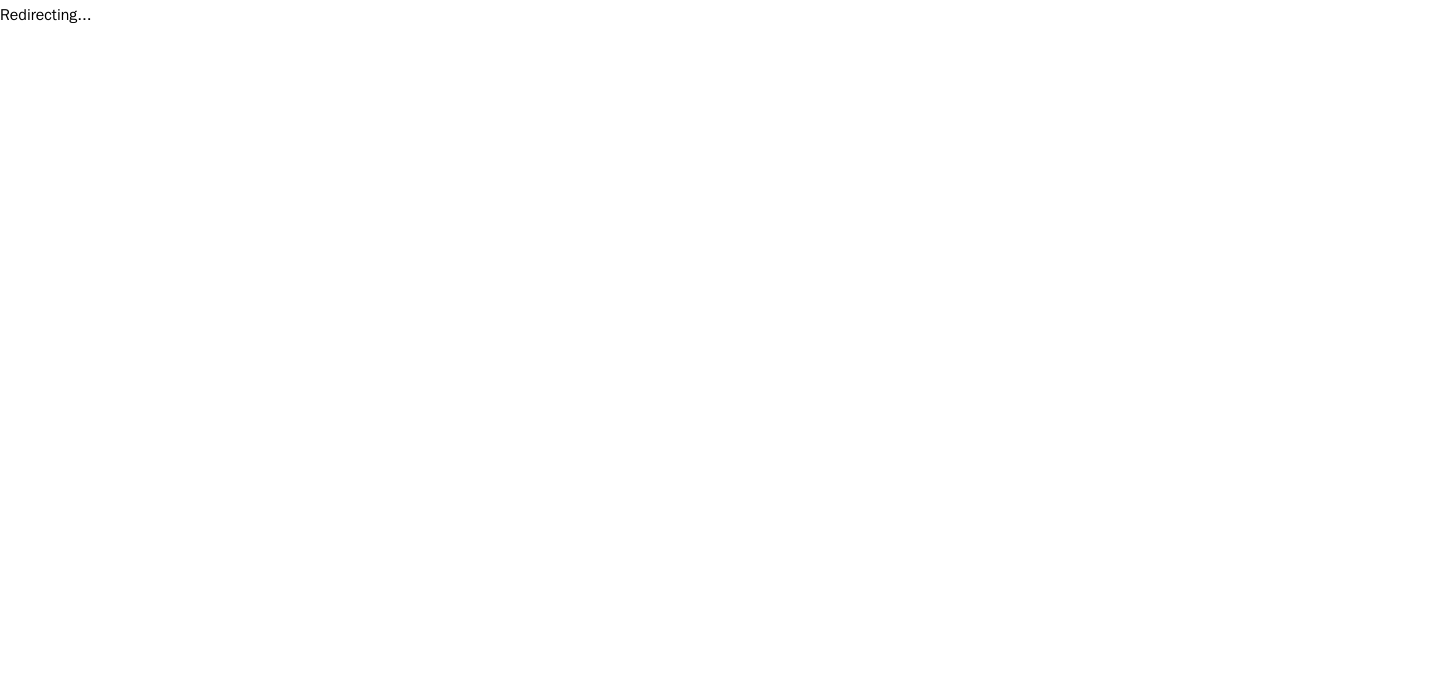 scroll, scrollTop: 0, scrollLeft: 0, axis: both 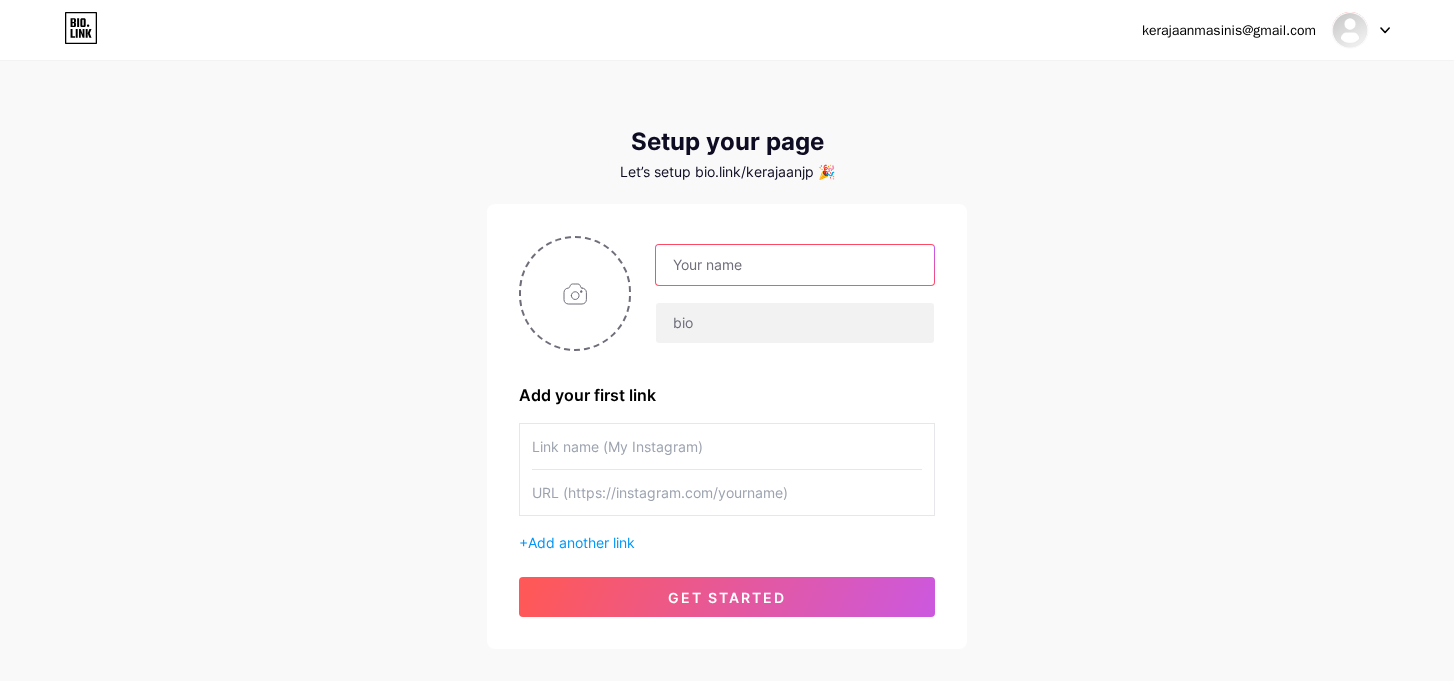 click at bounding box center (795, 265) 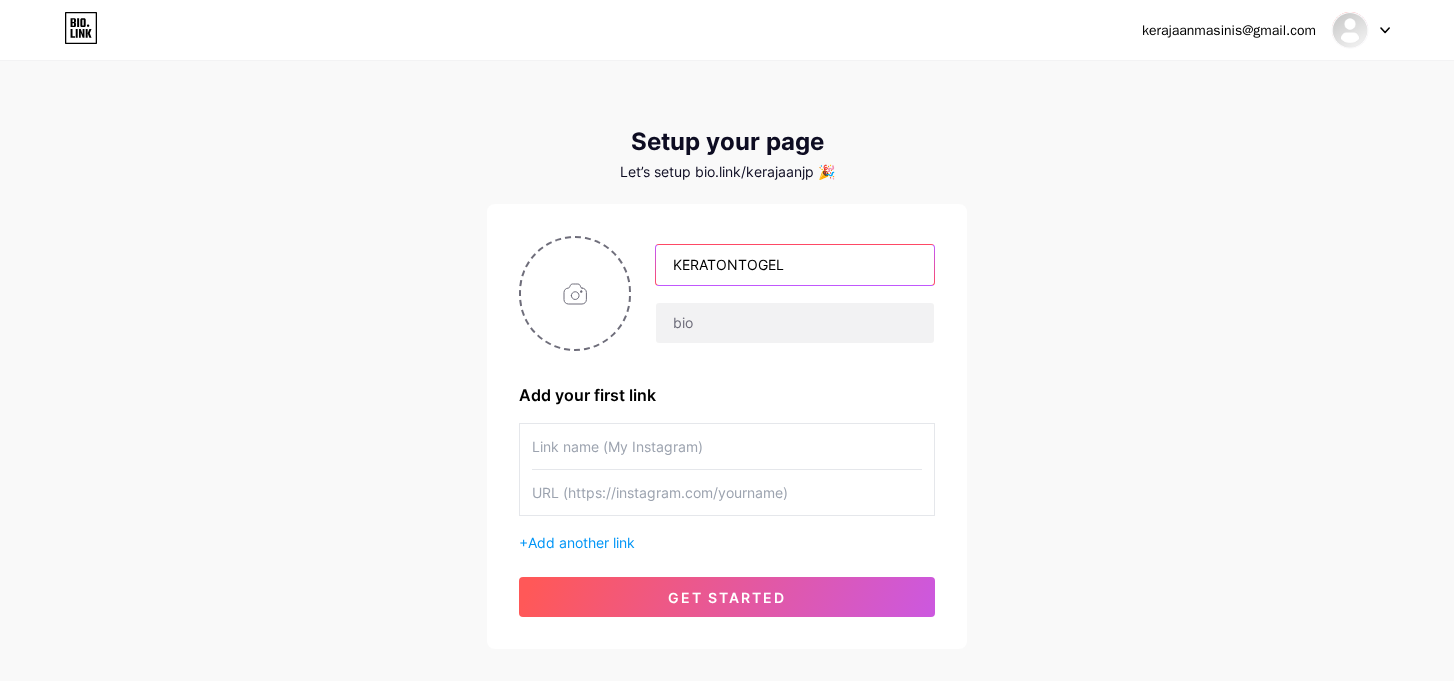 type on "KERATONTOGEL" 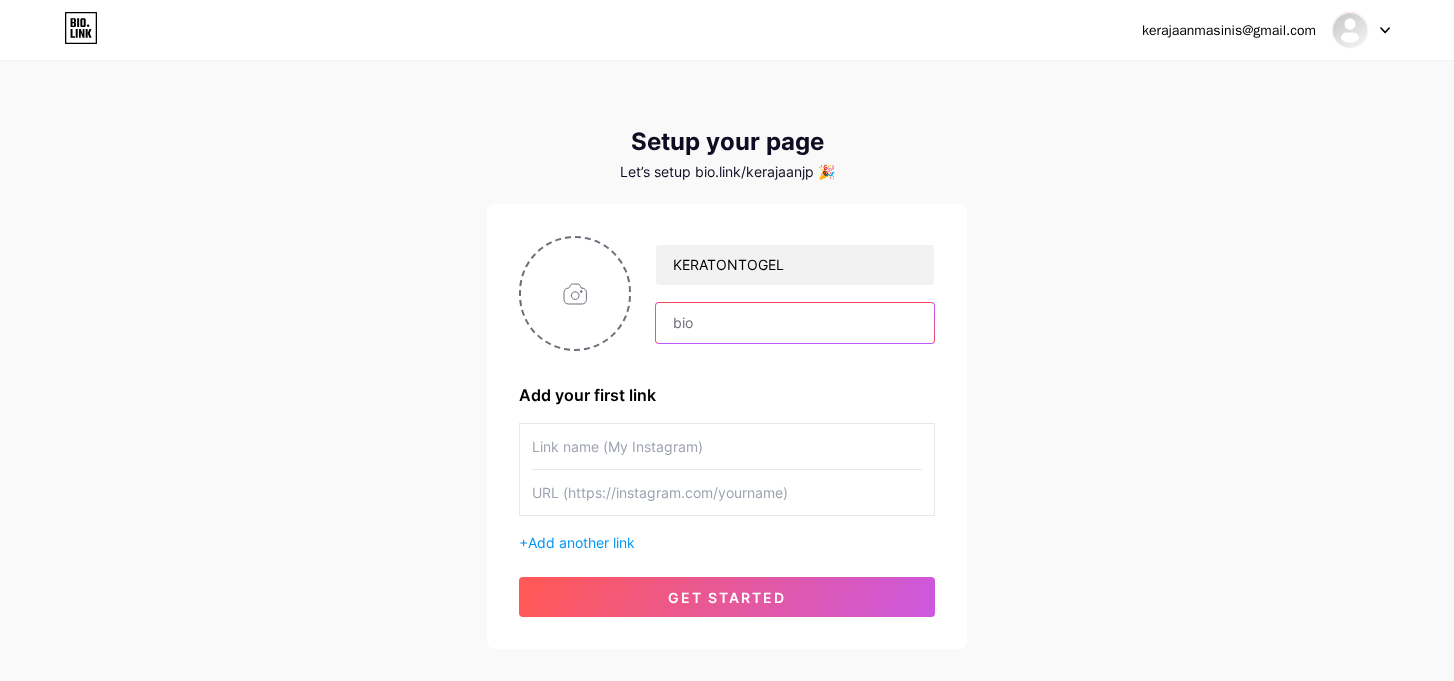 click at bounding box center (795, 323) 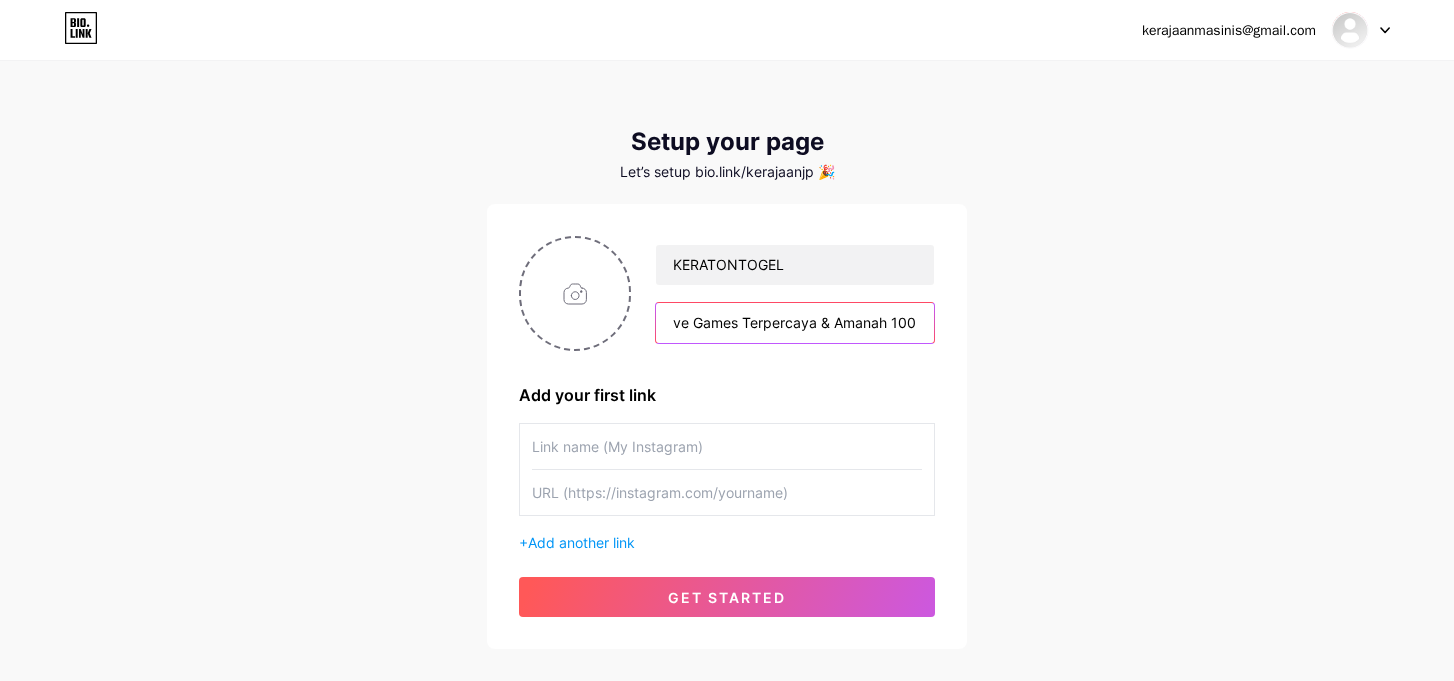 scroll, scrollTop: 0, scrollLeft: 147, axis: horizontal 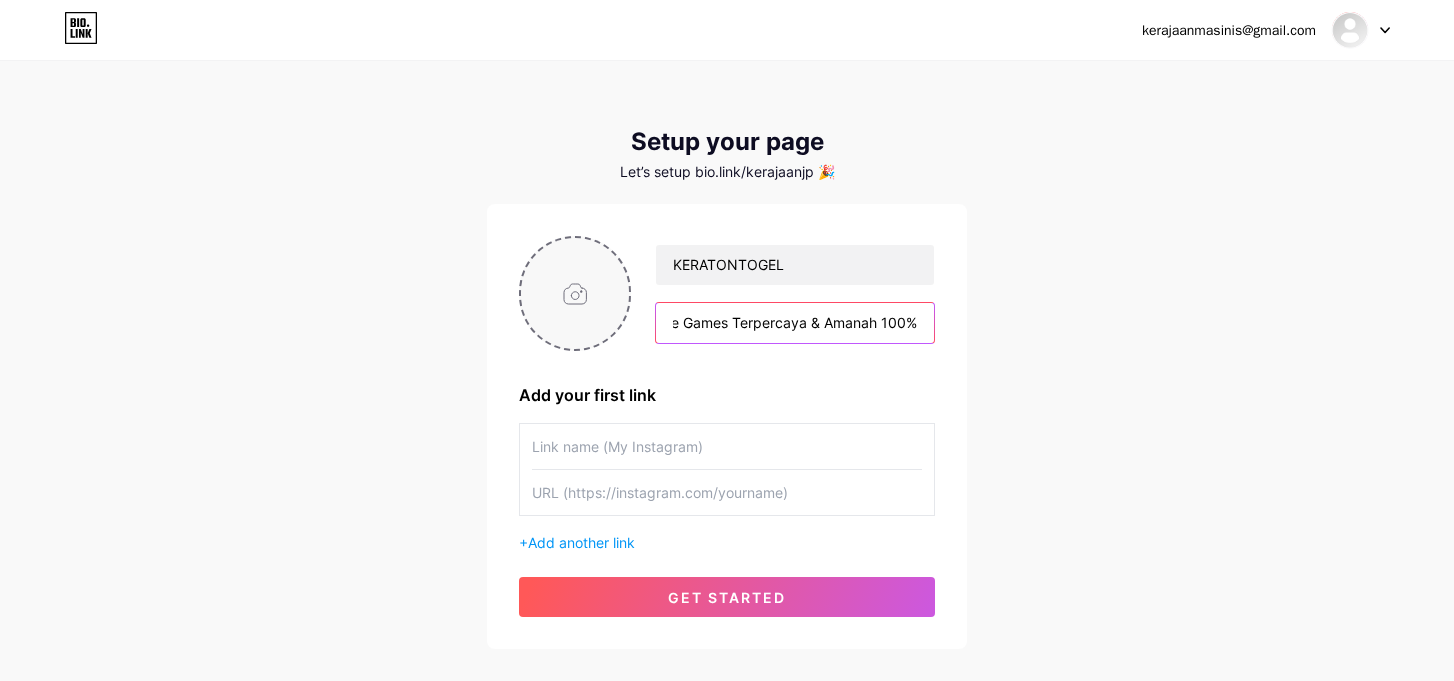 type on "Situs Togel - Slot - Live Games Terpercaya & Amanah 100%" 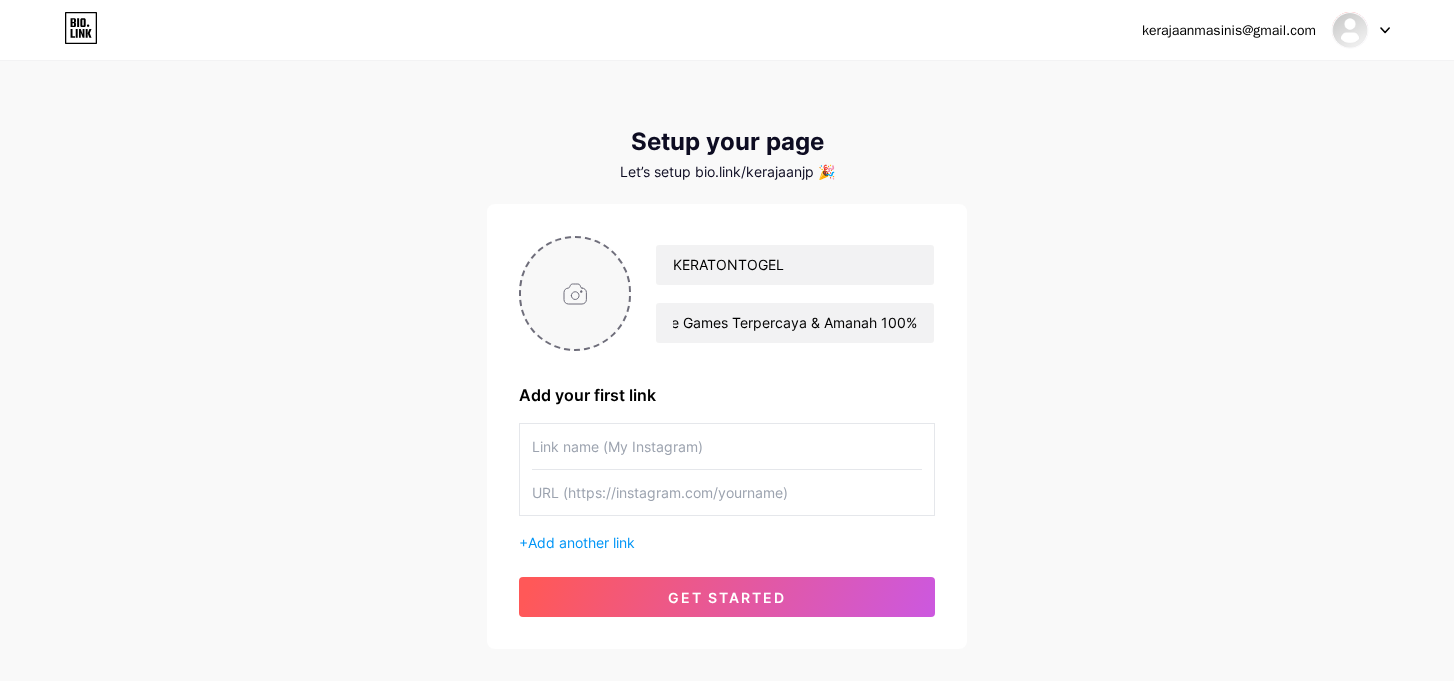 click at bounding box center (575, 293) 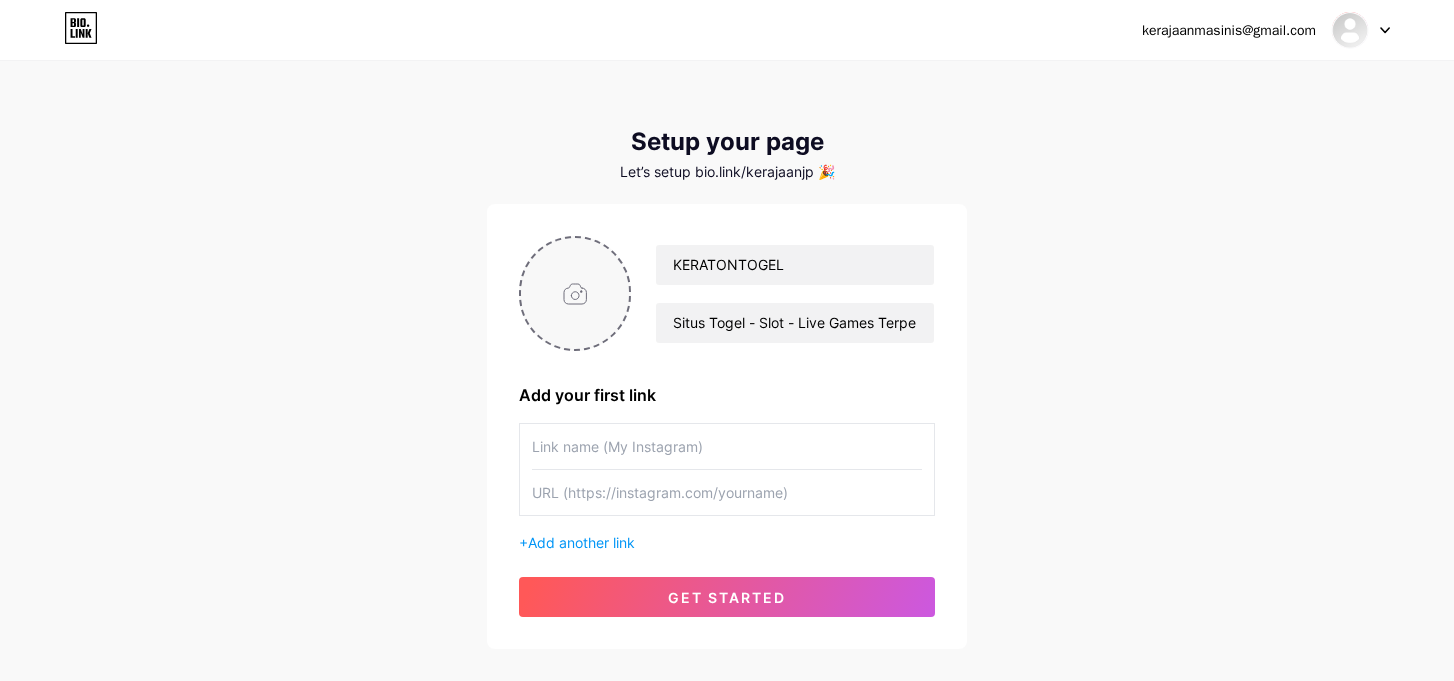 type on "C:\fakepath\LOGO KT.jpg" 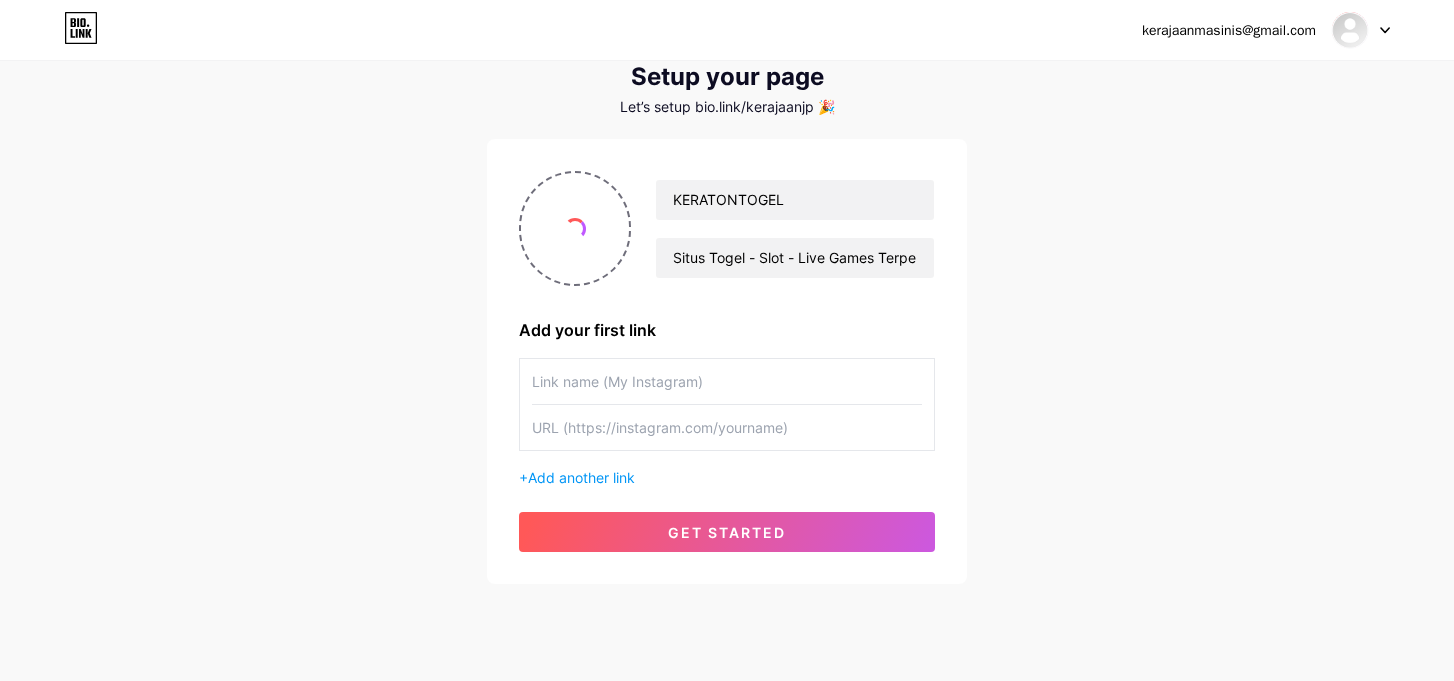 scroll, scrollTop: 100, scrollLeft: 0, axis: vertical 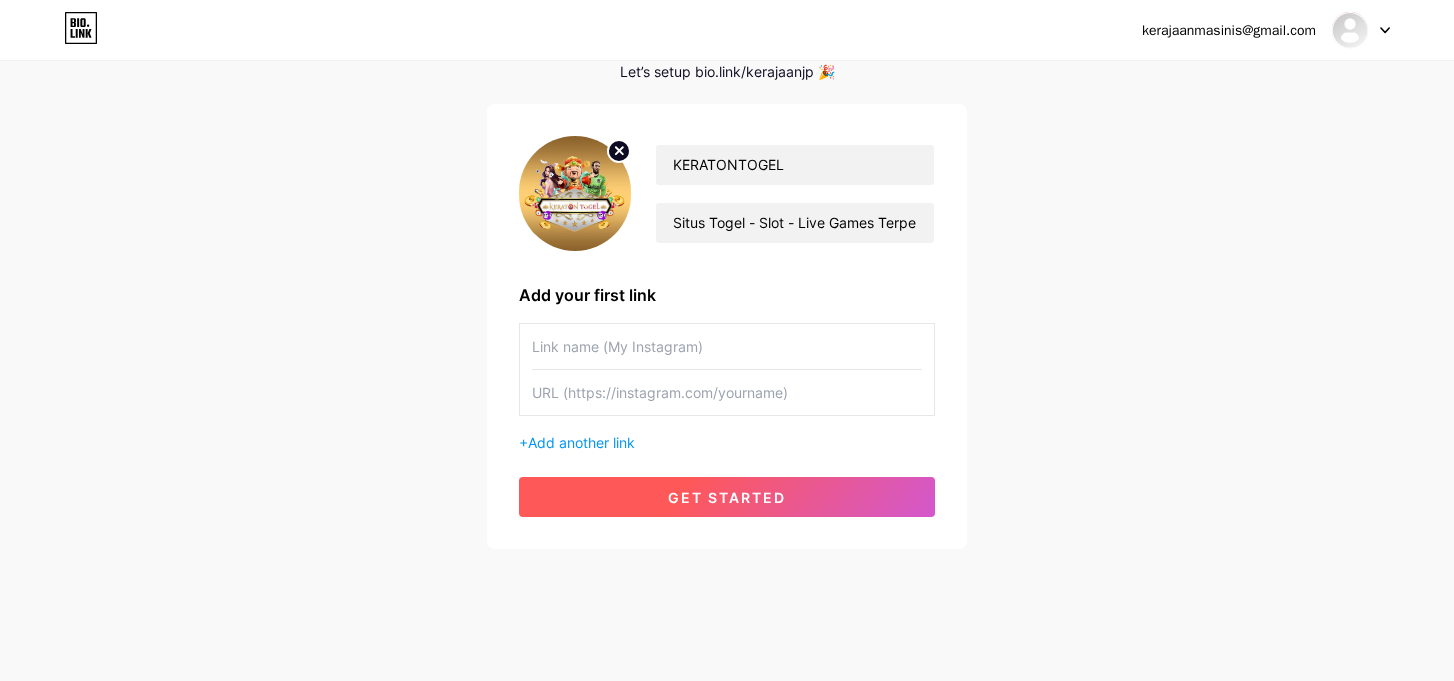click on "get started" at bounding box center (727, 497) 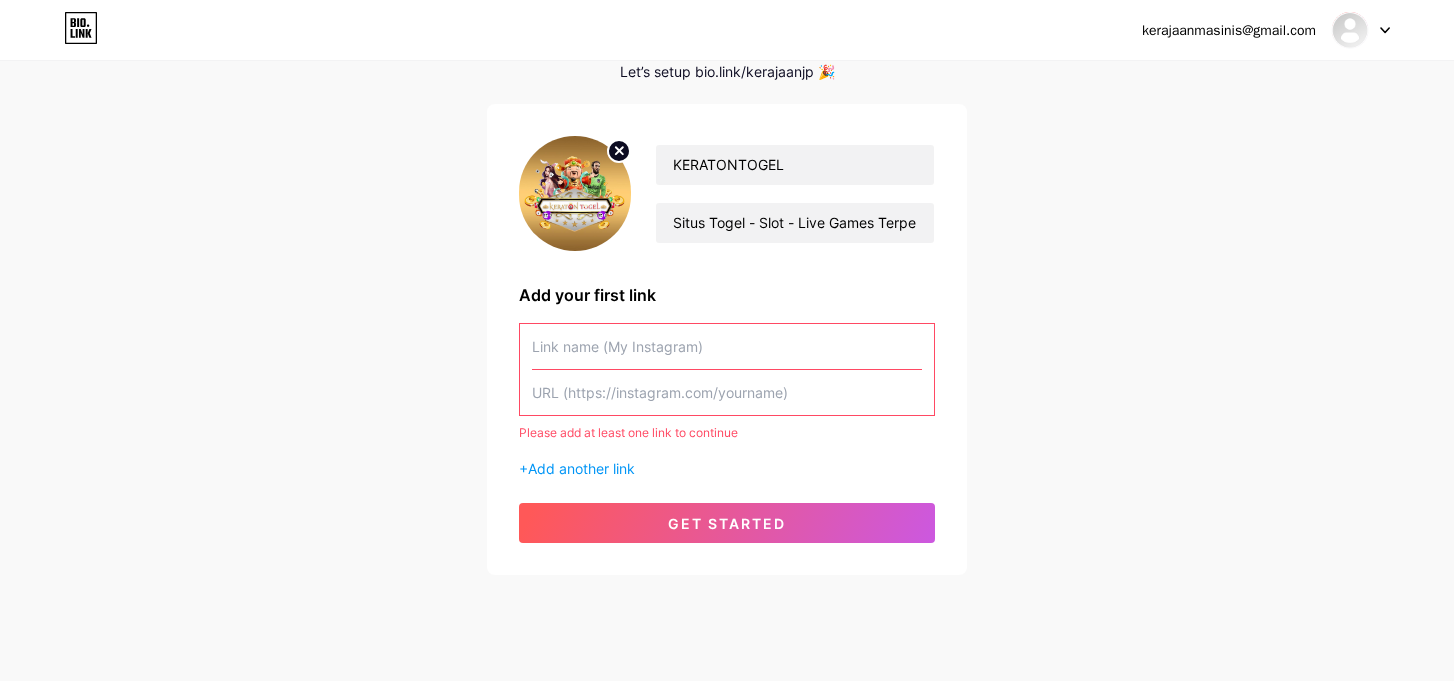 click at bounding box center (727, 346) 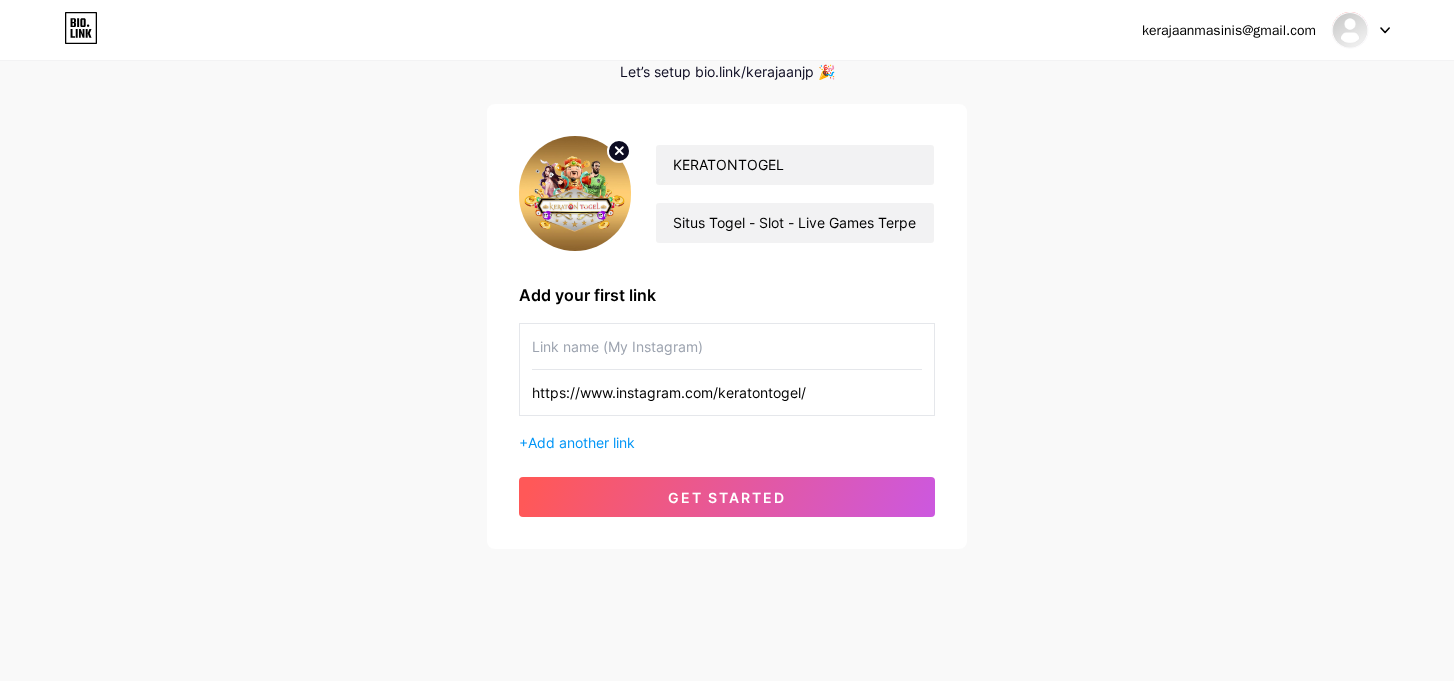 type on "https://www.instagram.com/keratontogel/" 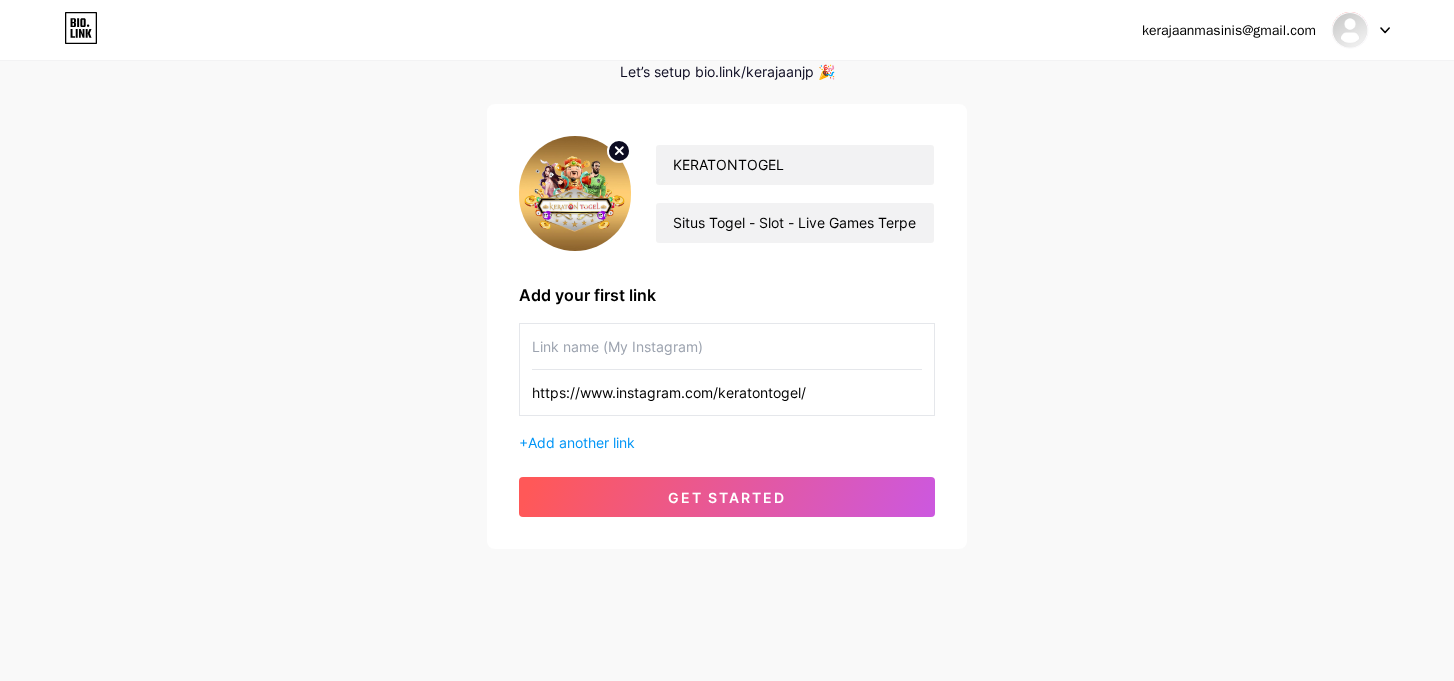 click on "kerajaanmasinis@gmail.com           Dashboard     Logout   Setup your page   Let’s setup bio.link/kerajaanjp 🎉               KERATONTOGEL     Situs Togel - Slot - Live Games Terpercaya & Amanah 100%     Add your first link     https://www.instagram.com/keratontogel/
+  Add another link     get started" at bounding box center (727, 256) 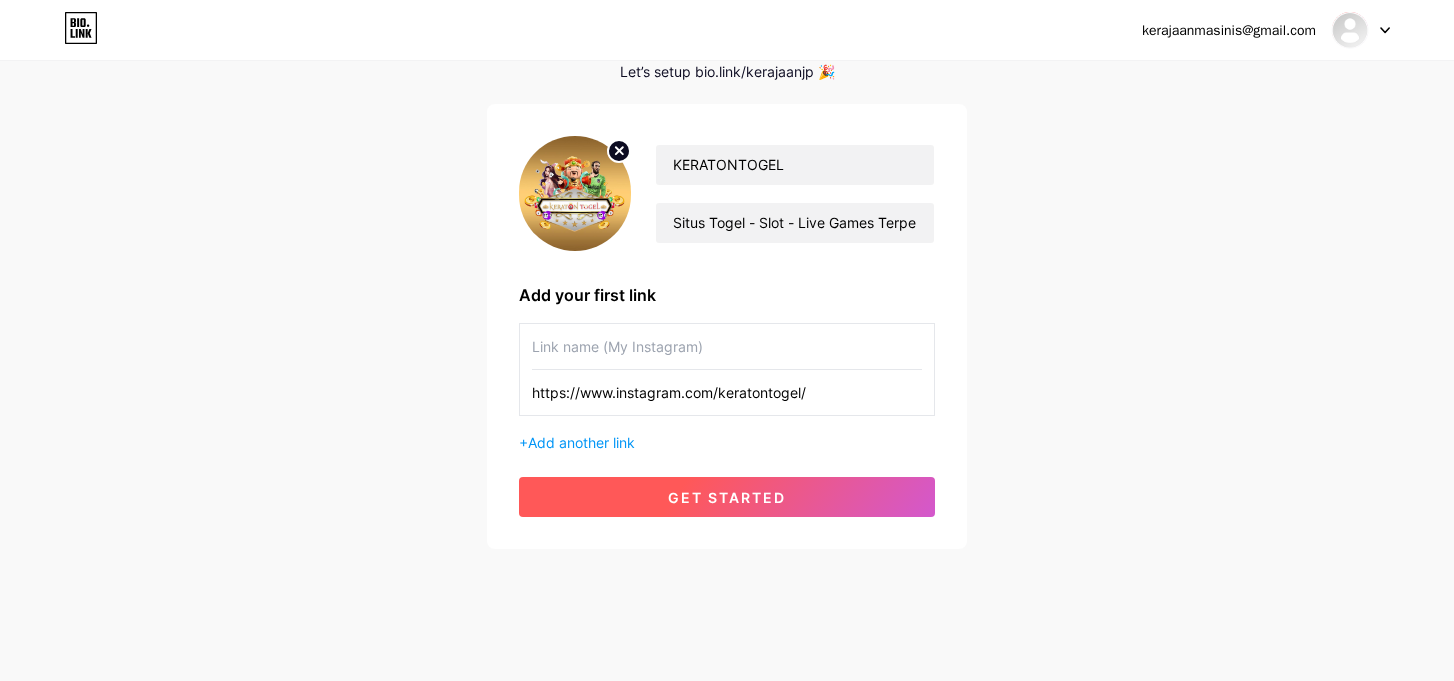 click on "get started" at bounding box center [727, 497] 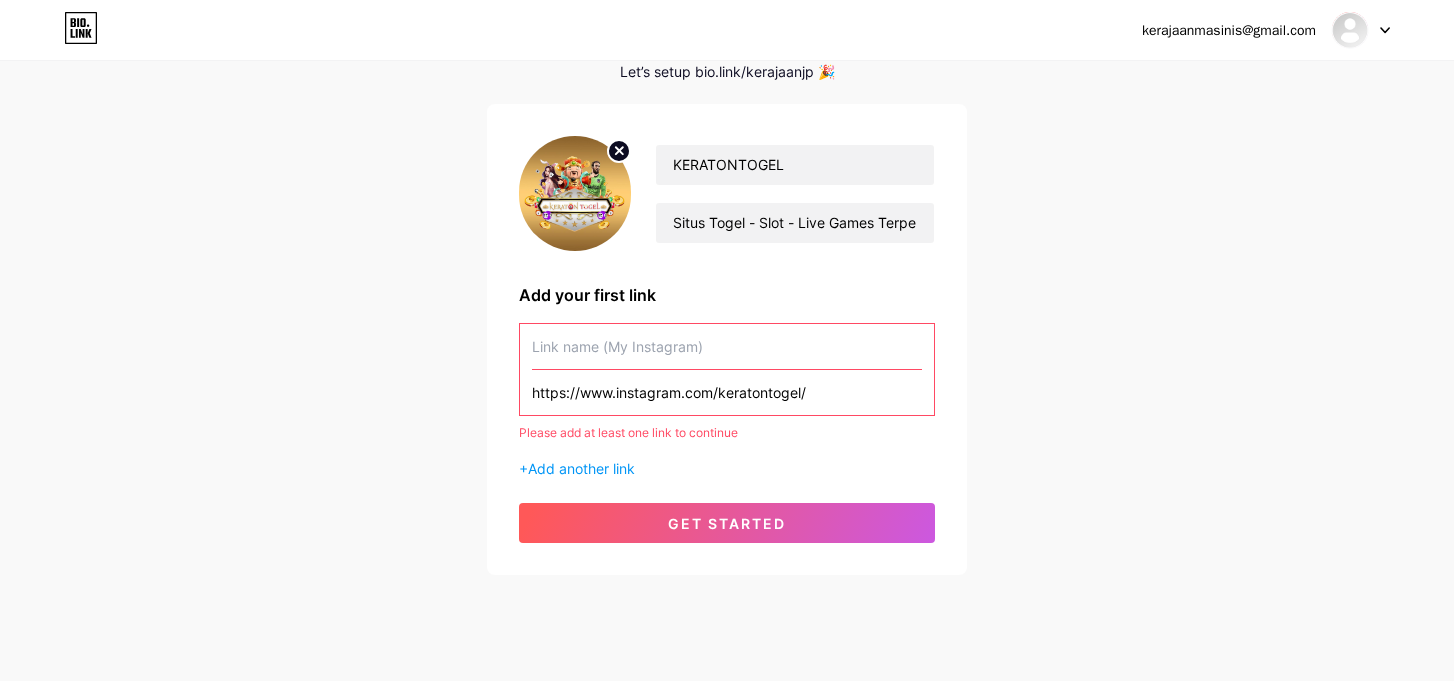 click at bounding box center [727, 346] 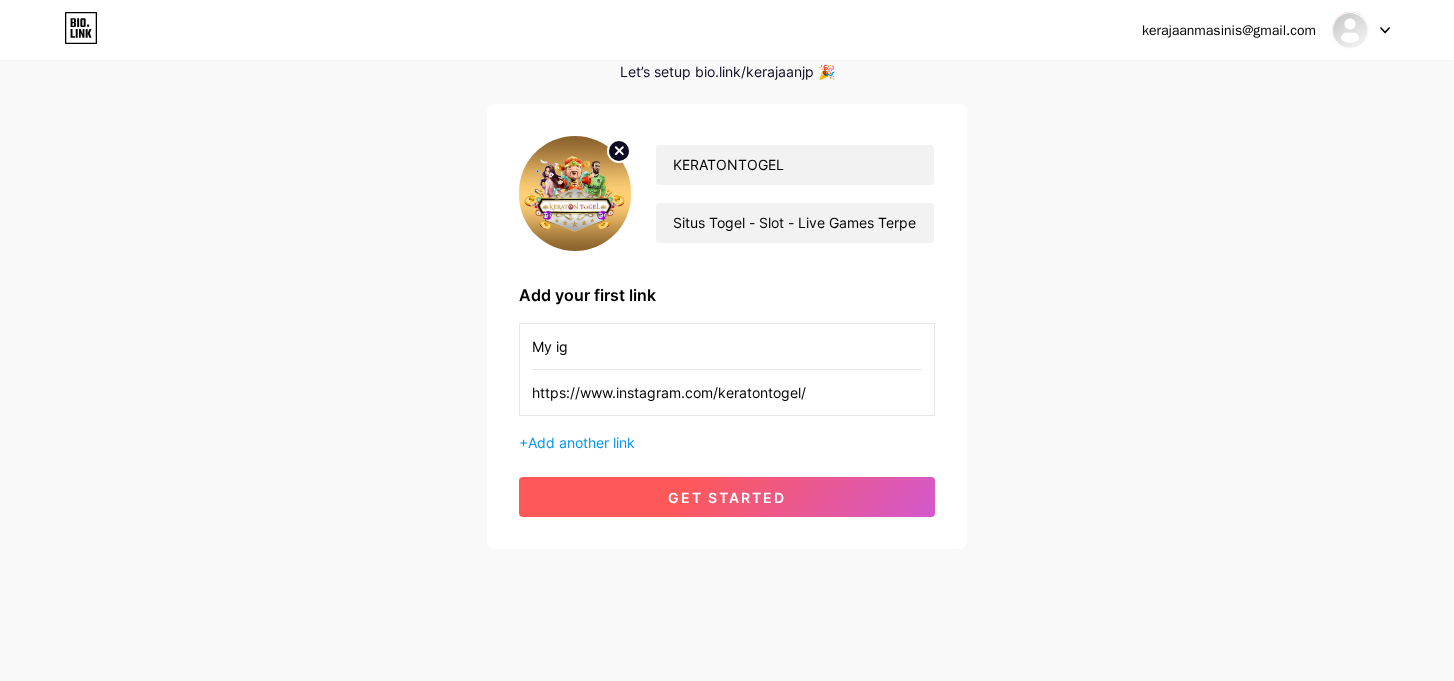 type on "My ig" 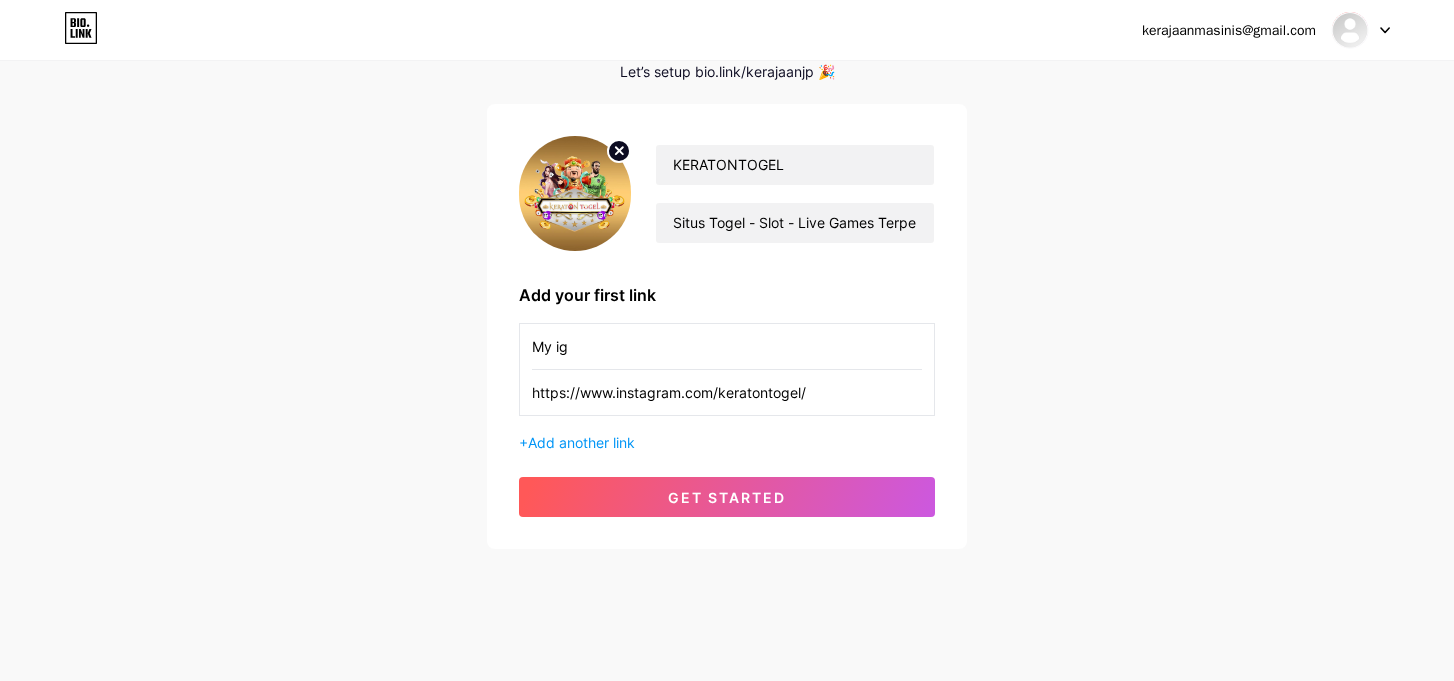 scroll, scrollTop: 0, scrollLeft: 0, axis: both 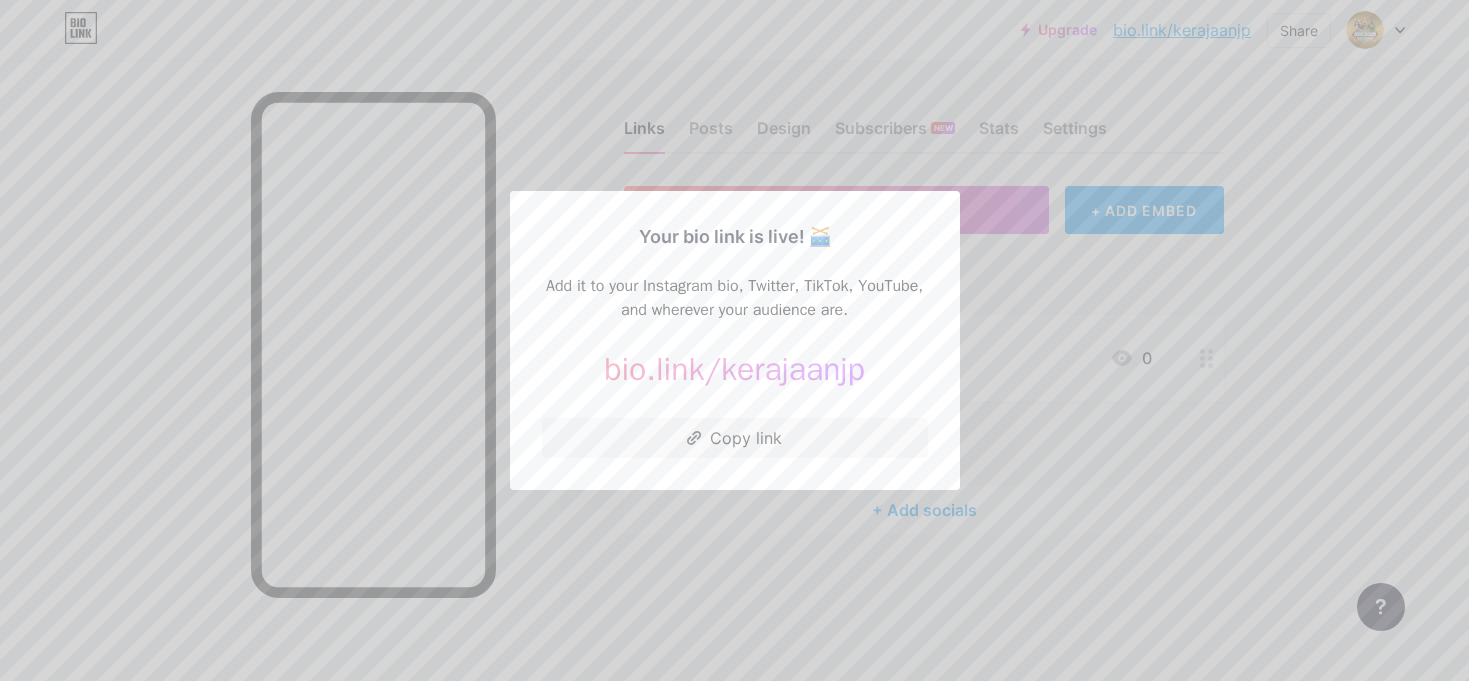 click at bounding box center (734, 340) 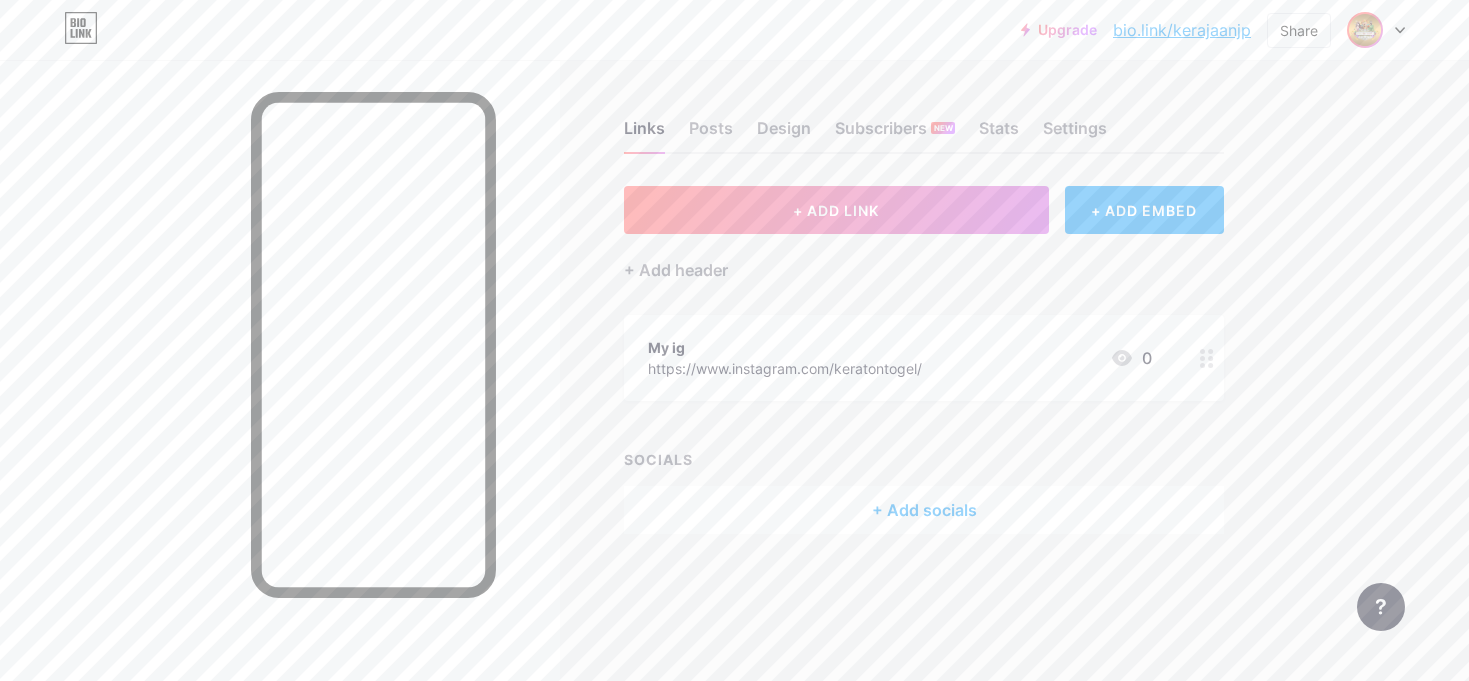click at bounding box center [1365, 30] 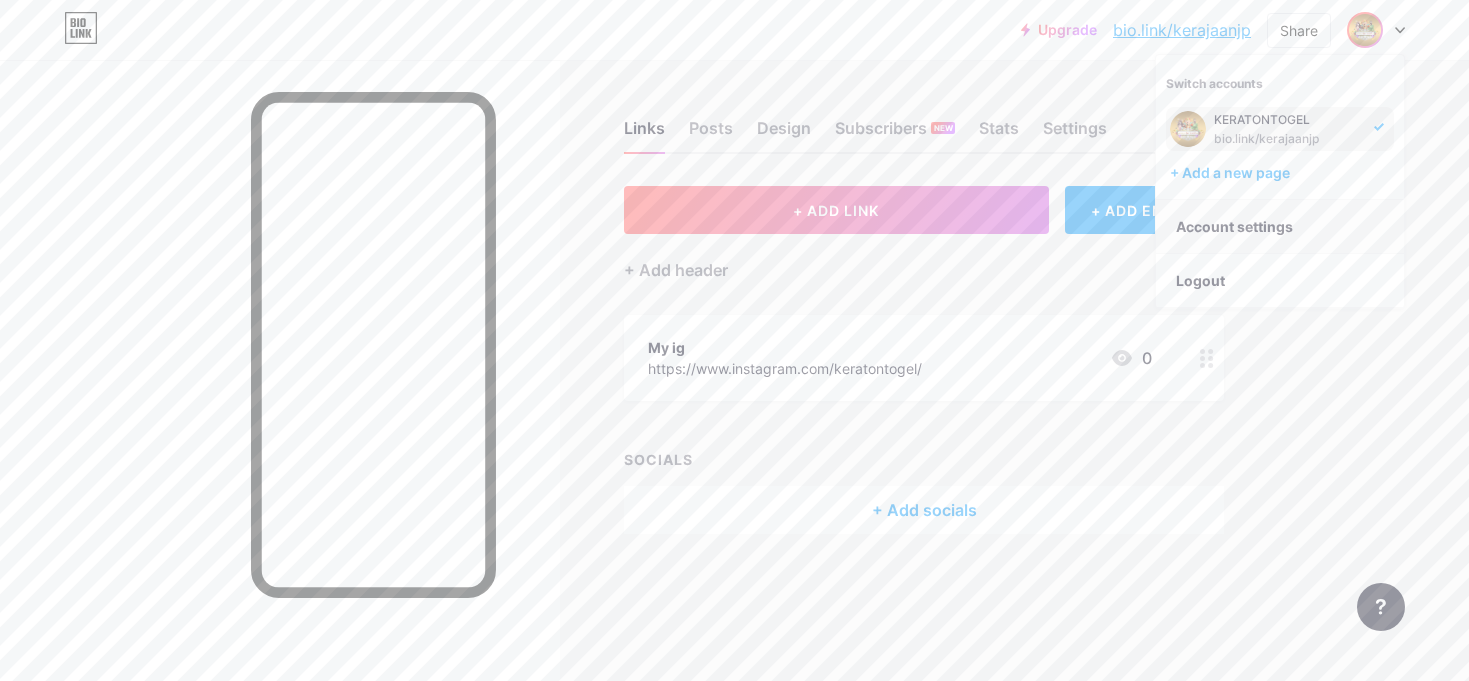 click on "Account settings" at bounding box center (1280, 227) 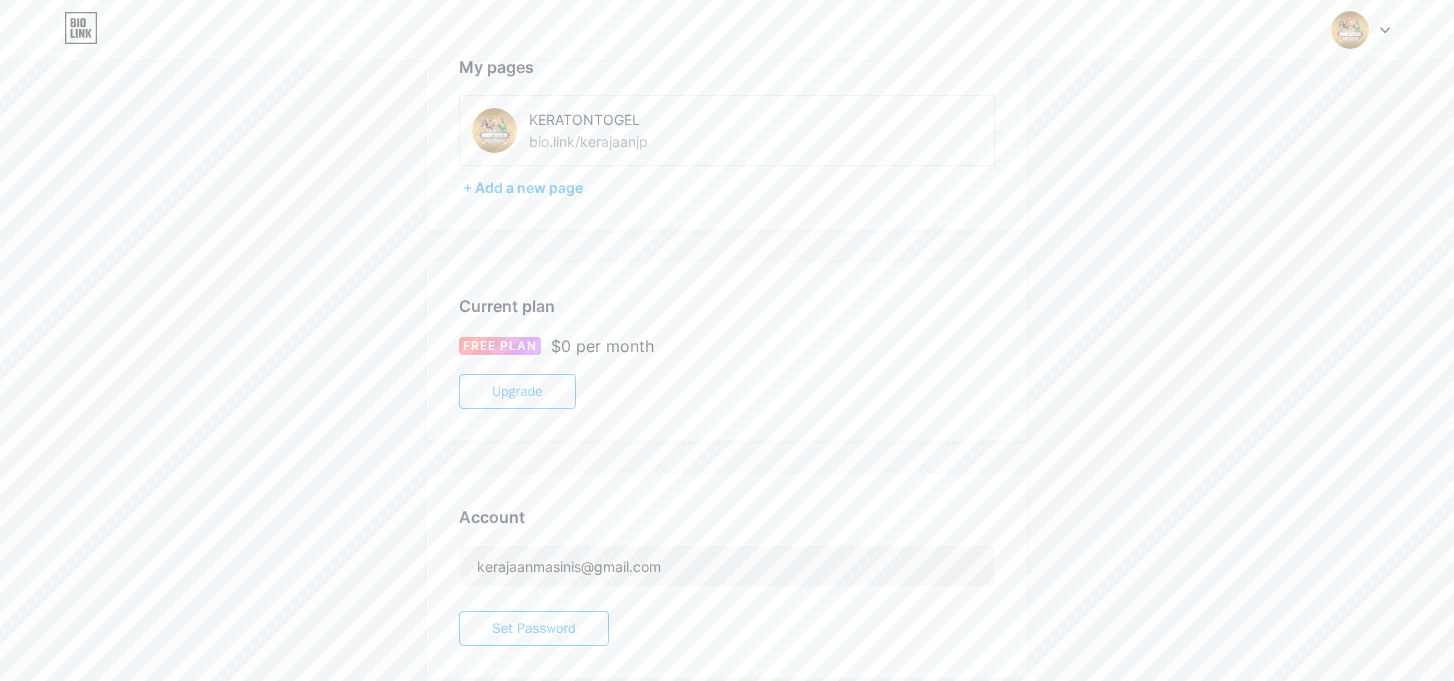 scroll, scrollTop: 0, scrollLeft: 0, axis: both 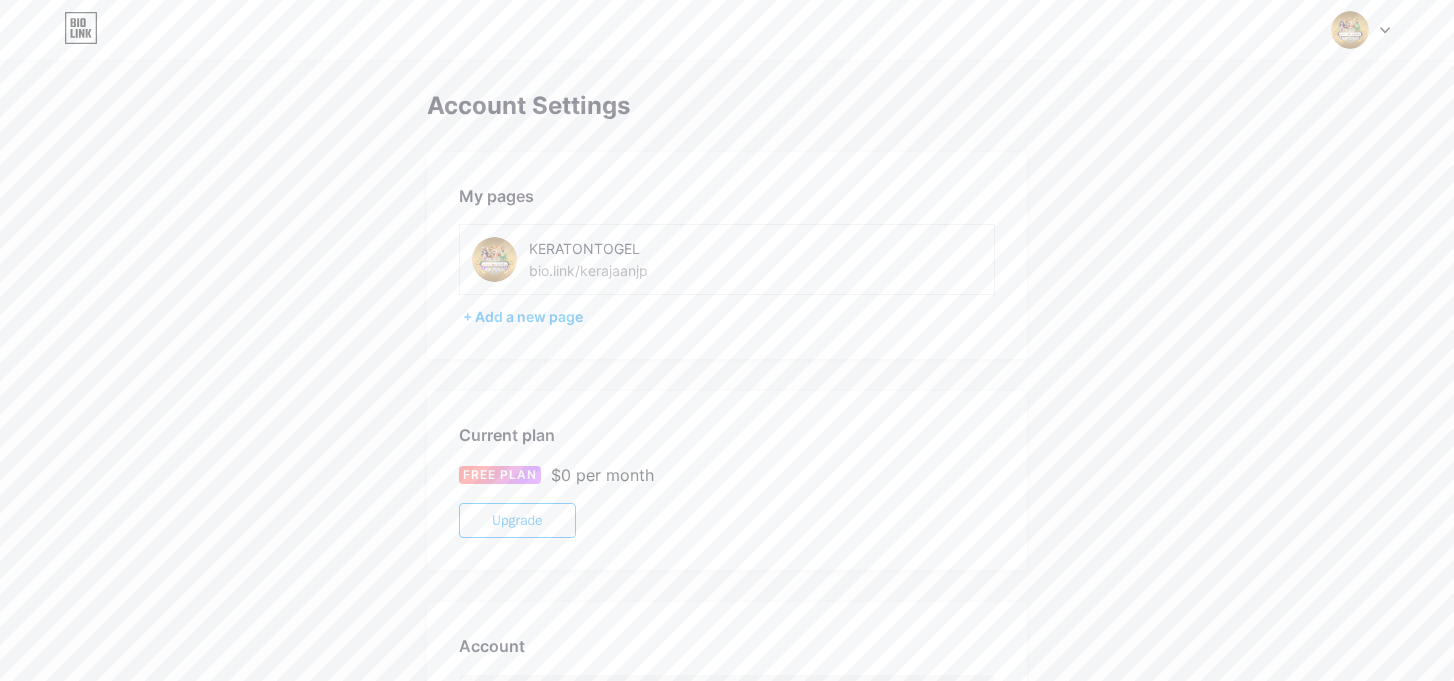 click on "KERATONTOGEL   bio.link/kerajaanjp" at bounding box center (644, 259) 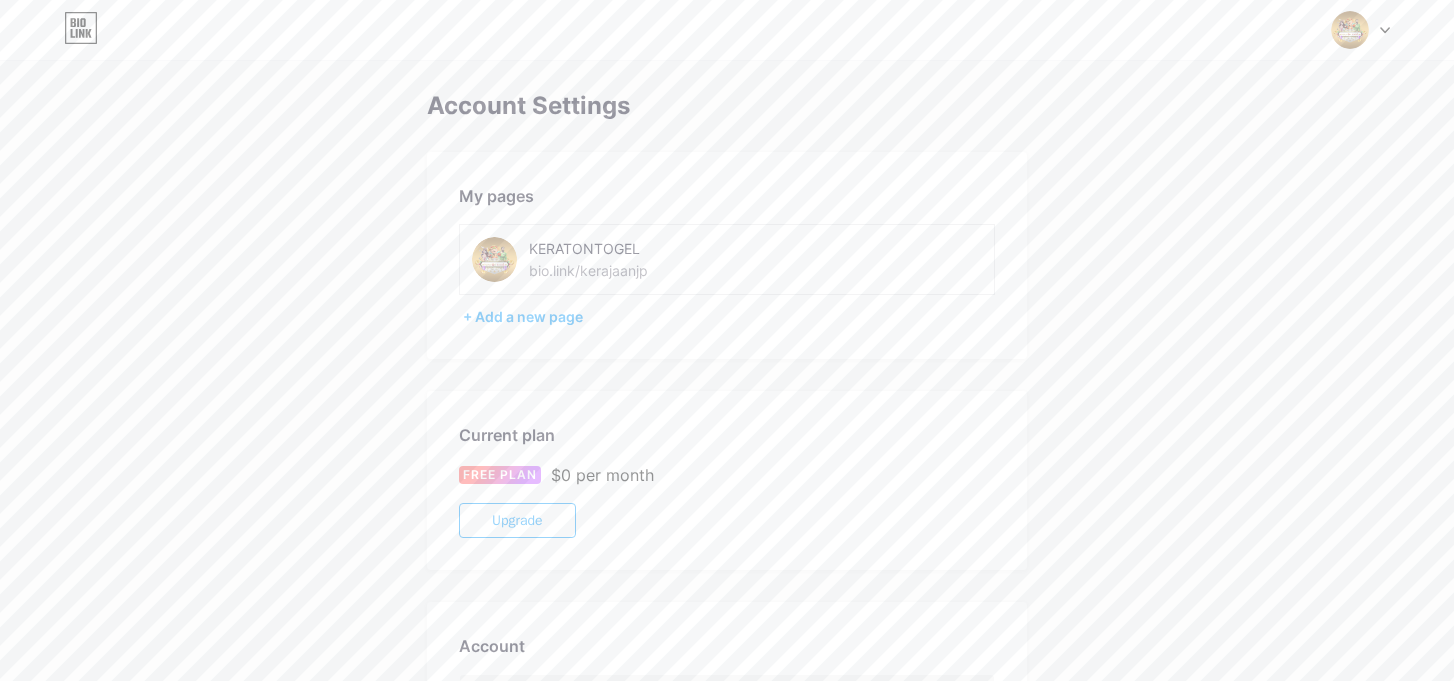 click on "bio.link/kerajaanjp" at bounding box center [588, 270] 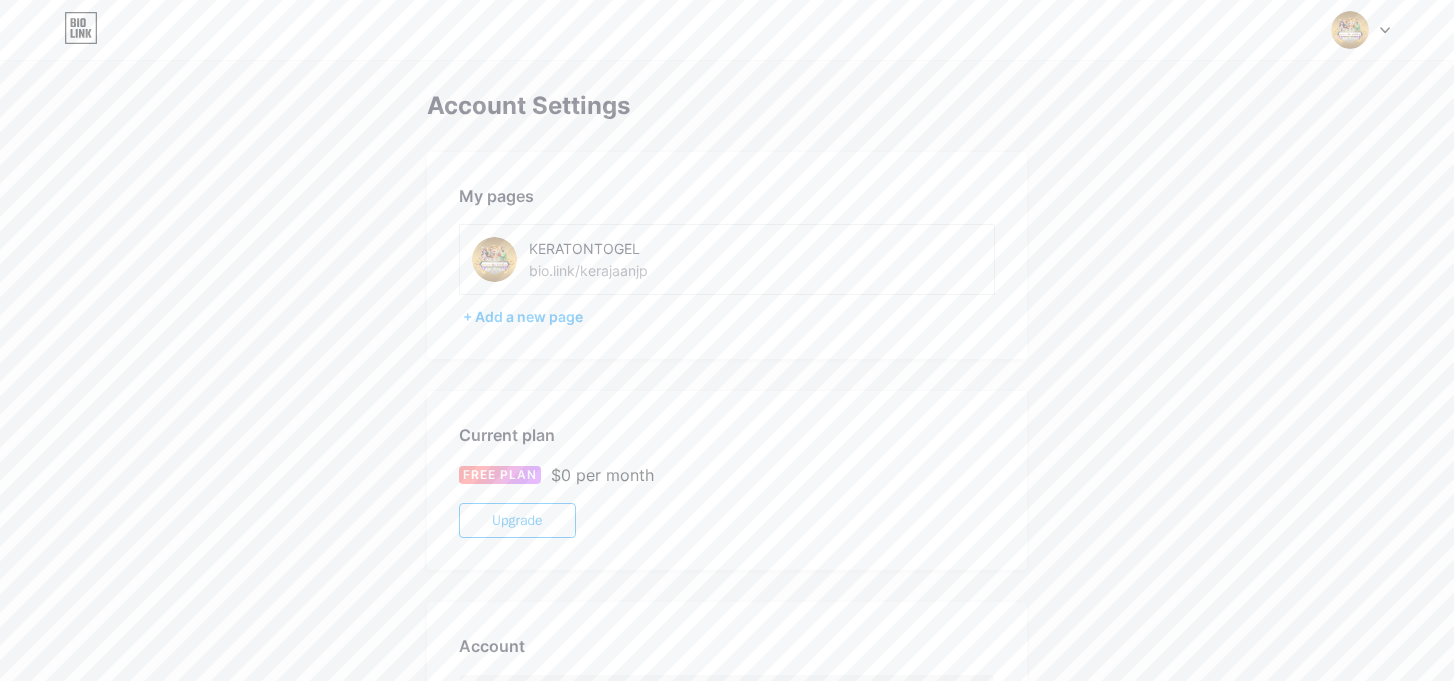 click at bounding box center (494, 259) 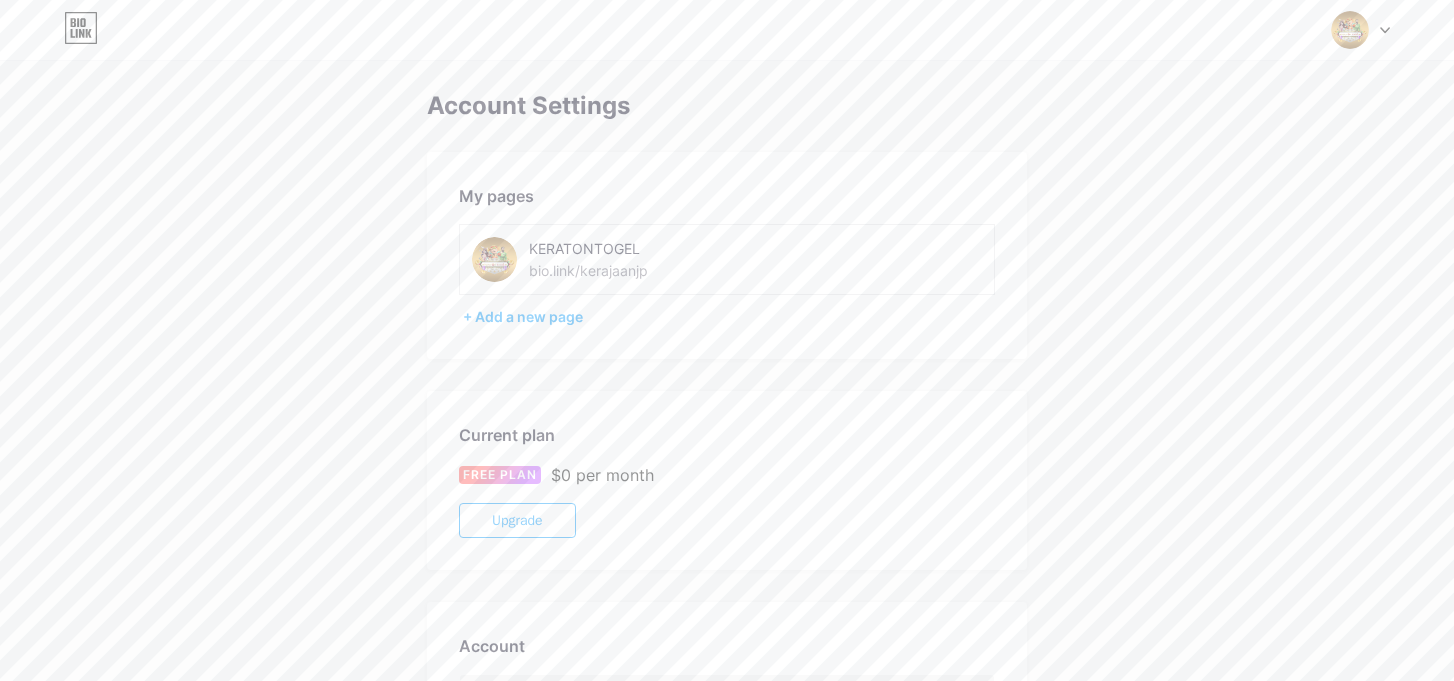 click at bounding box center [1361, 30] 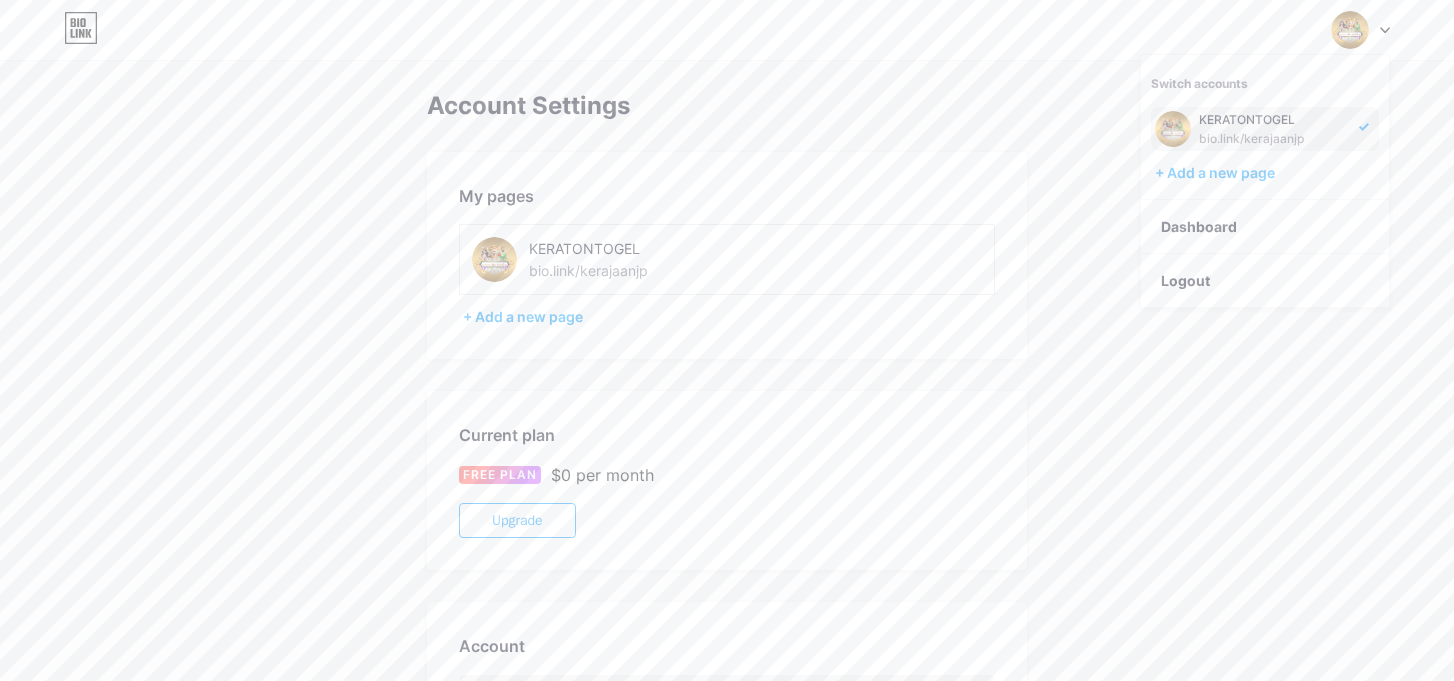 click on "Switch accounts     KERATONTOGEL   bio.link/kerajaanjp       + Add a new page      Dashboard     Logout" at bounding box center [727, 30] 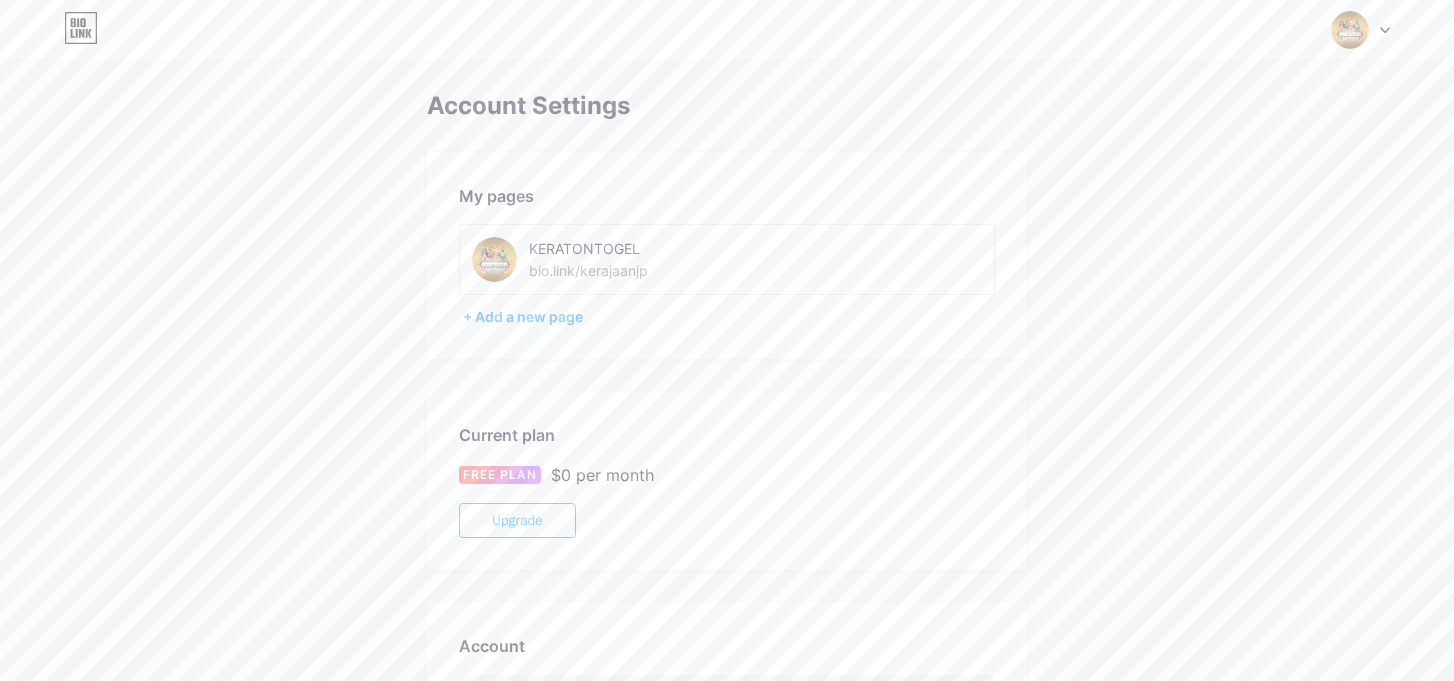 click on "Account Settings   My pages     KERATONTOGEL   bio.link/kerajaanjp      + Add a new page            Current plan   FREE PLAN
$0 per month
Upgrade
Account   kerajaanmasinis@gmail.com
Set Password
Danger Zone   Deleting your account permanently deletes your page and all your data.   Delete account" at bounding box center (727, 563) 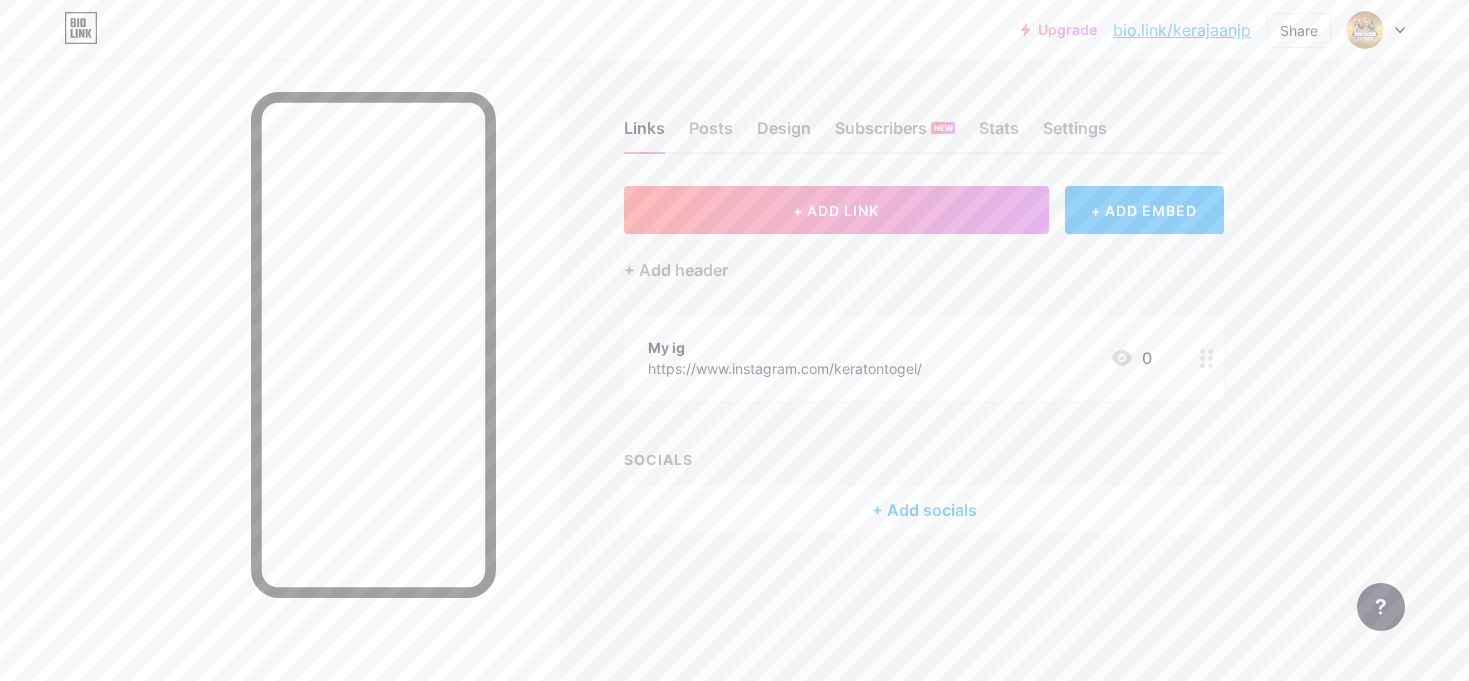 click 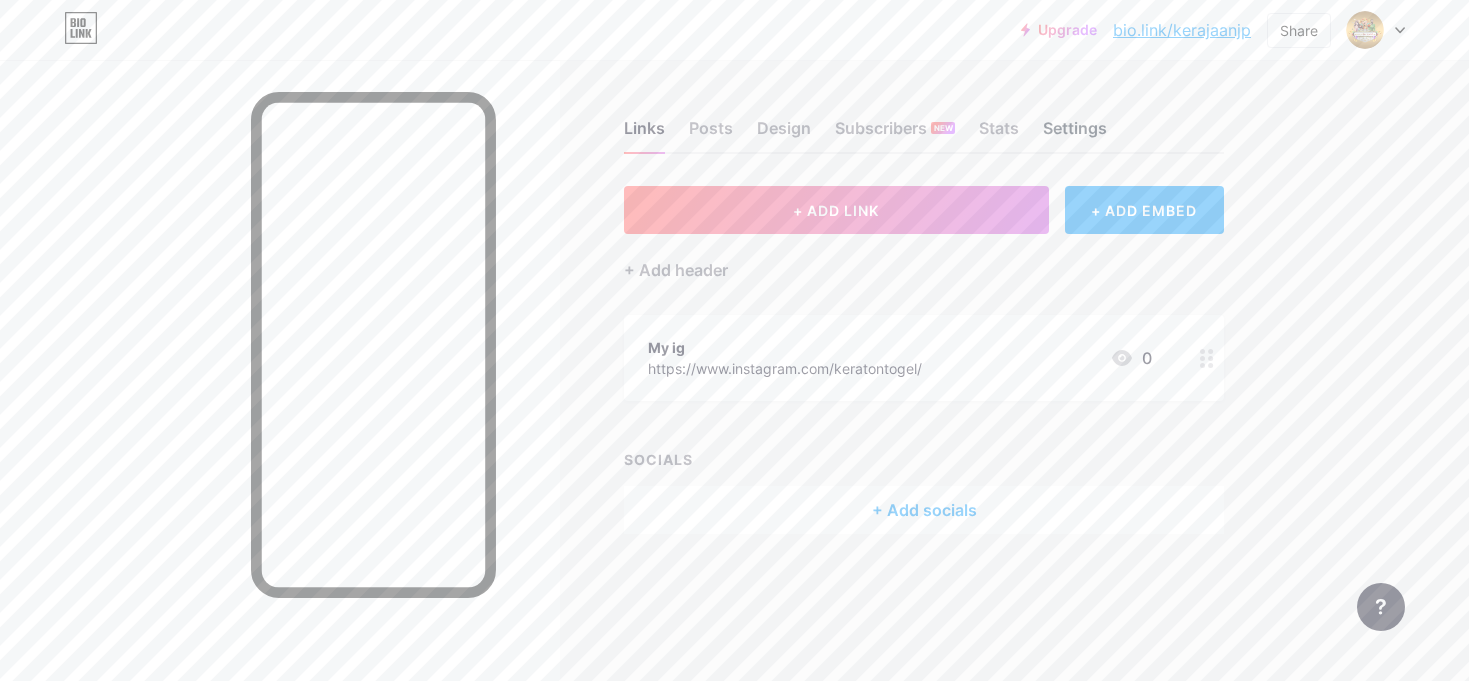click on "Settings" at bounding box center (1075, 134) 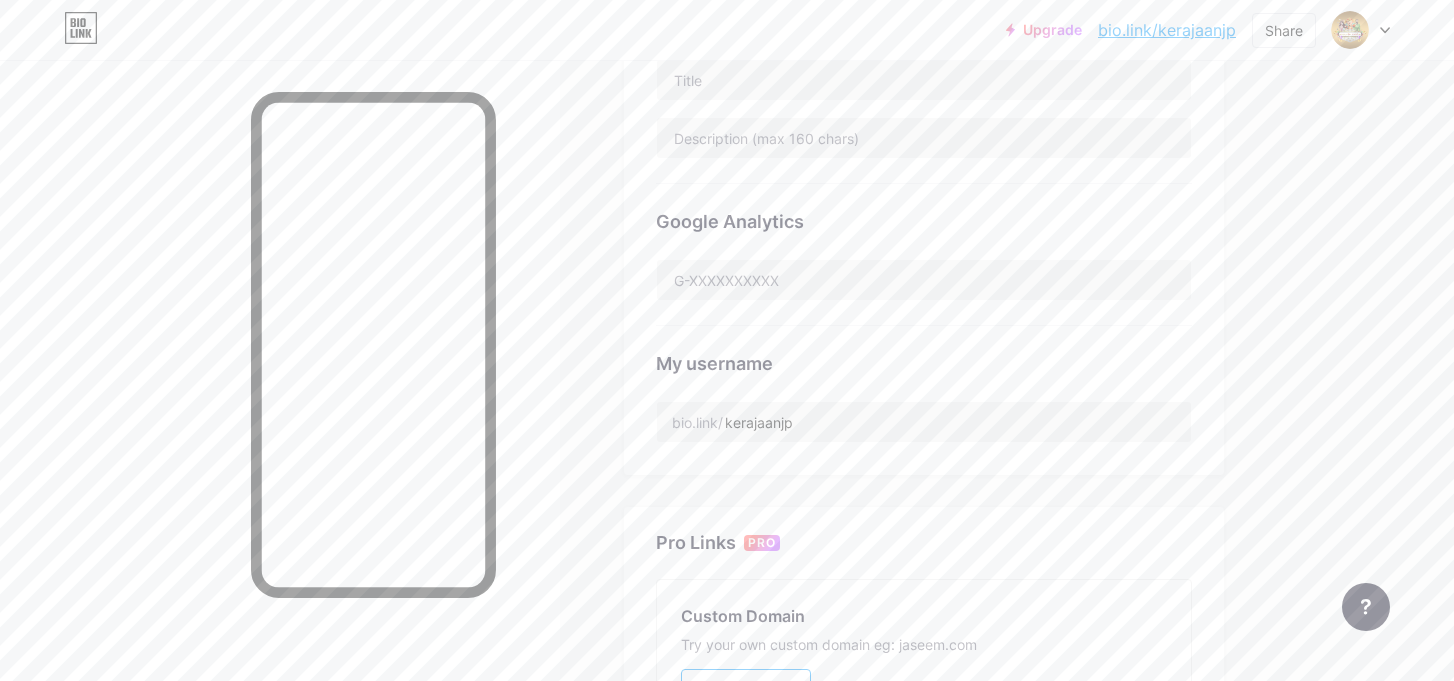 scroll, scrollTop: 700, scrollLeft: 0, axis: vertical 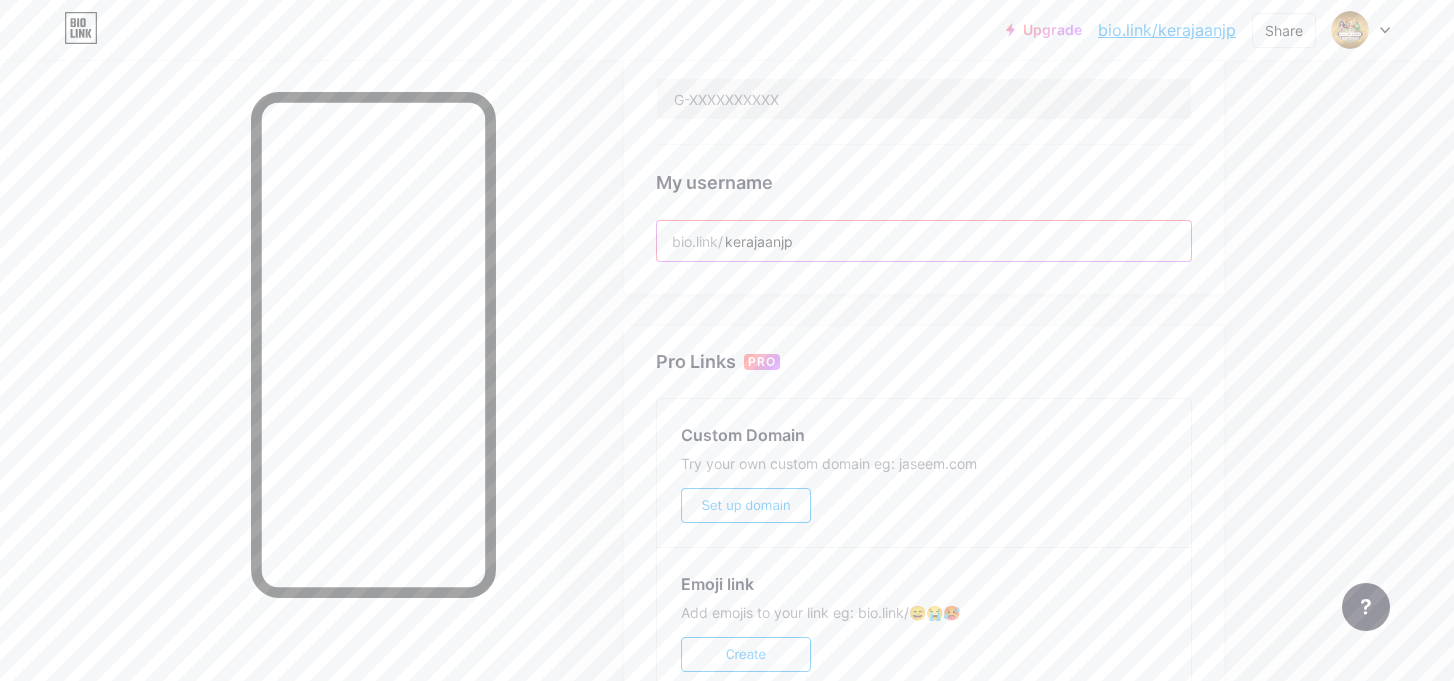 click on "kerajaanjp" at bounding box center [924, 241] 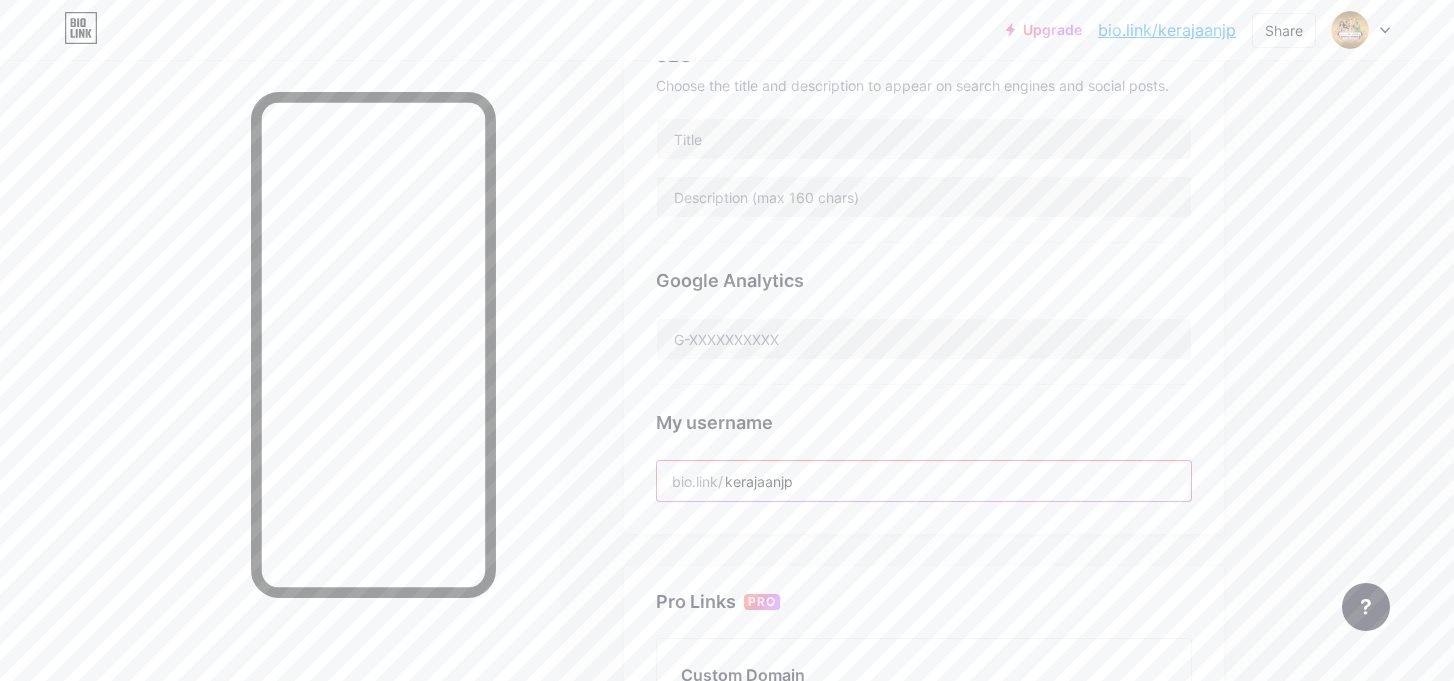 scroll, scrollTop: 600, scrollLeft: 0, axis: vertical 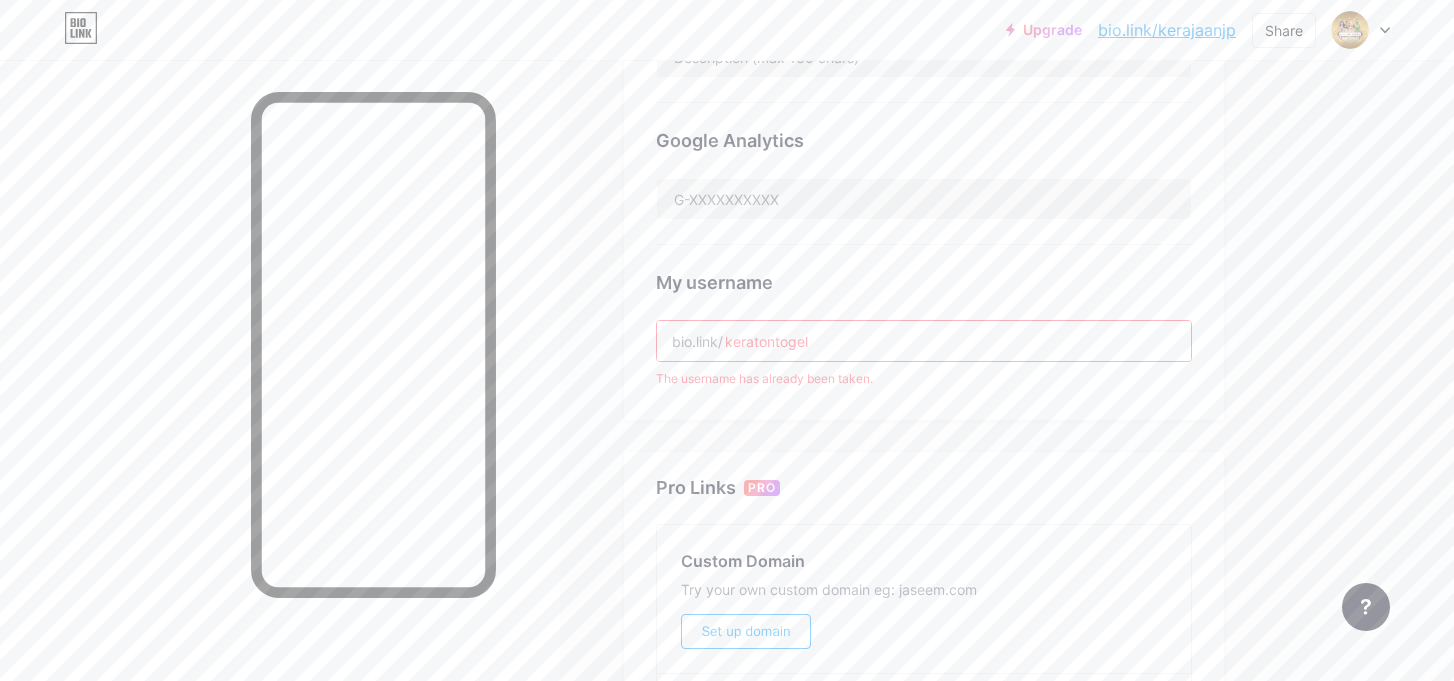 click on "Links
Posts
Design
Subscribers
NEW
Stats
Settings     Preferred link   This is an aesthetic choice. Both links are usable.
bio.link/ kerajaanjp       kerajaanjp .bio.link
NSFW warning       Show a warning before displaying your page.     SEO   Choose the title and description to appear on search engines and social posts.           Google Analytics       My username   bio.link/   keratontogel     The username has already been taken.       Pro Links   PRO   Custom Domain   Try your own custom domain eg: jaseem.com   Set
up domain             Emoji link   Add emojis to your link eg: bio.link/😄😭🥵   Create
Go to  Help Center  to learn more or to contact support.   Changes saved           Feature requests             Help center         Contact support" at bounding box center (654, 226) 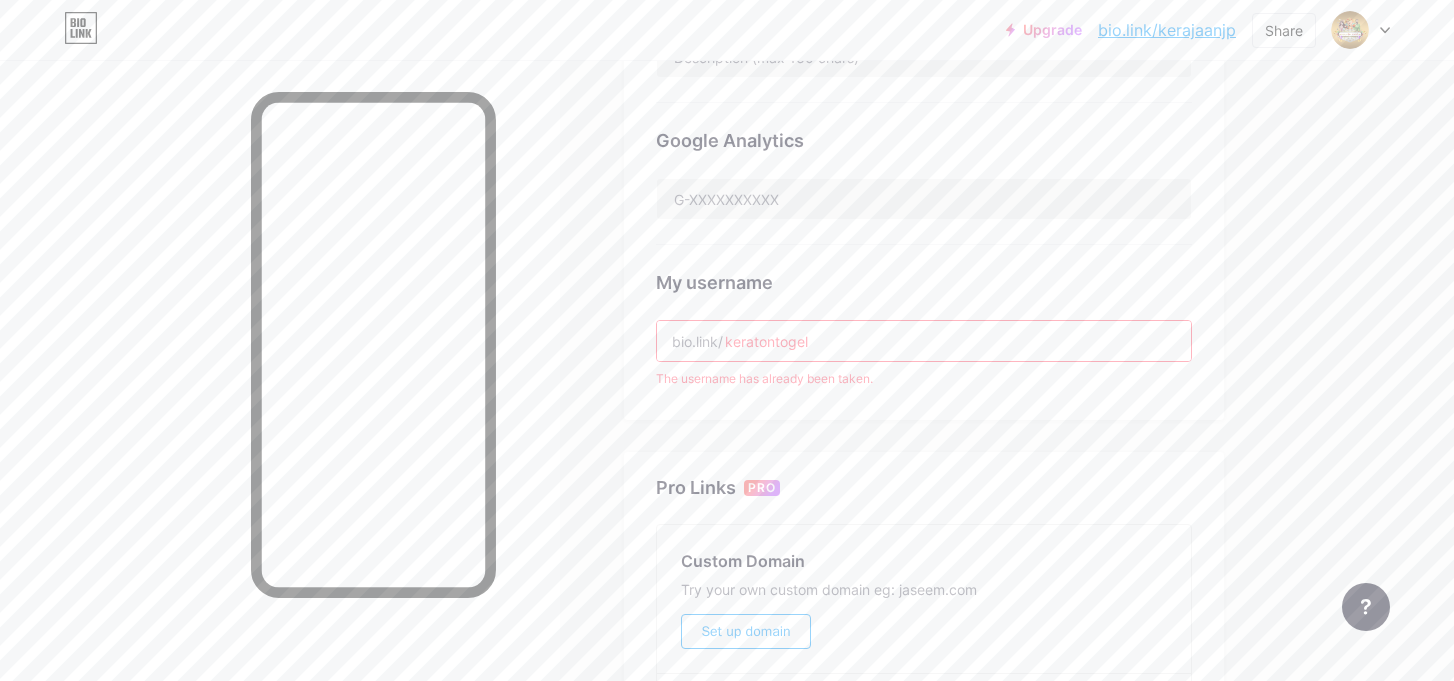 click on "keratontogel" at bounding box center [924, 341] 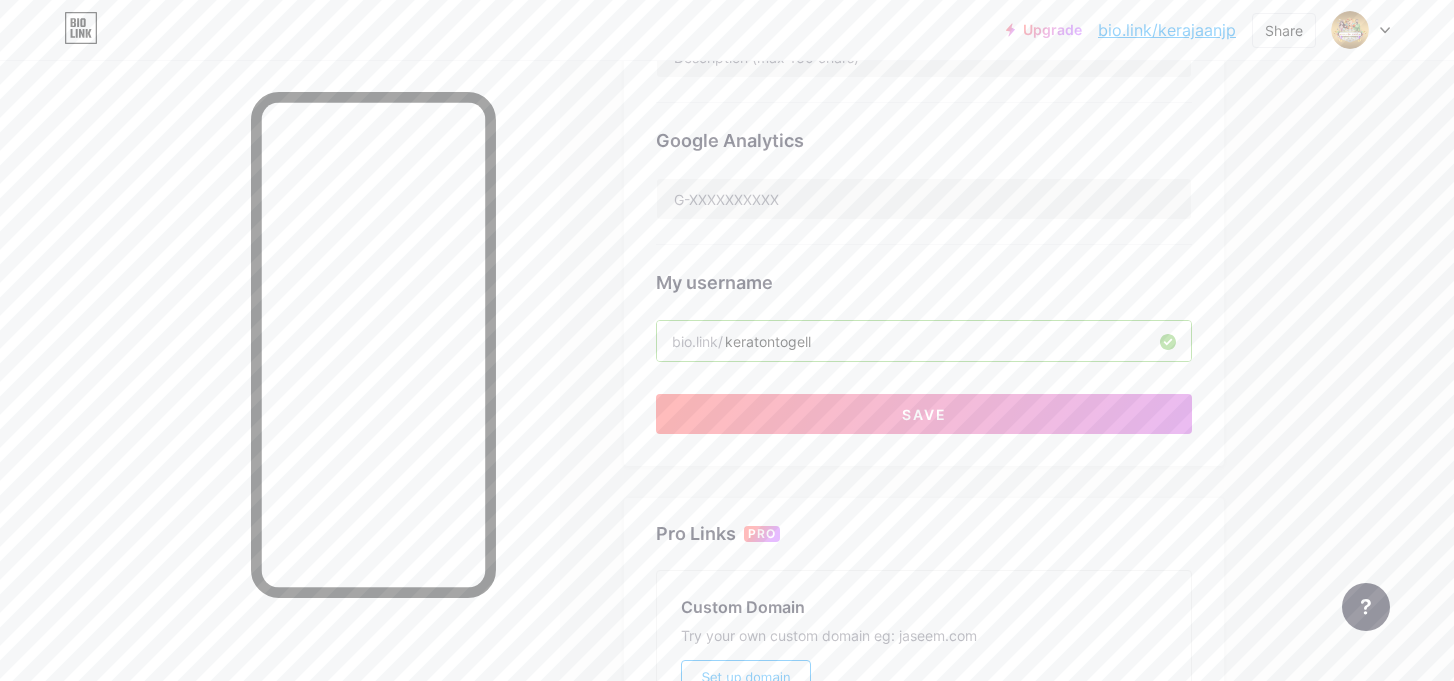 type on "keratontogell" 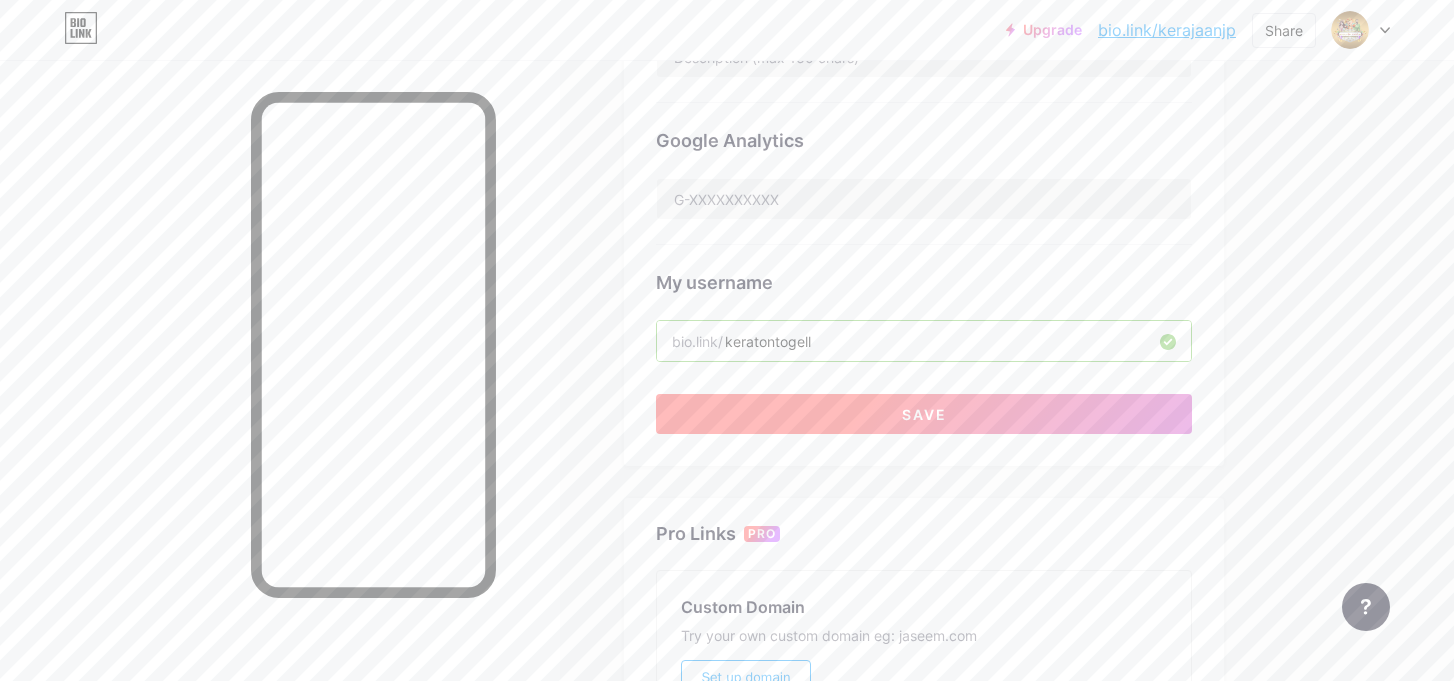 click on "Save" at bounding box center [924, 414] 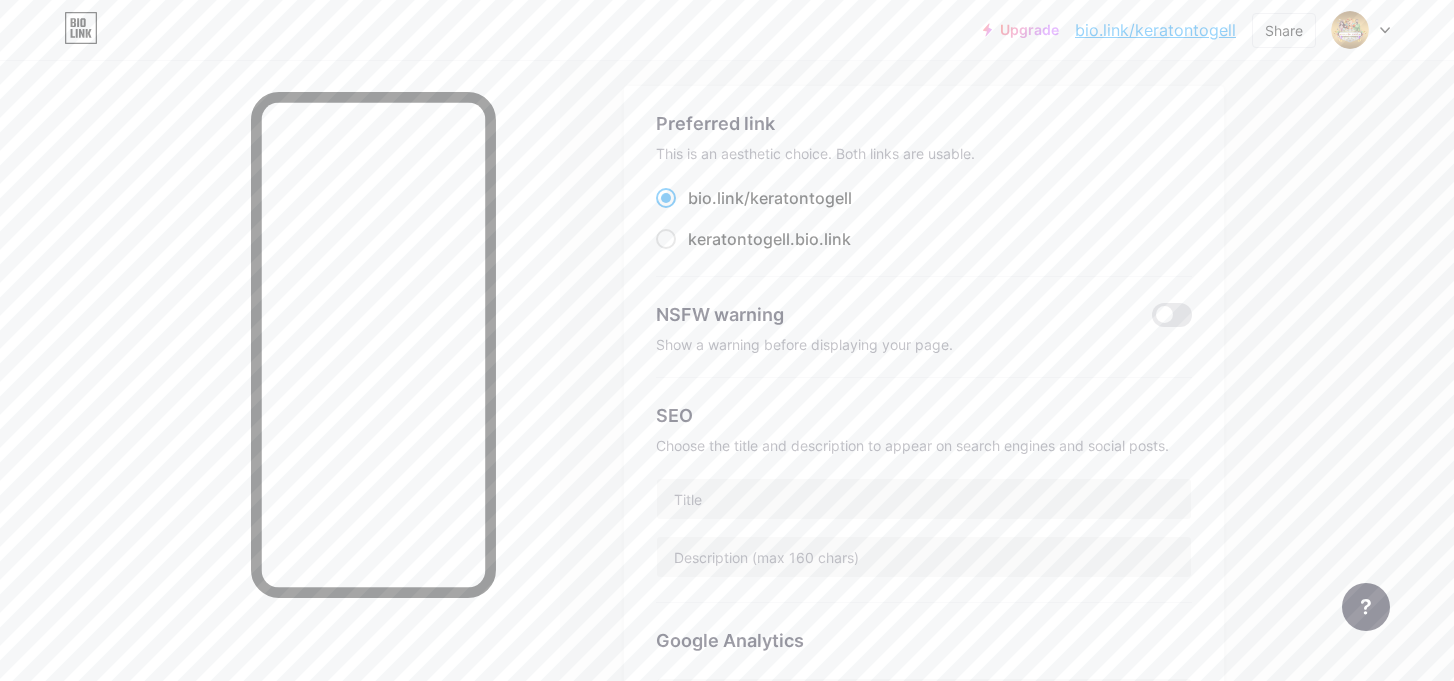 scroll, scrollTop: 0, scrollLeft: 0, axis: both 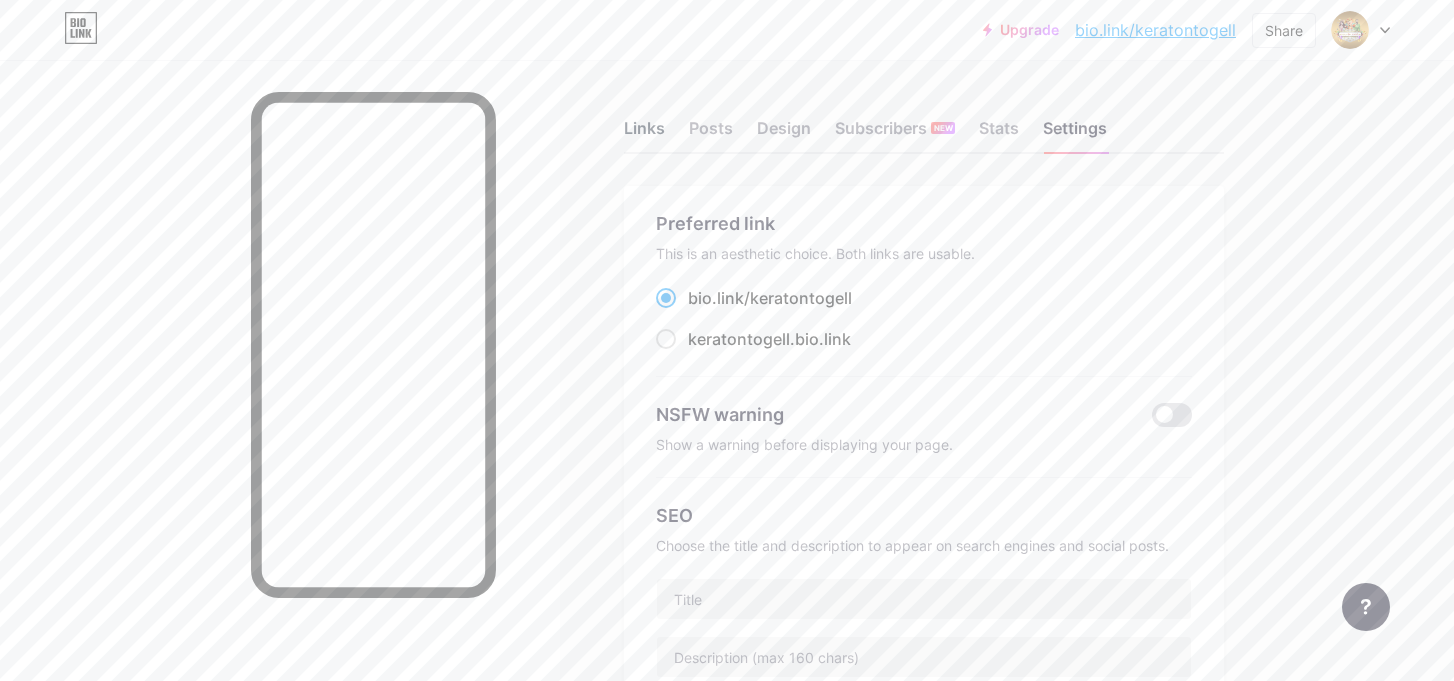click on "Links" at bounding box center (644, 134) 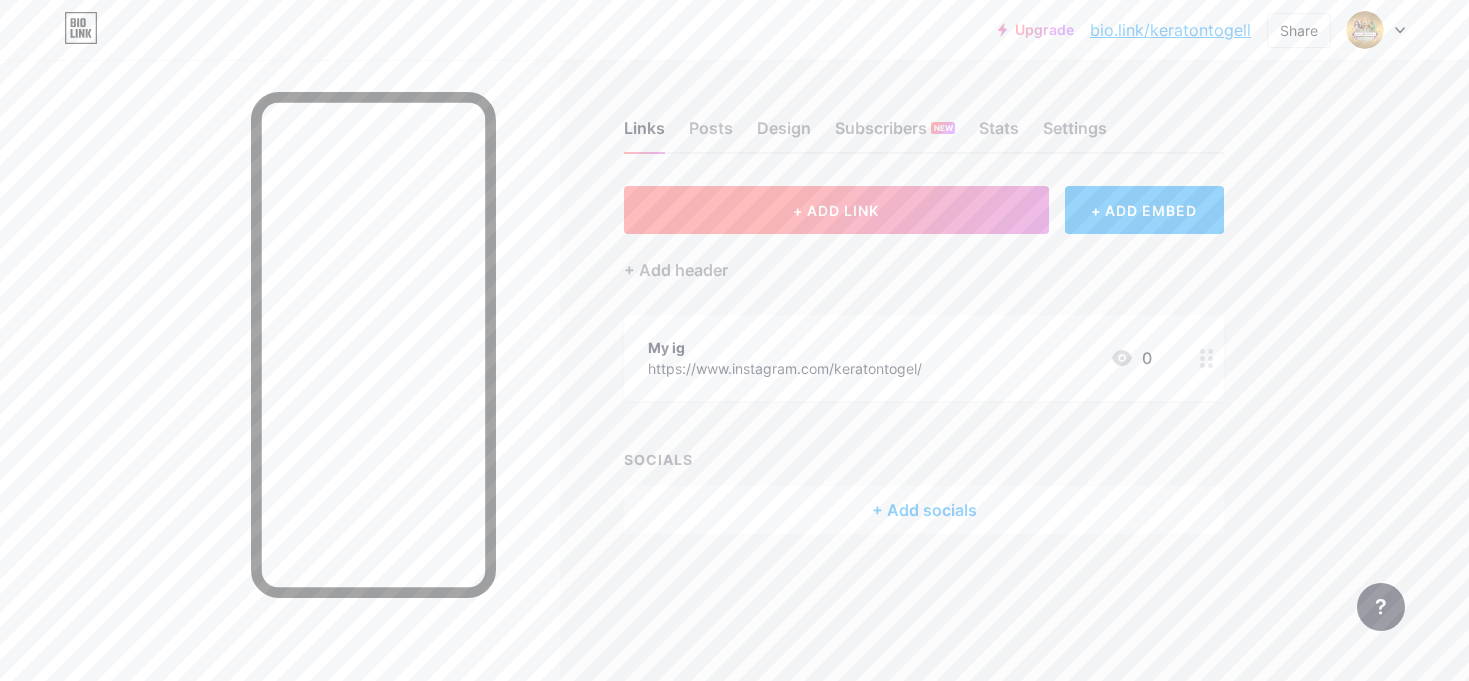 click on "+ ADD LINK" at bounding box center (836, 210) 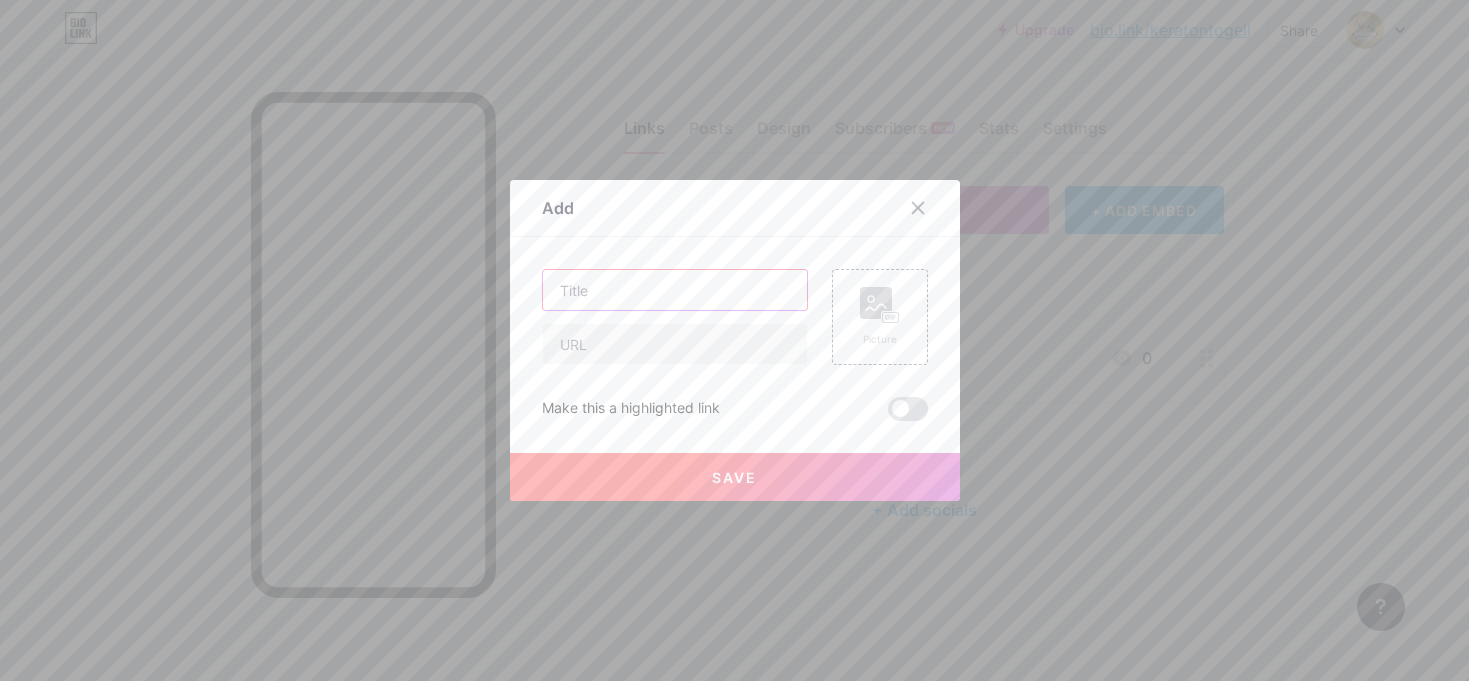 click at bounding box center (675, 290) 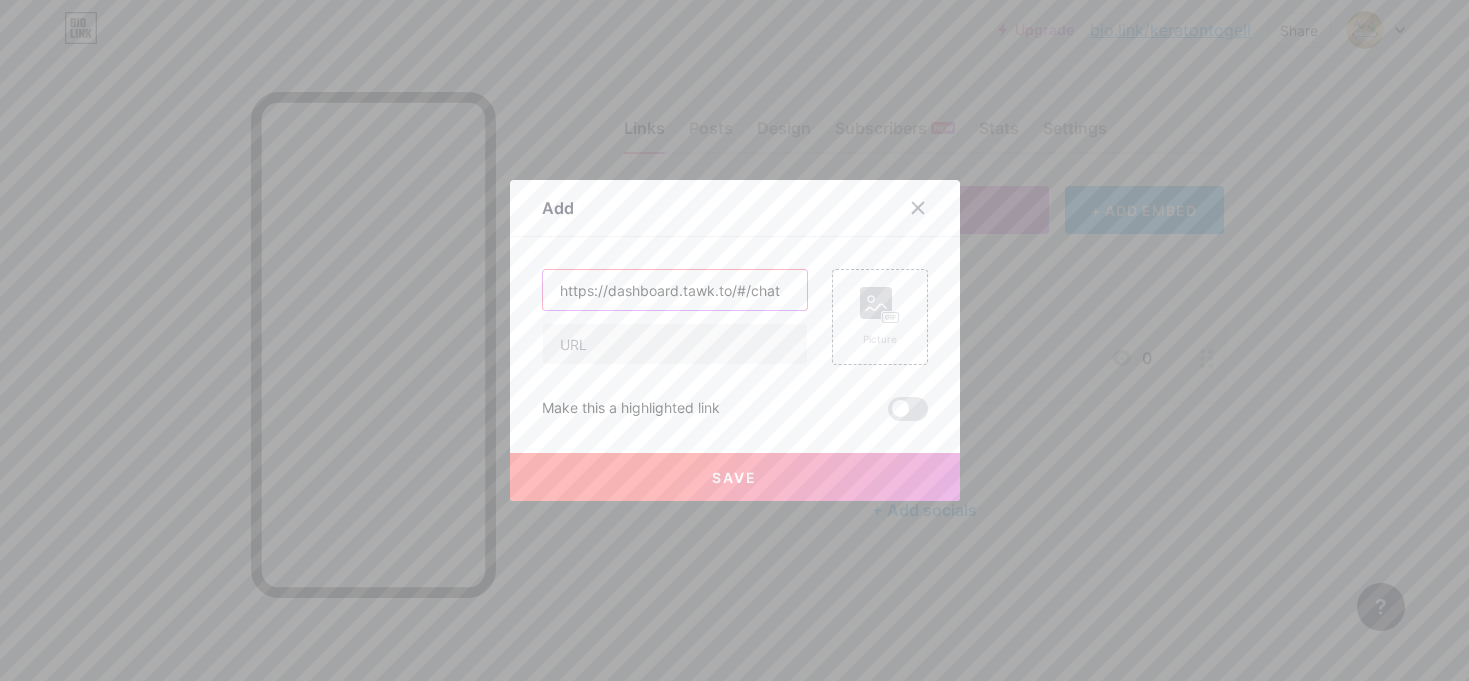 type on "https://dashboard.tawk.to/#/chat" 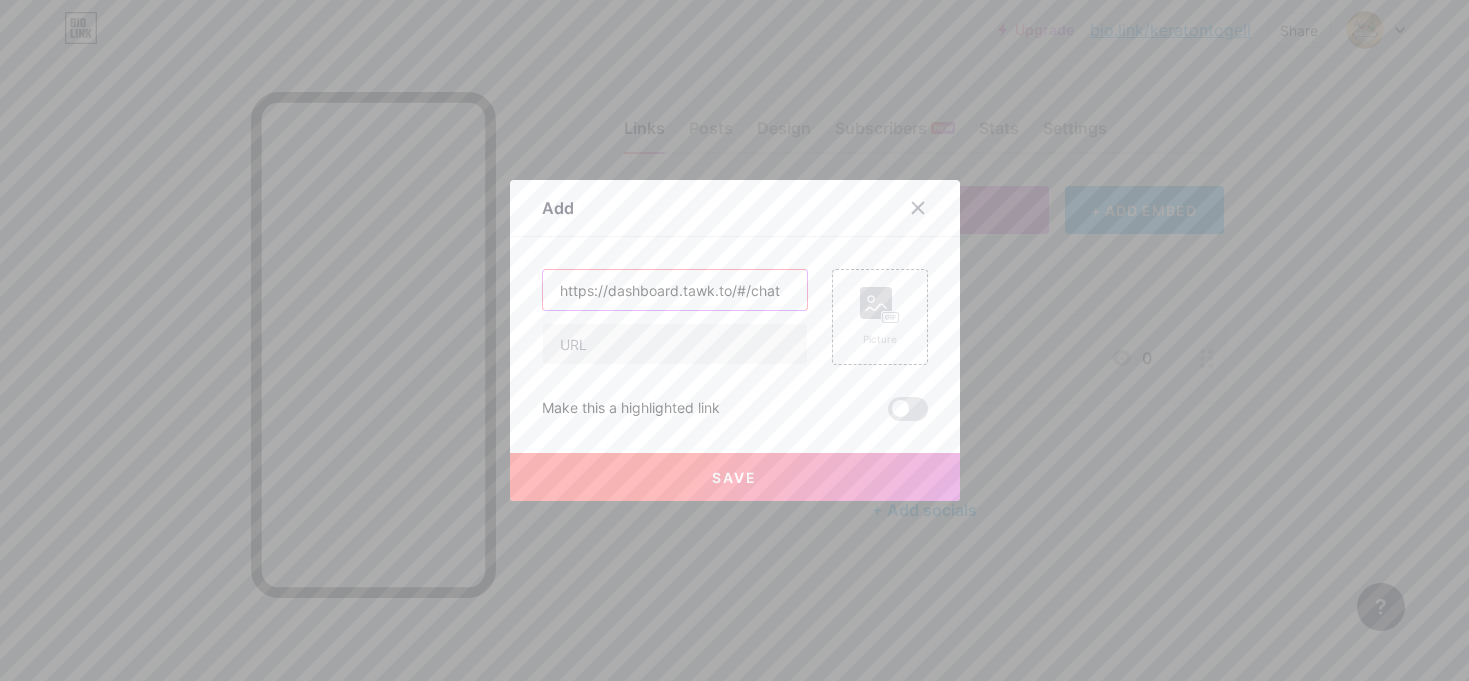 click on "https://dashboard.tawk.to/#/chat" at bounding box center (675, 290) 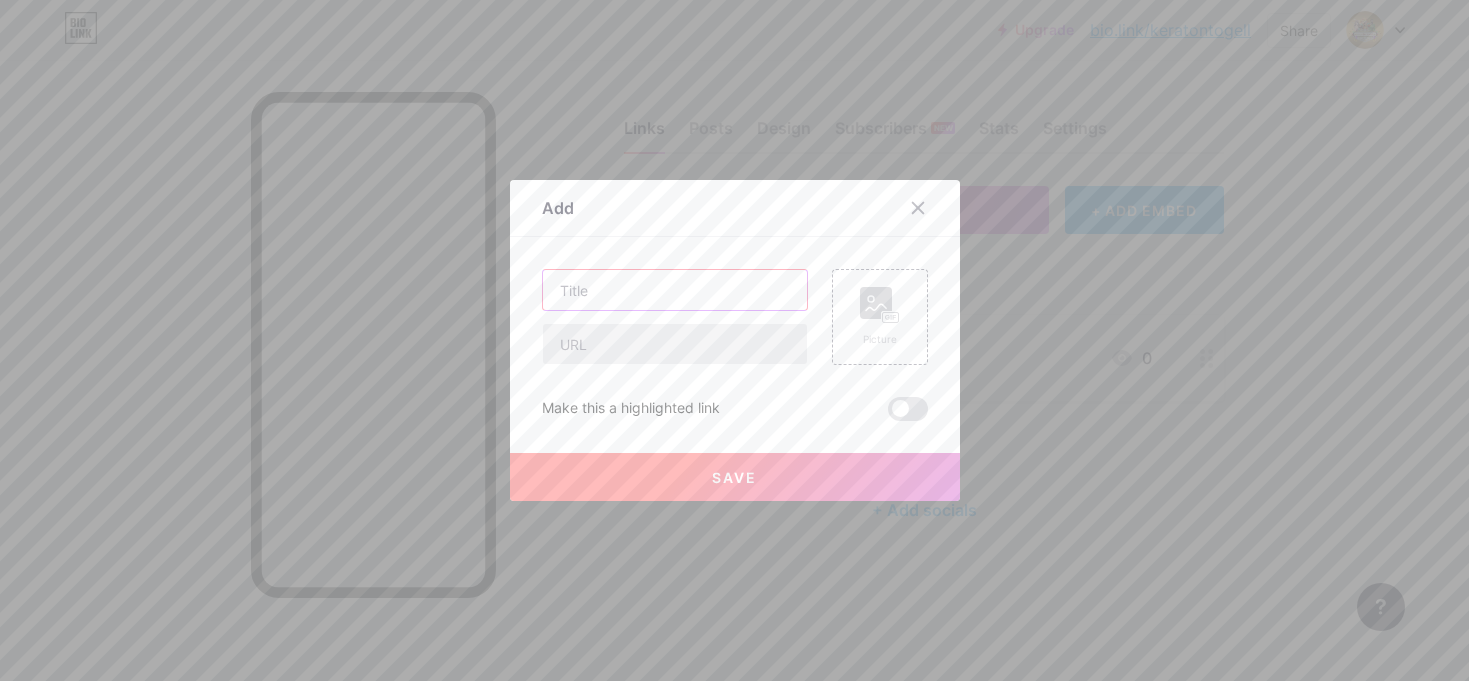 type 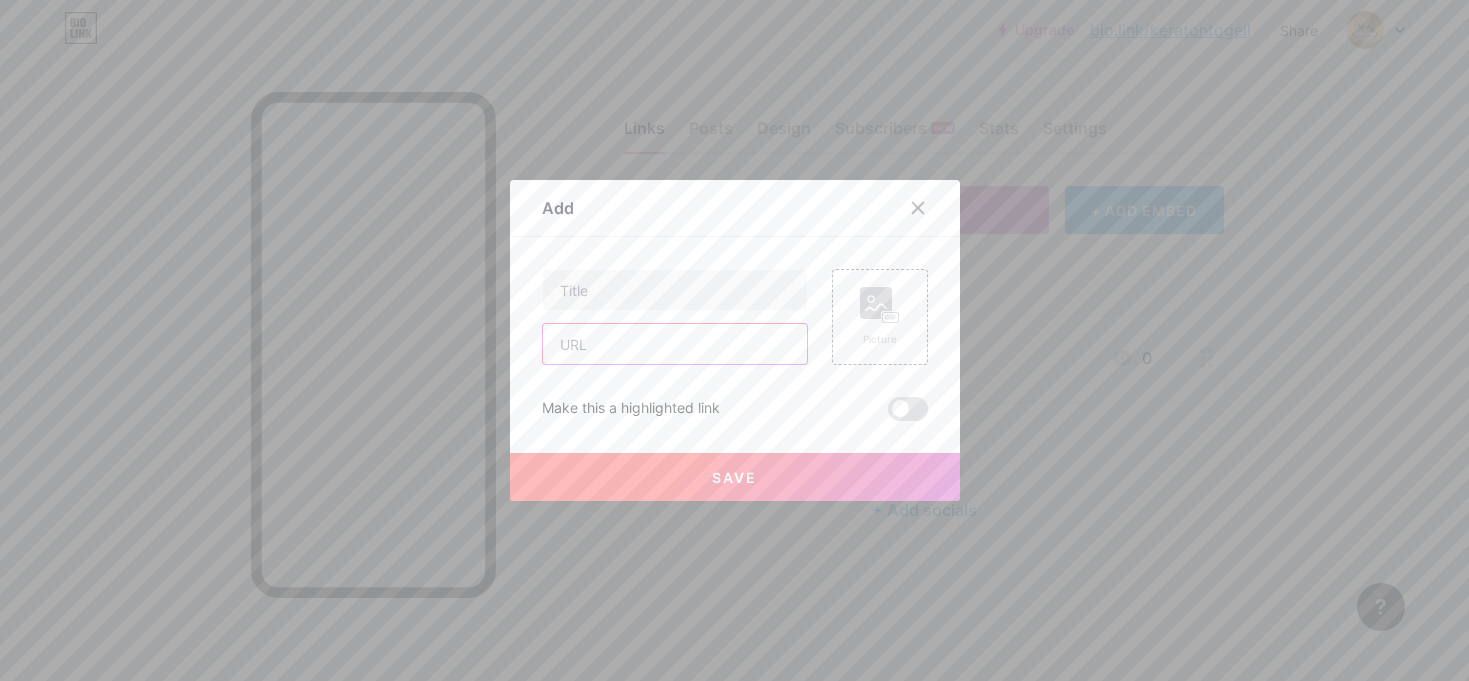 click at bounding box center (675, 344) 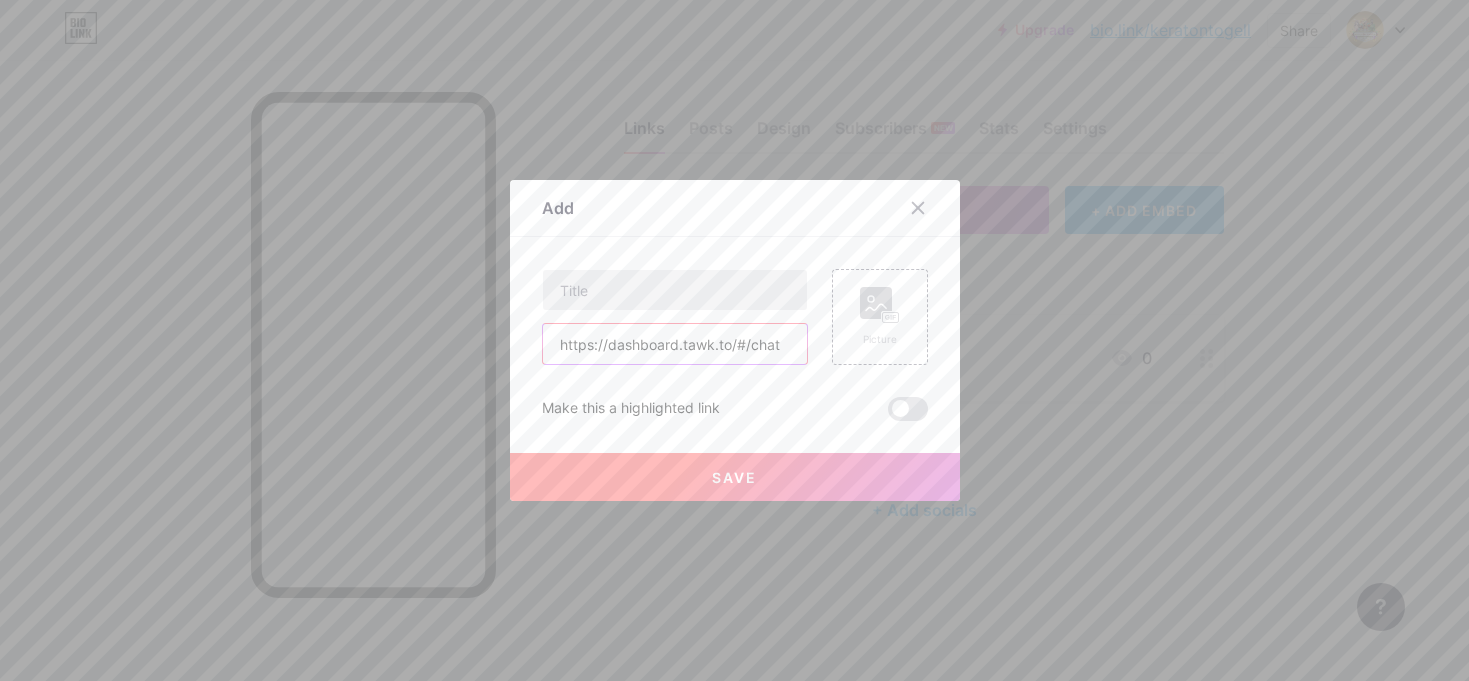 type on "https://dashboard.tawk.to/#/chat" 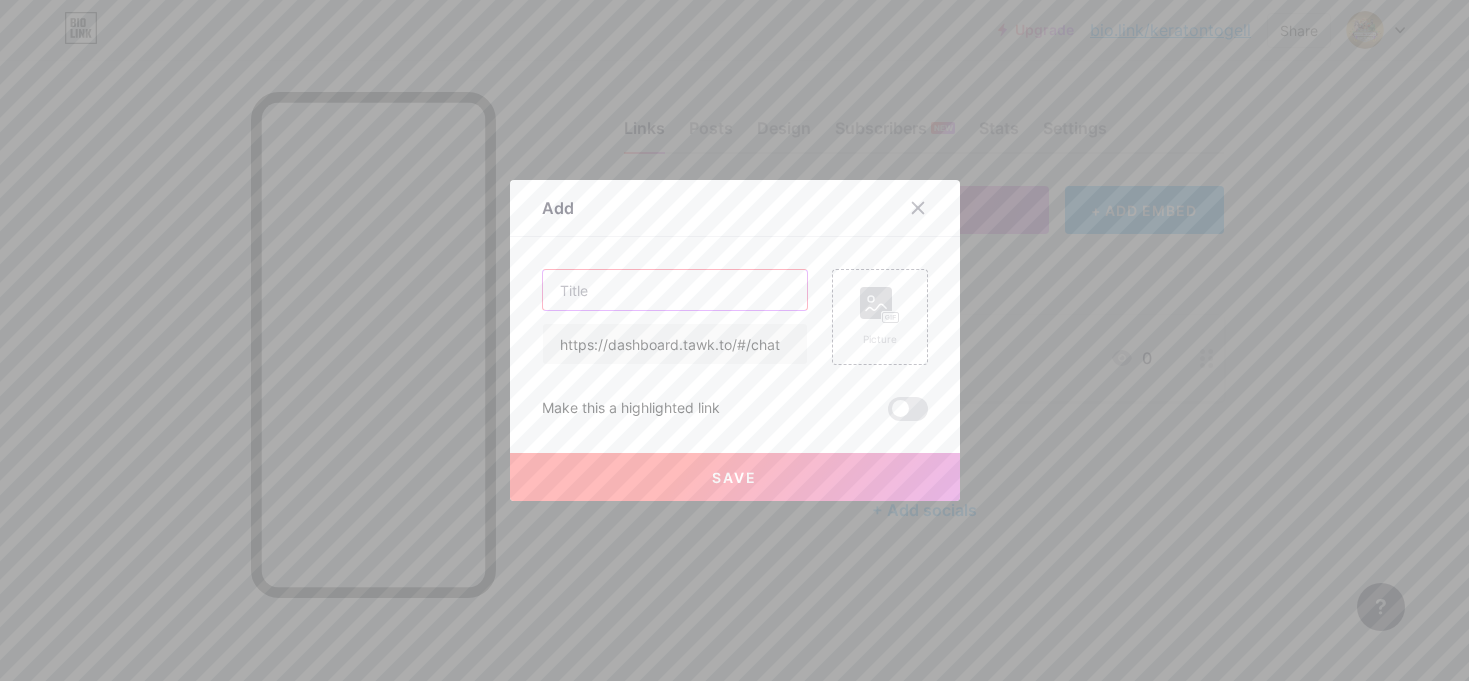 click at bounding box center [675, 290] 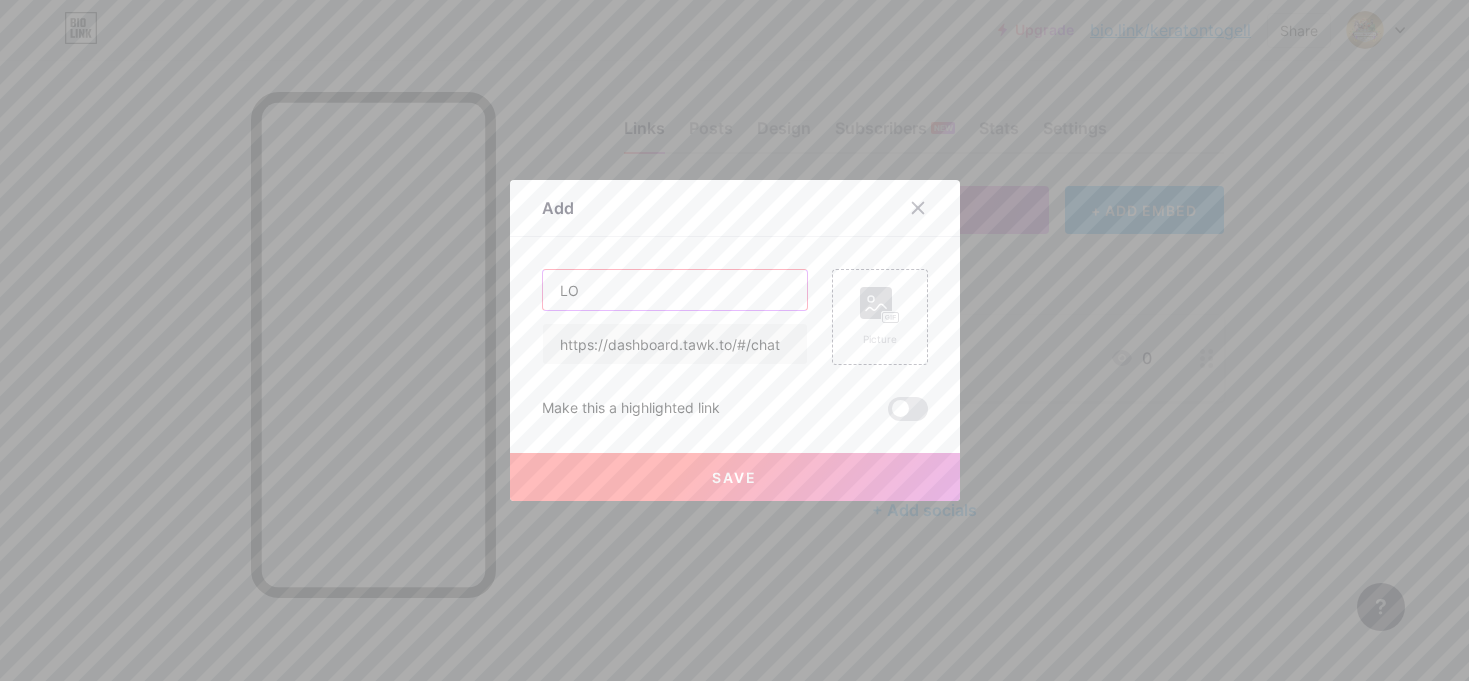 type on "L" 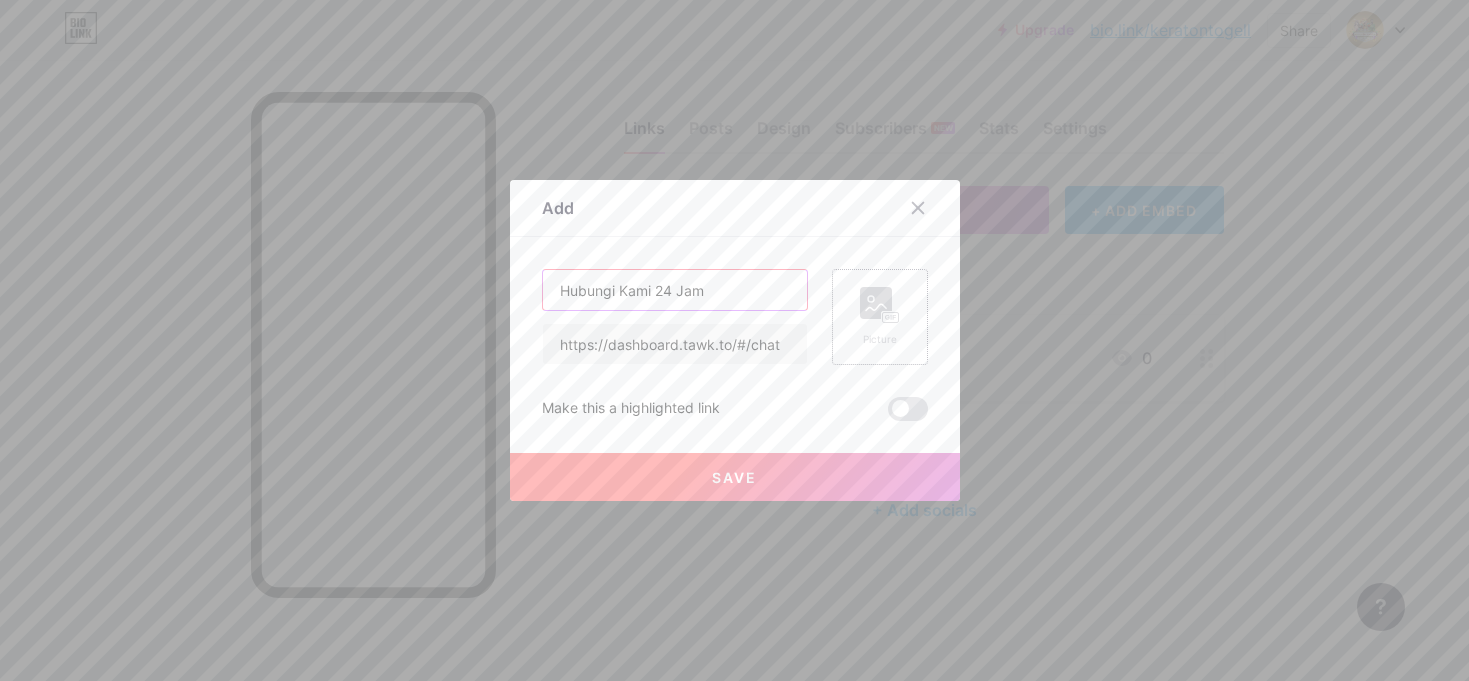 type on "Hubungi Kami 24 Jam" 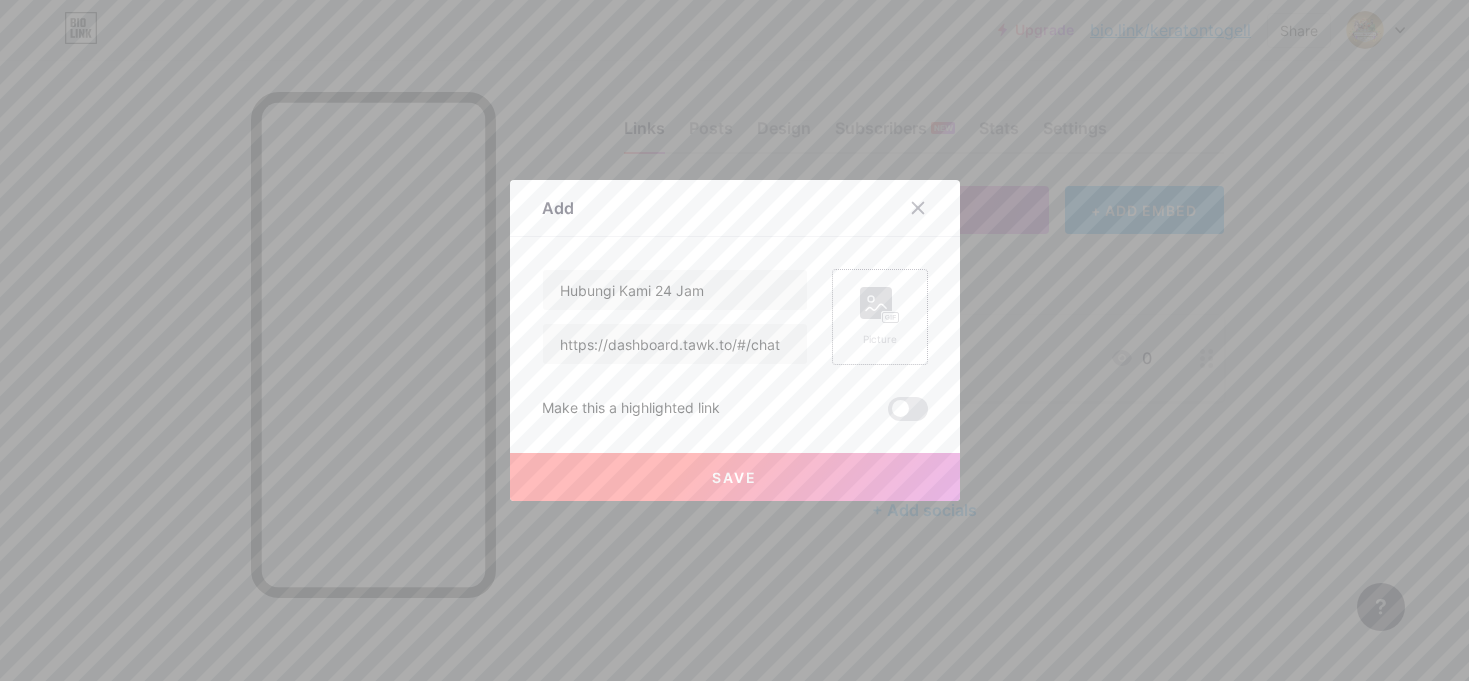 click 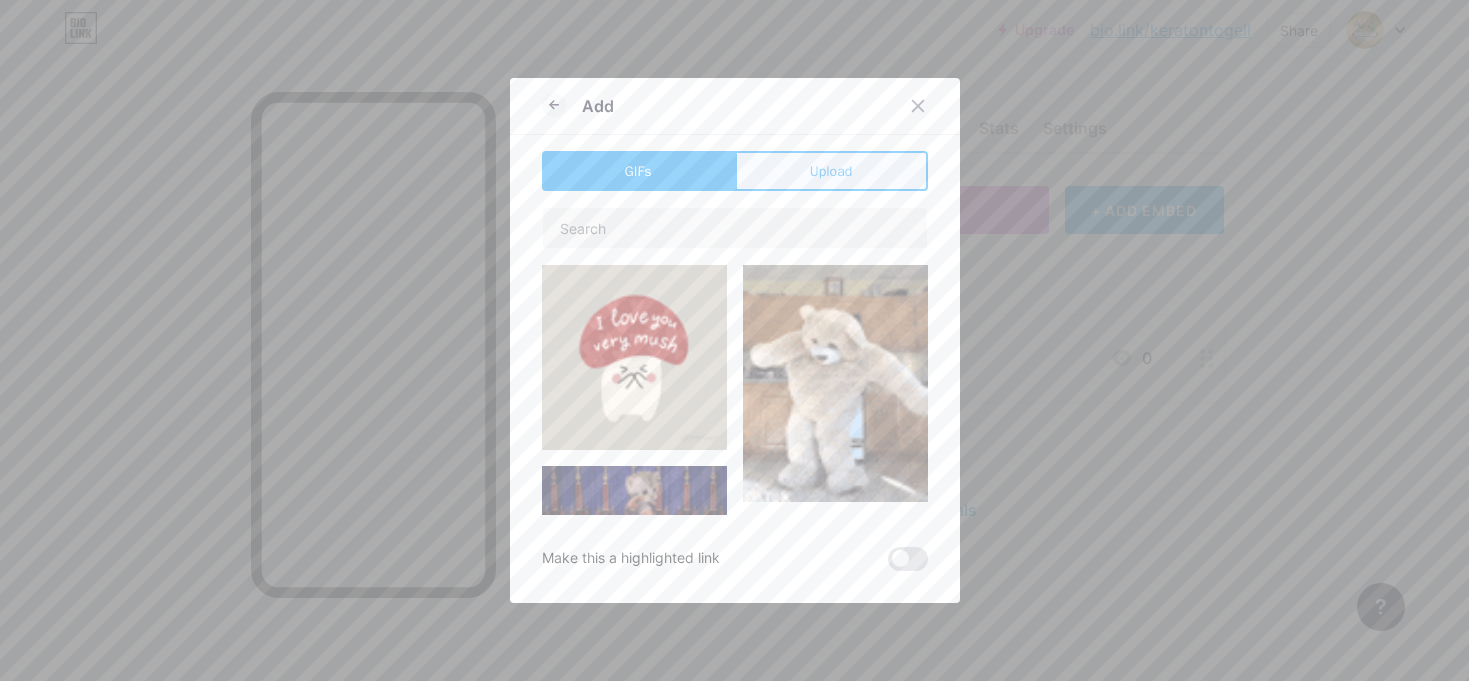 click on "Upload" at bounding box center (831, 171) 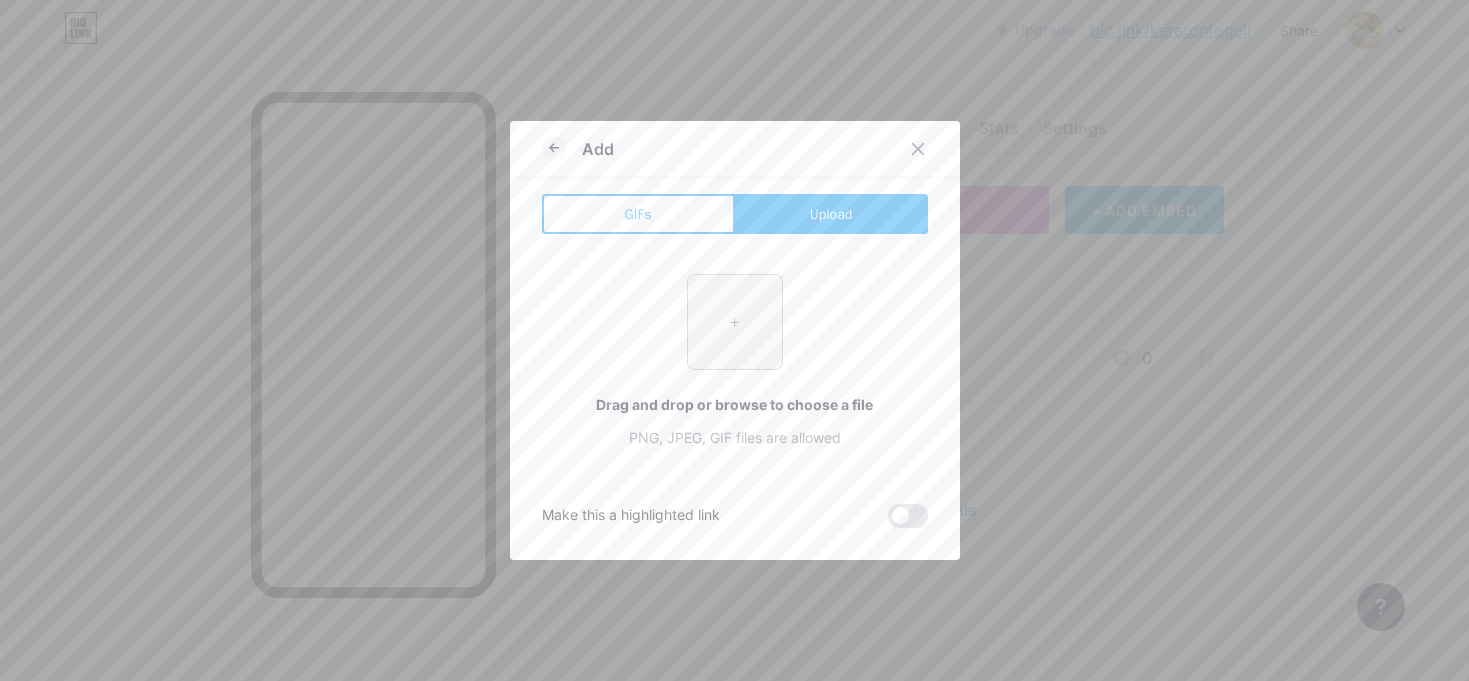 click at bounding box center (735, 322) 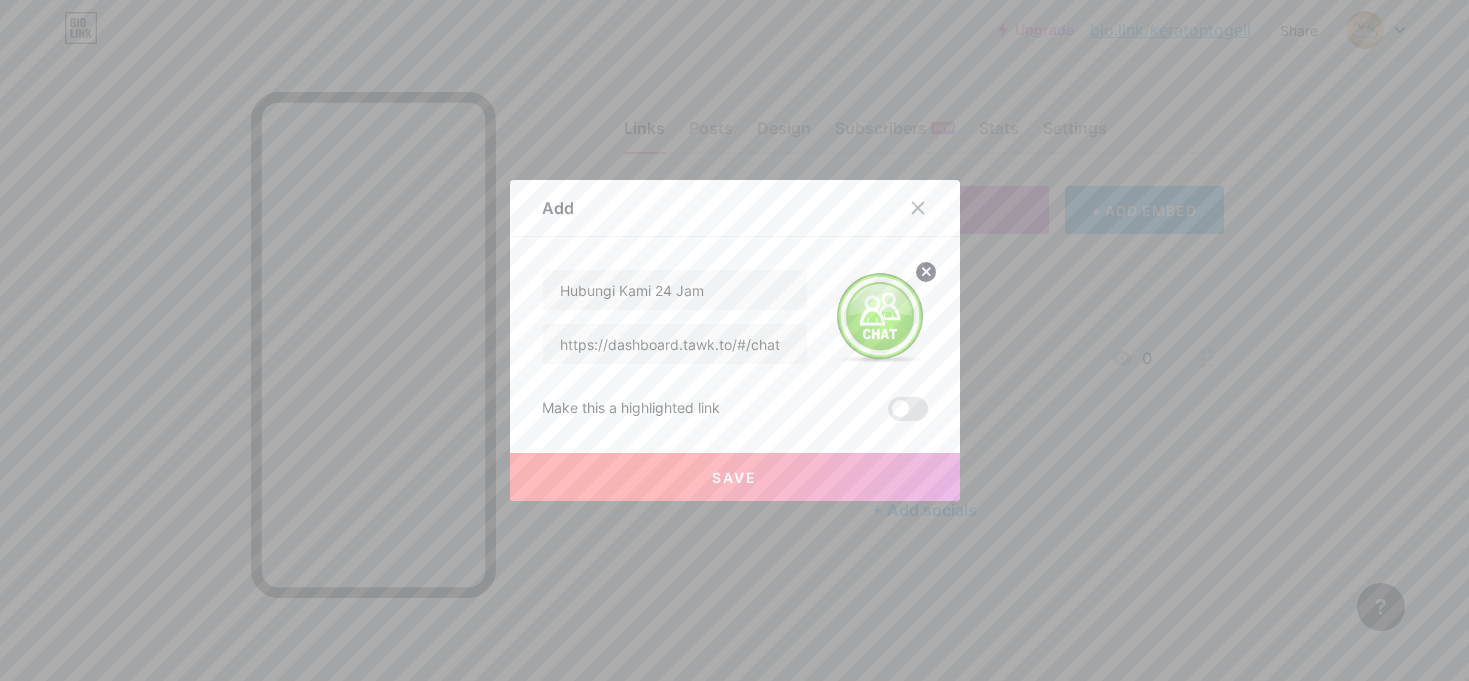 click on "Save" at bounding box center (735, 477) 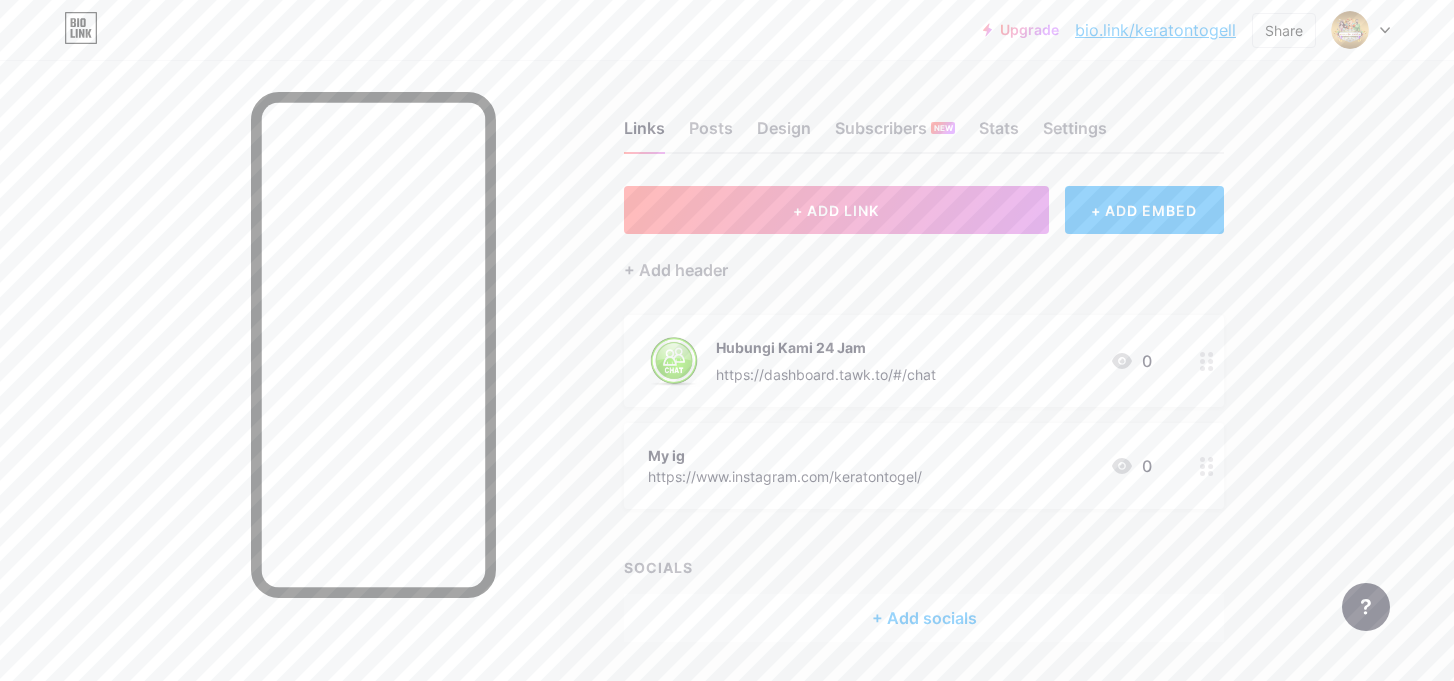 click on "My ig
https://www.instagram.com/keratontogel/
0" at bounding box center (900, 466) 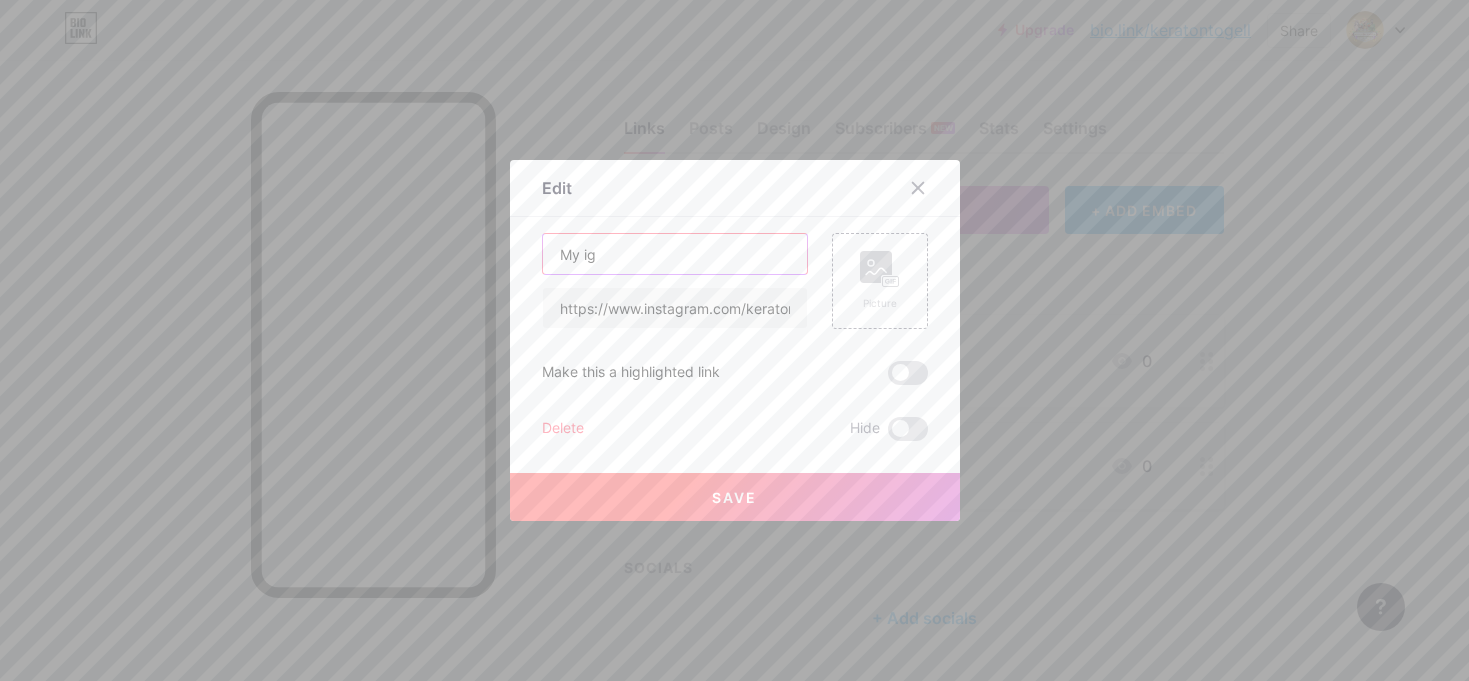 click on "My ig" at bounding box center (675, 254) 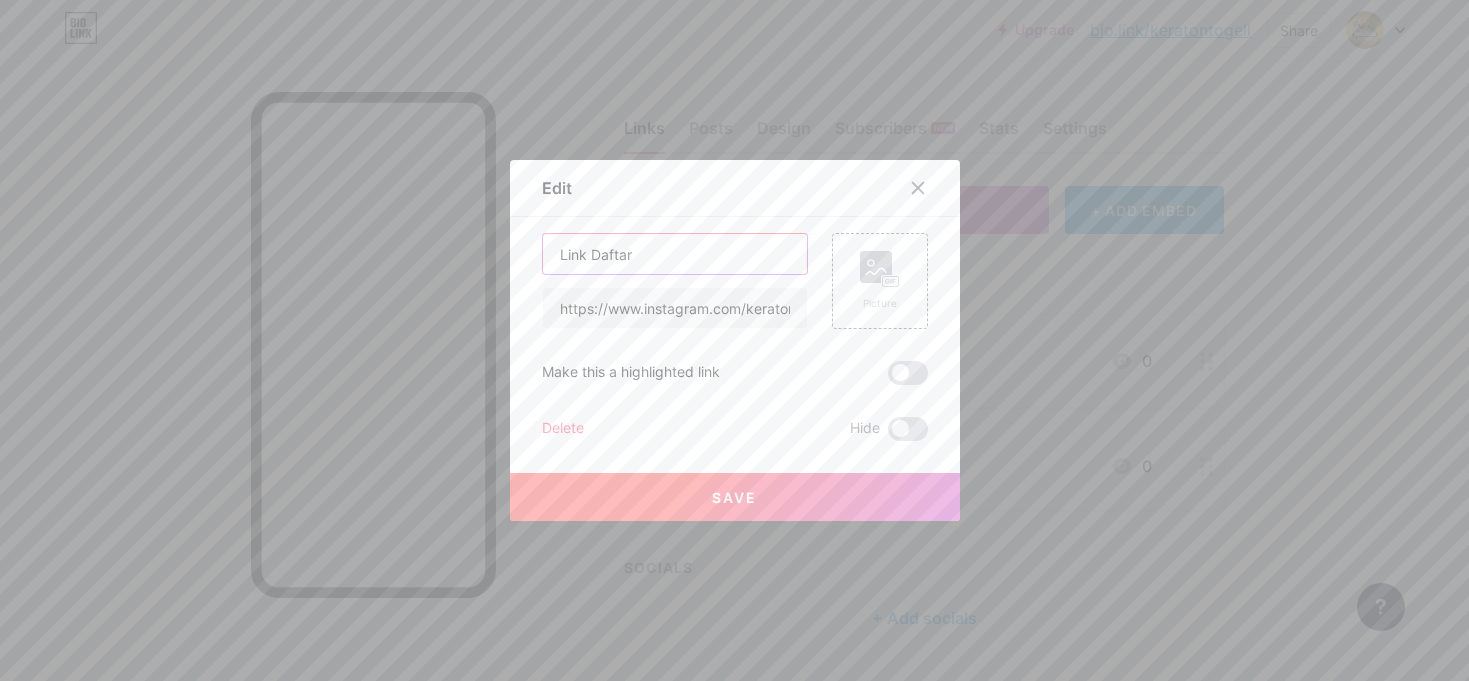 type on "Link Daftar" 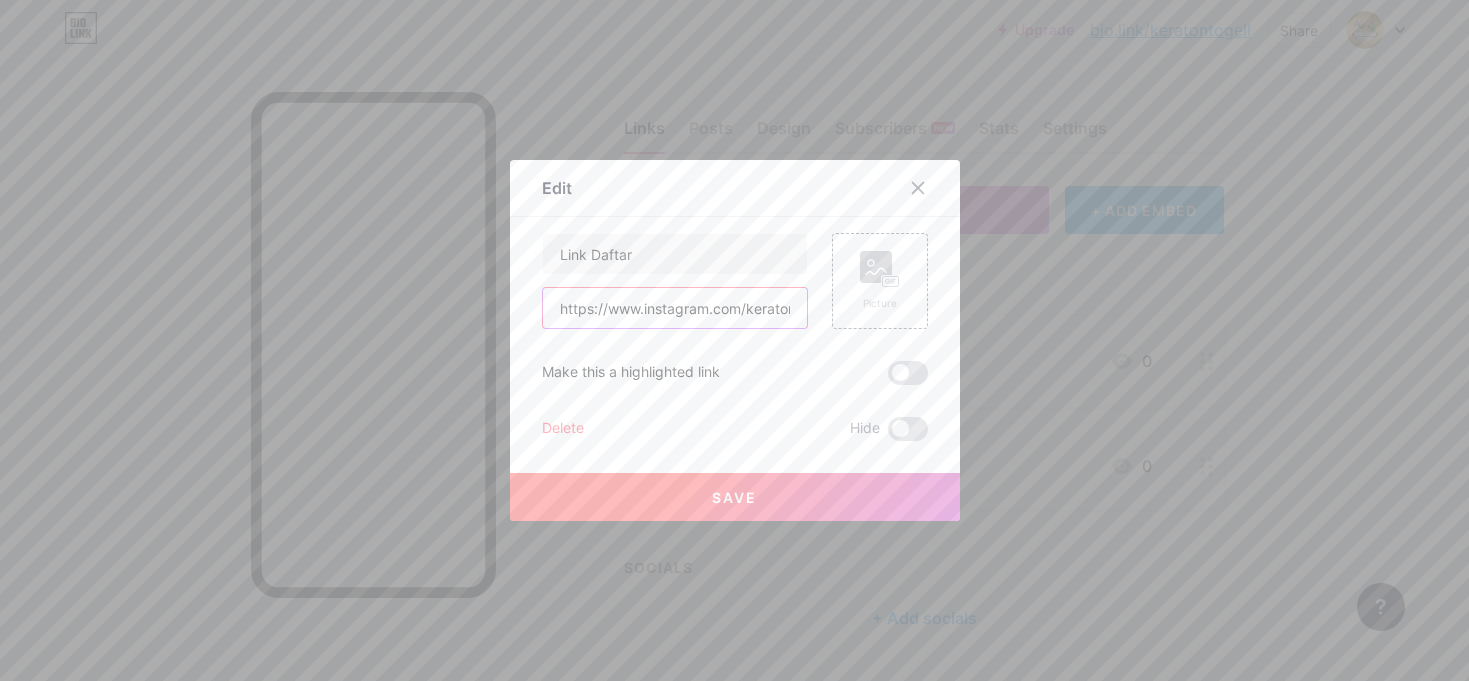 click on "https://www.instagram.com/keratontogel/" at bounding box center (675, 308) 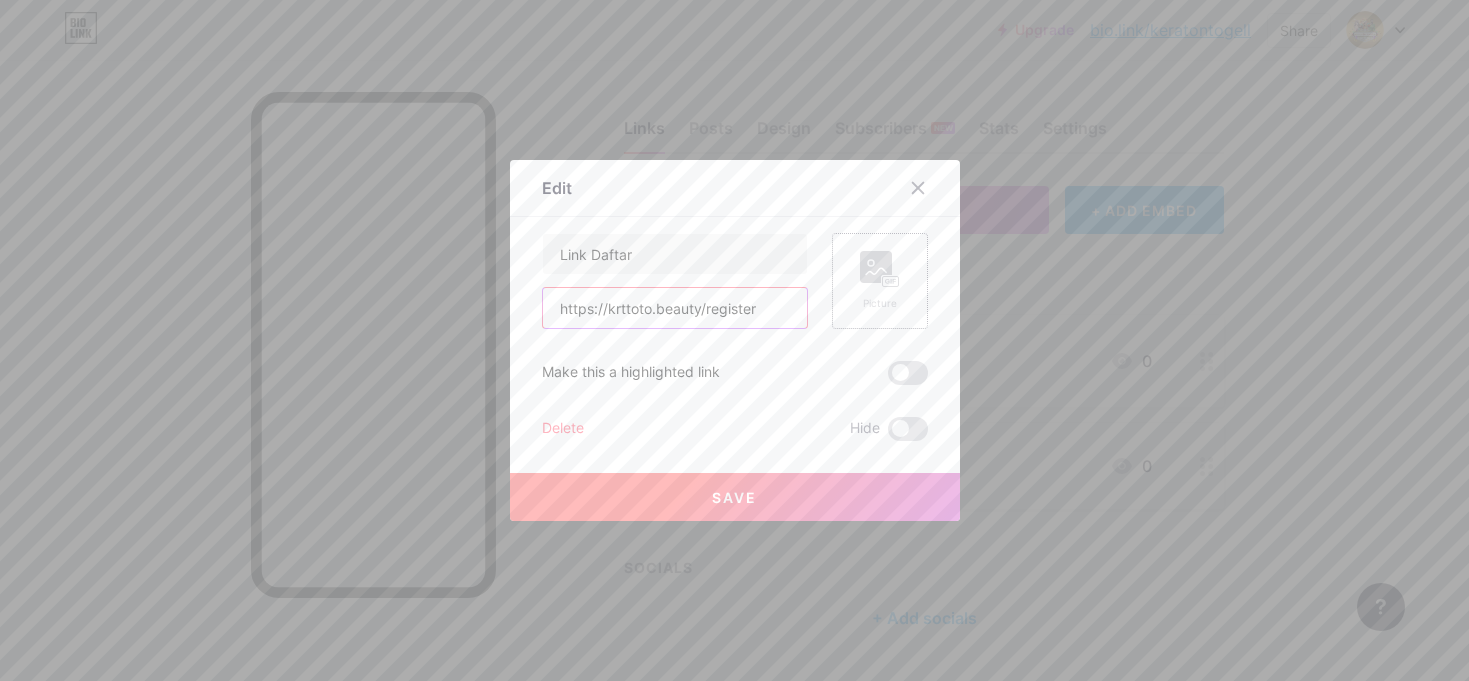 type on "https://krttoto.beauty/register" 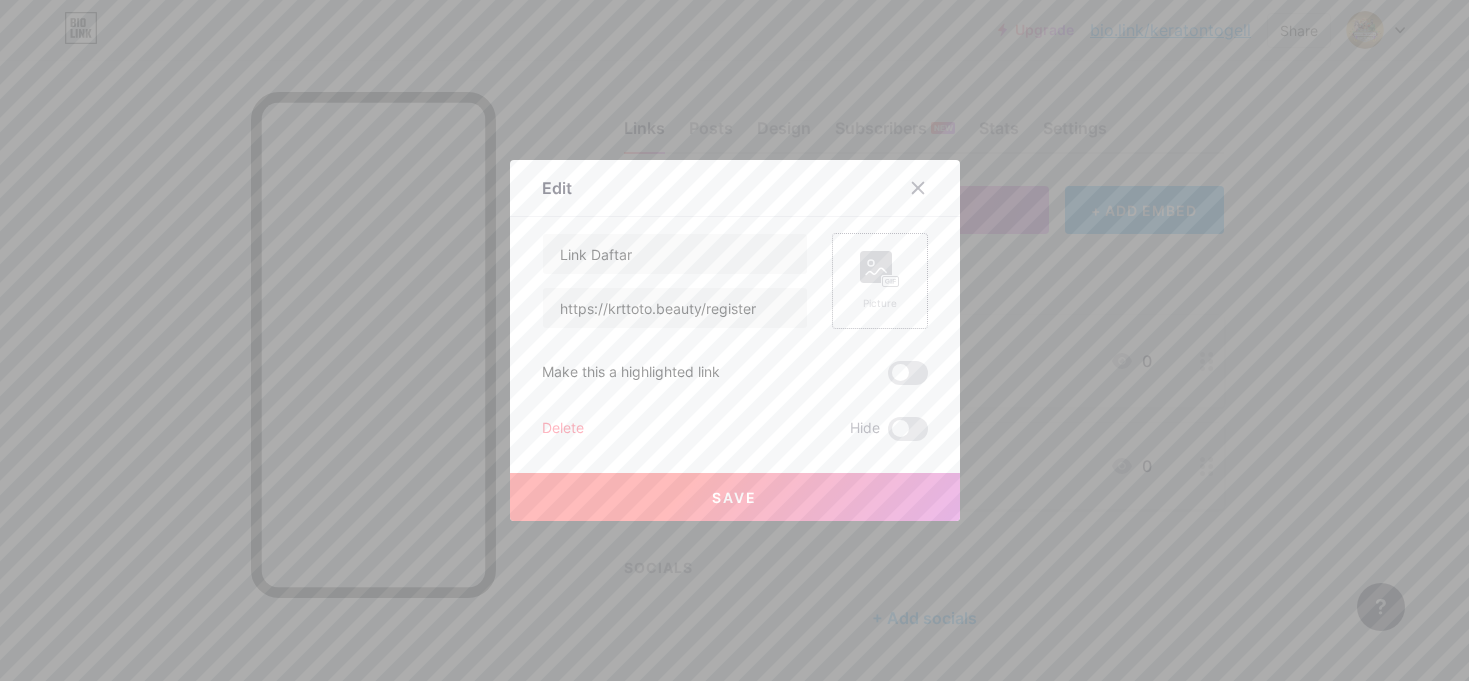 click 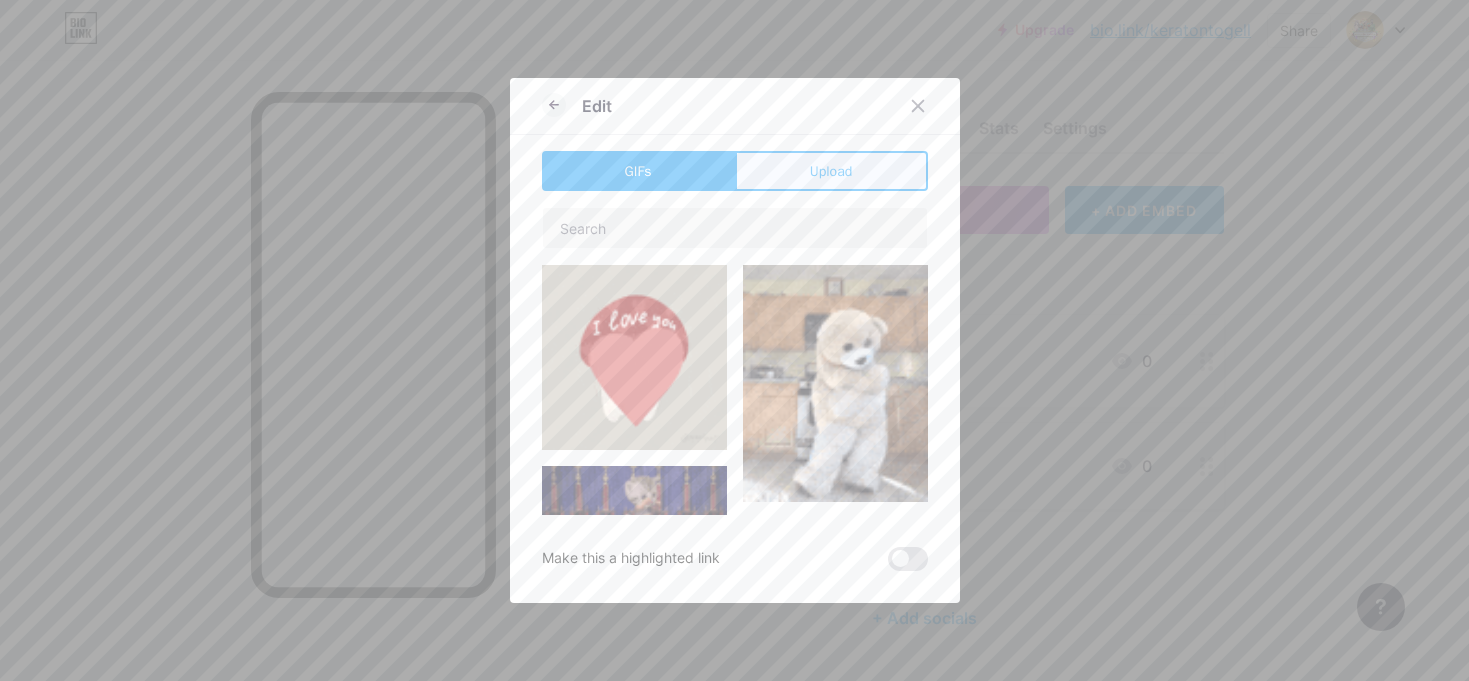click on "Upload" at bounding box center (831, 171) 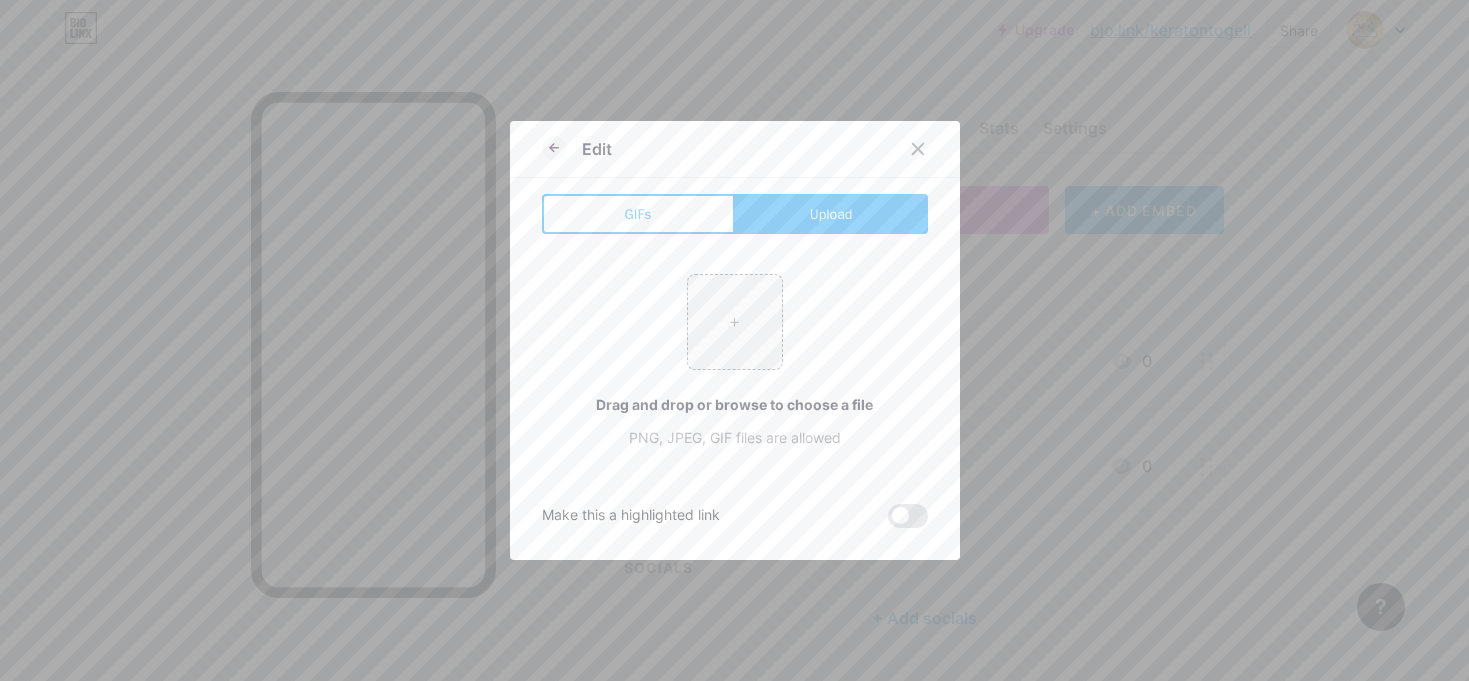 click on "Upload" at bounding box center (831, 214) 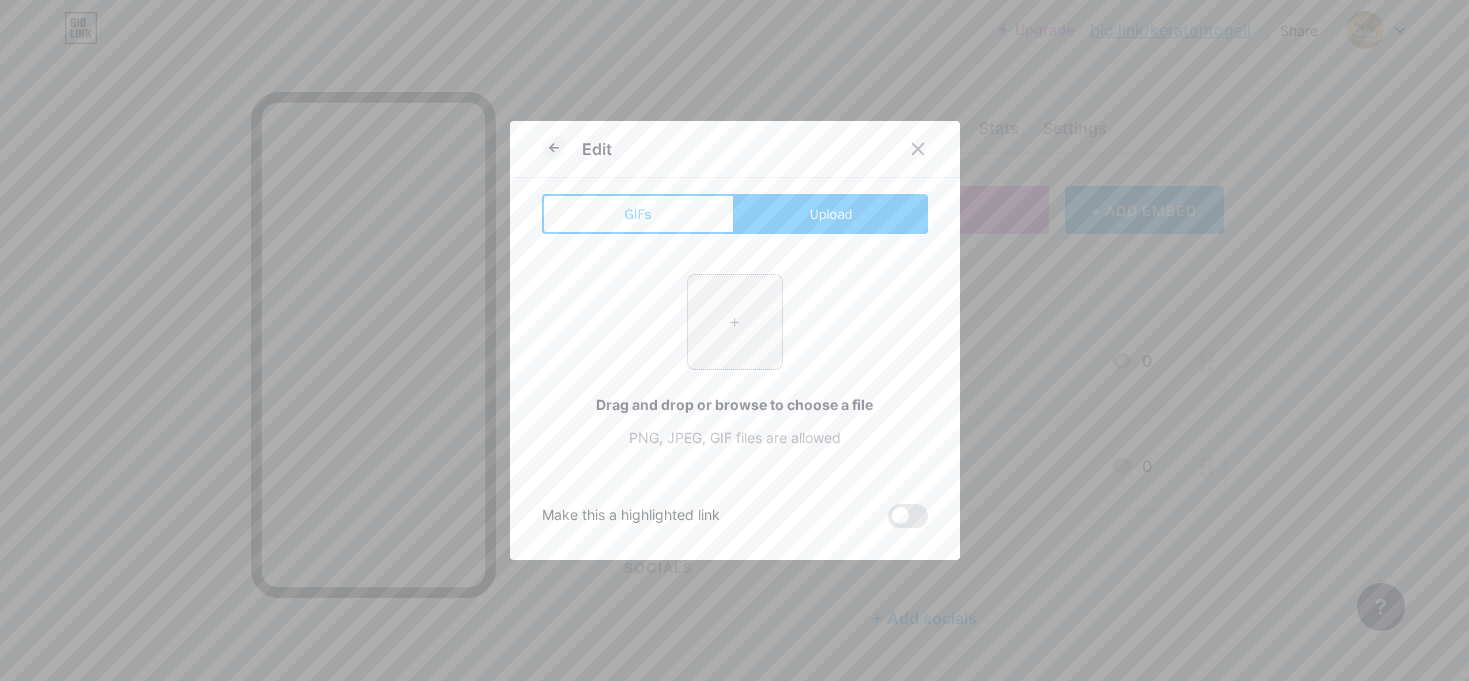 click at bounding box center [735, 322] 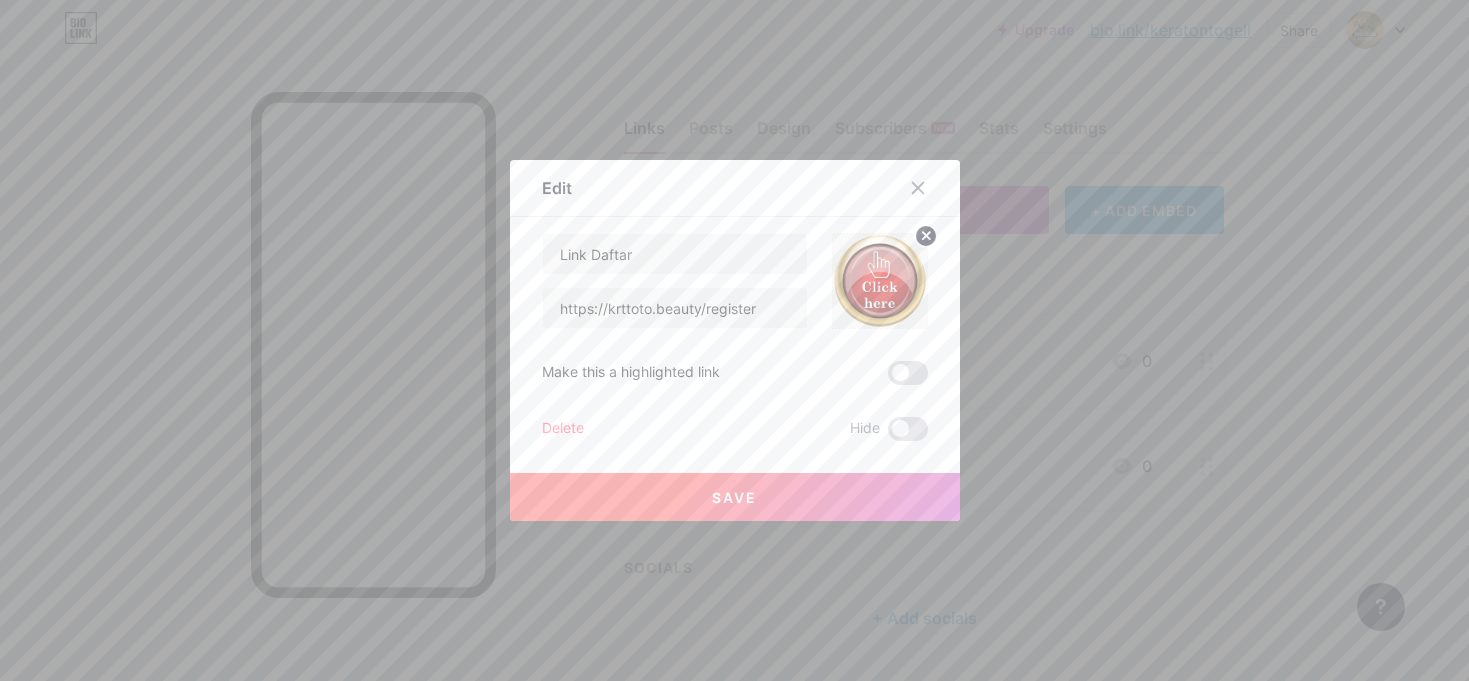 click on "Save" at bounding box center [735, 497] 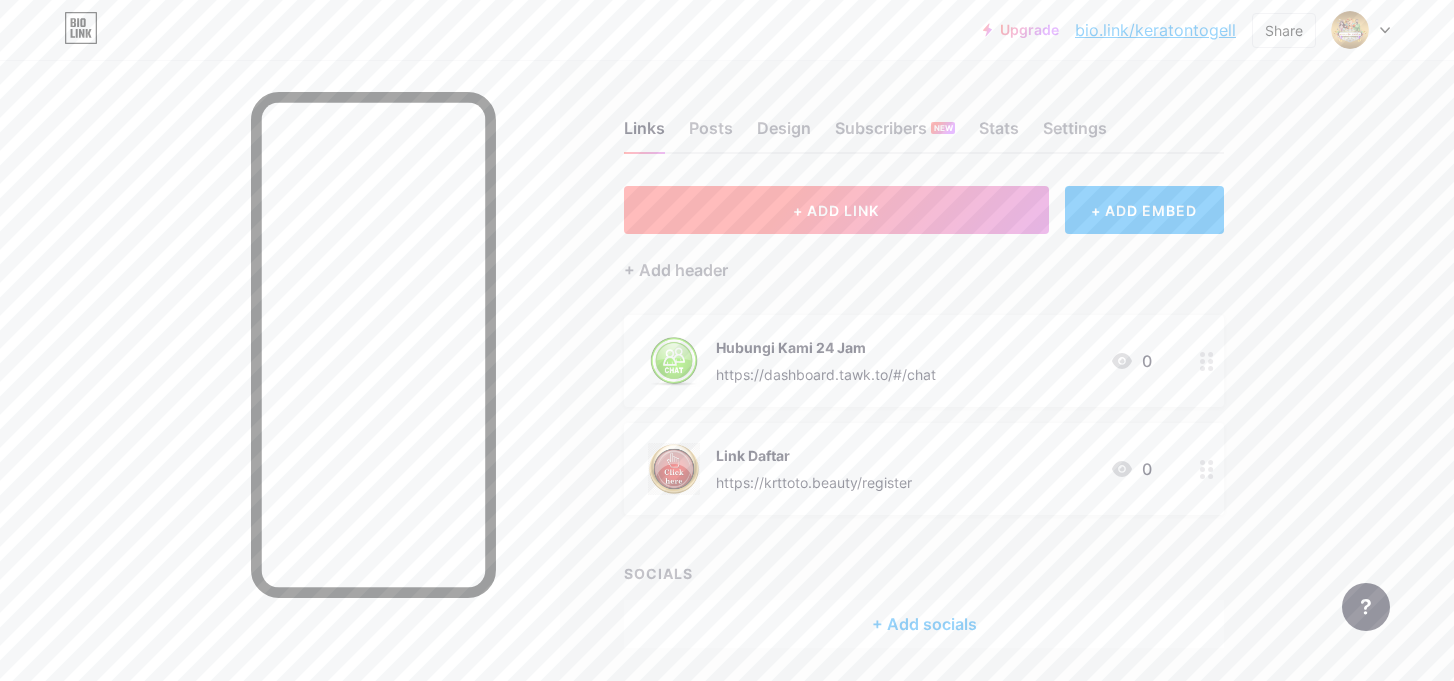 click on "+ ADD LINK" at bounding box center (836, 210) 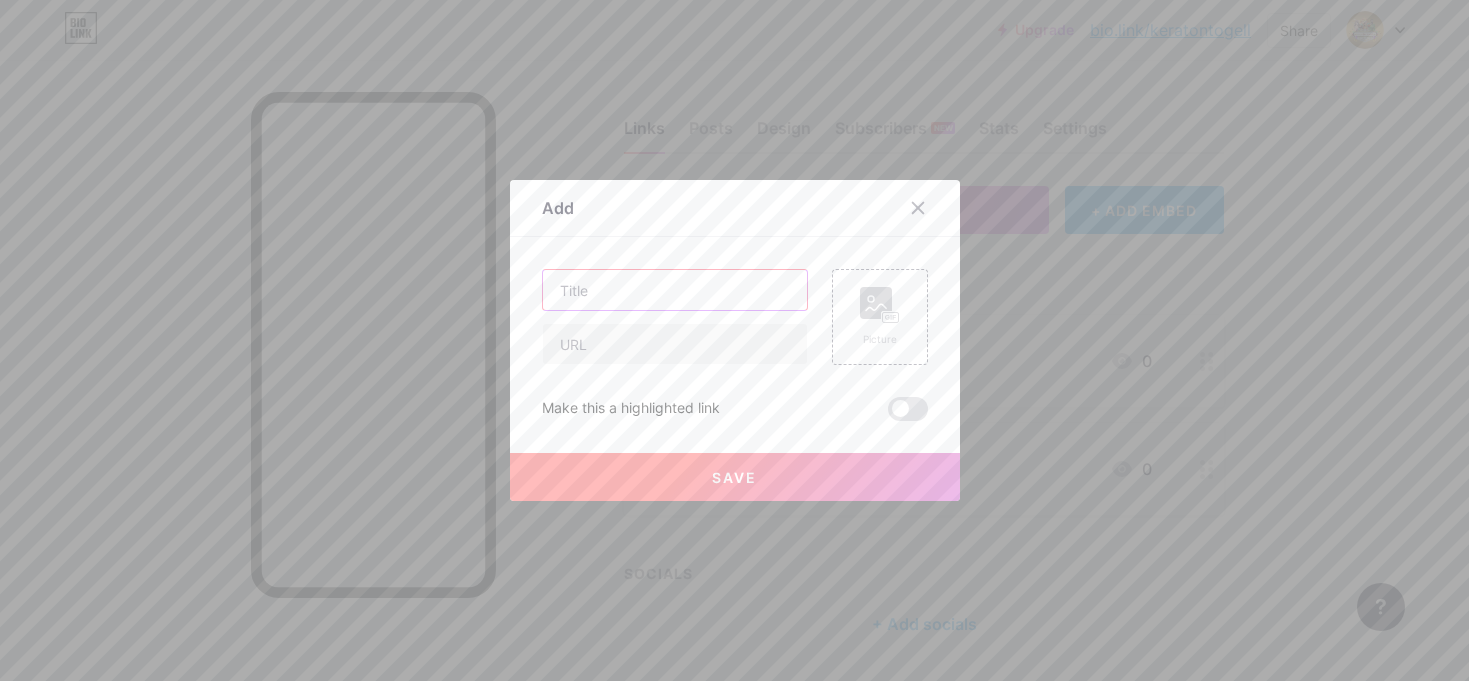 click at bounding box center (675, 290) 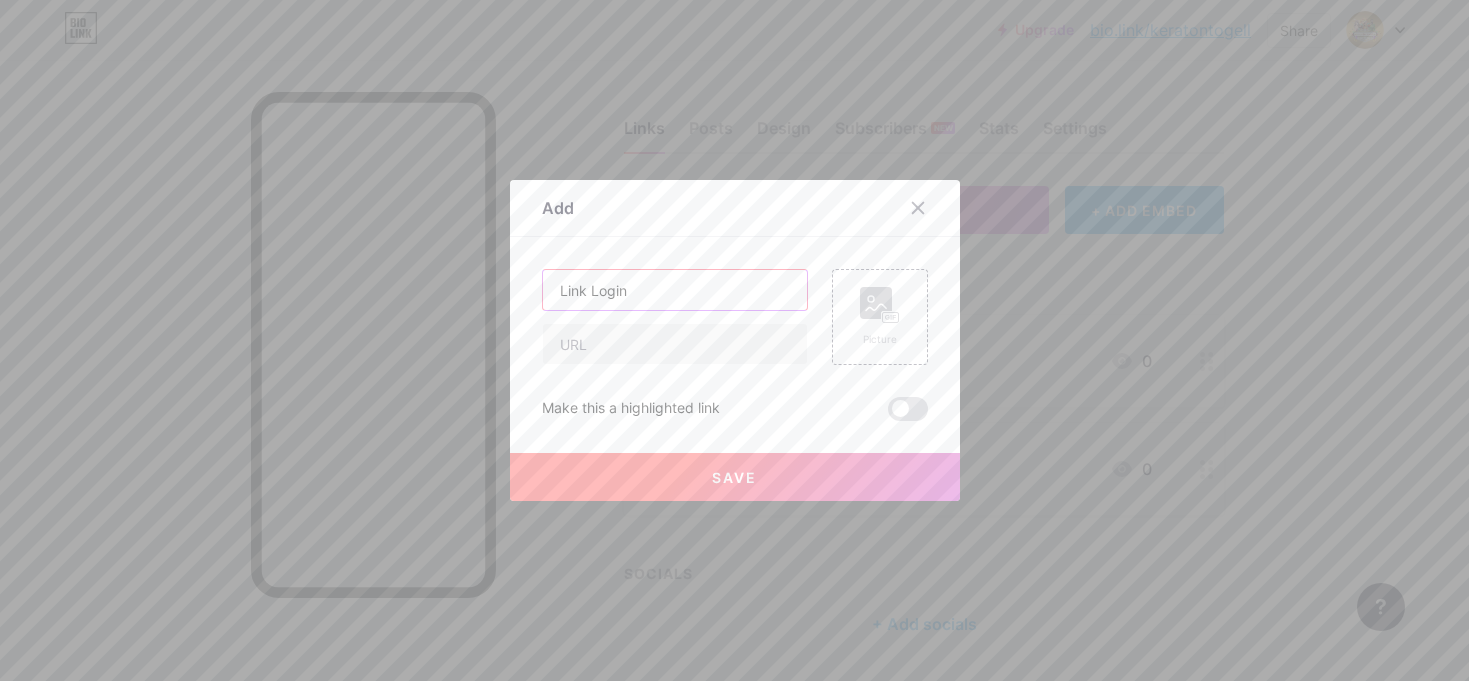 type on "Link Login" 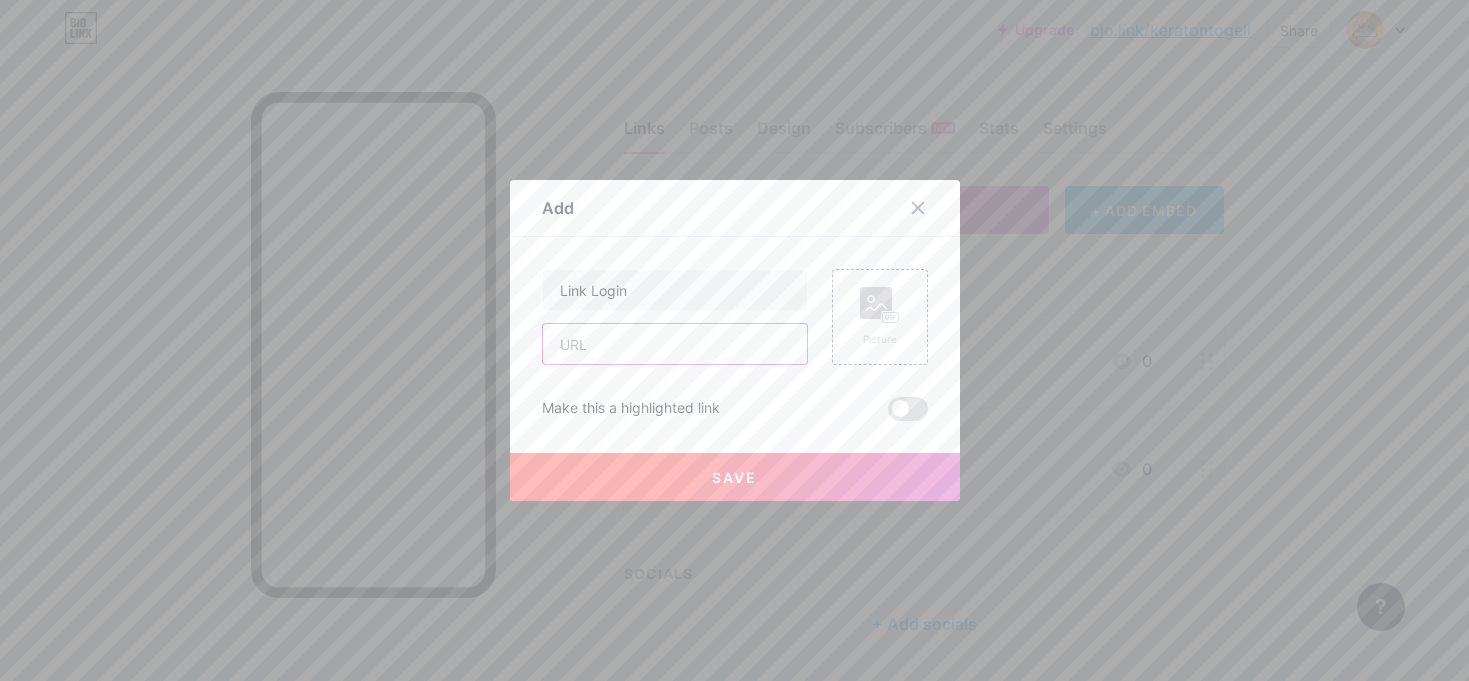 click at bounding box center [675, 344] 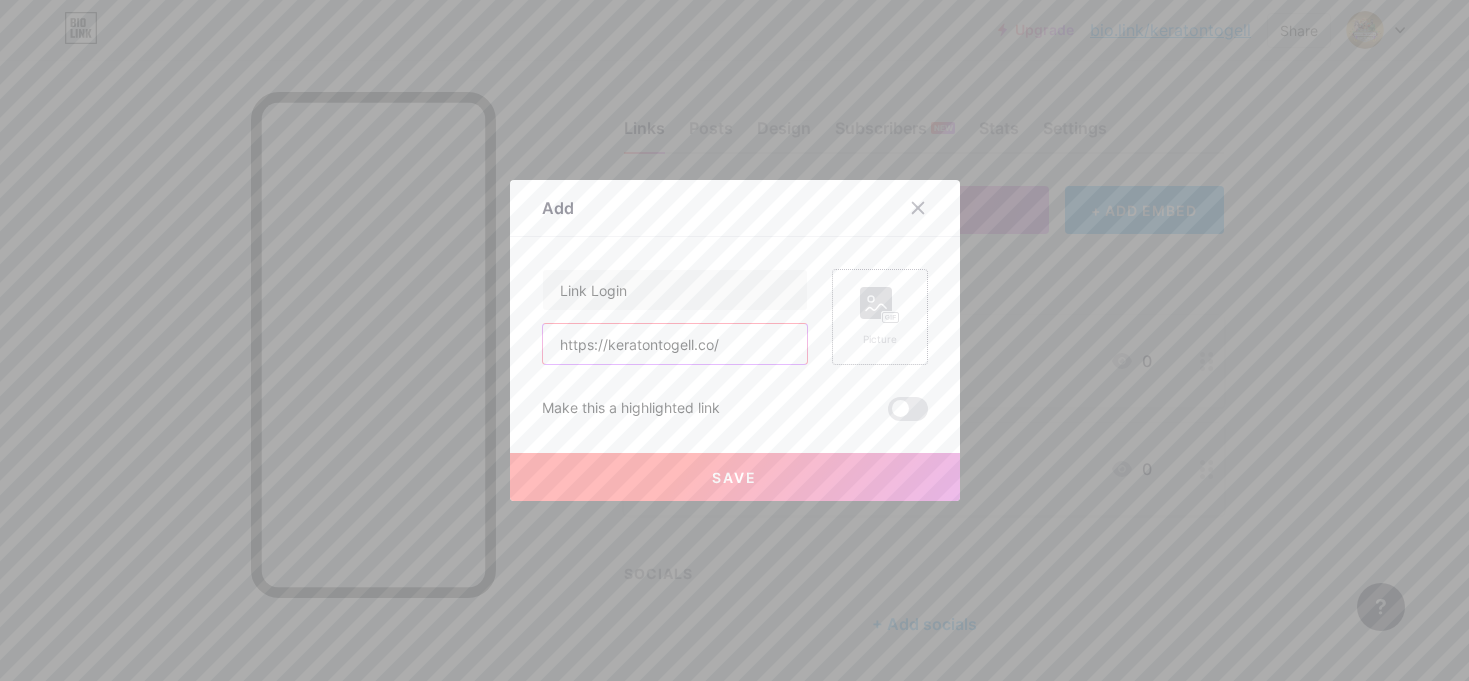 type on "https://keratontogell.co/" 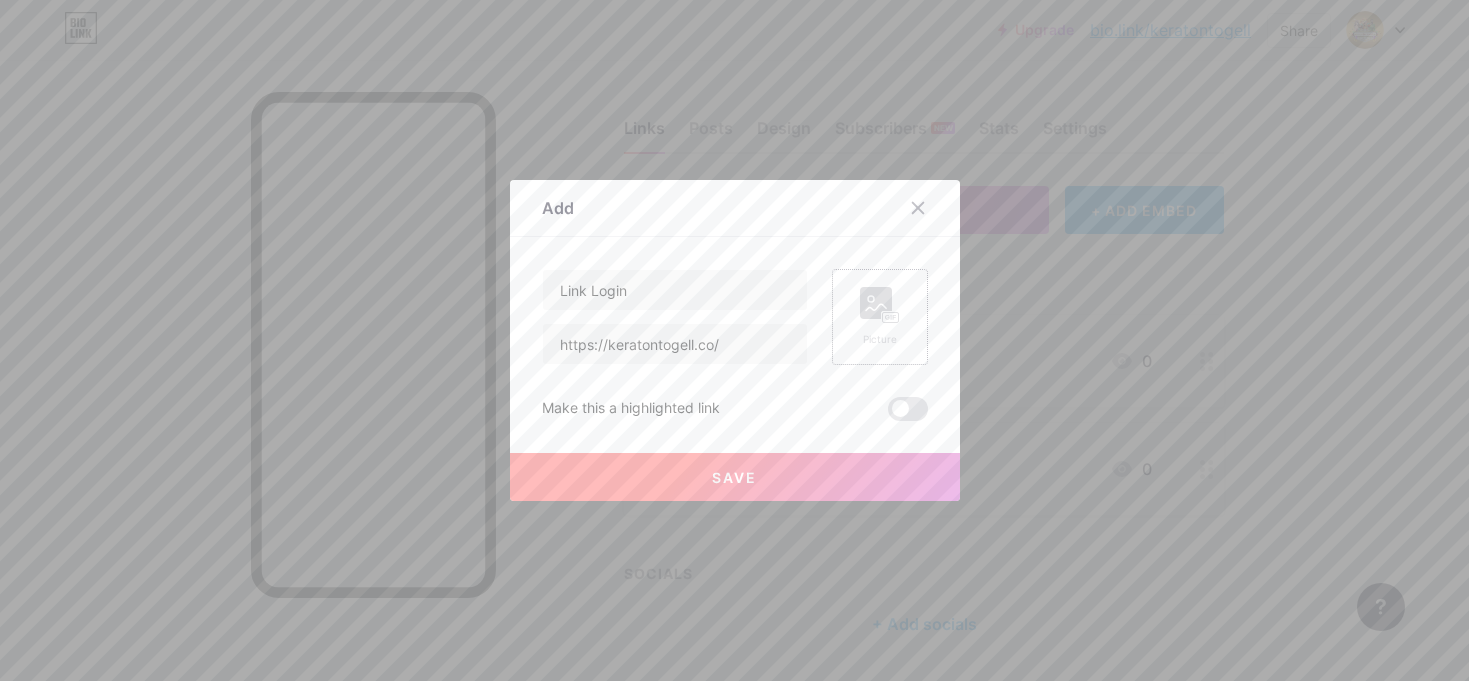 click on "Picture" at bounding box center [880, 317] 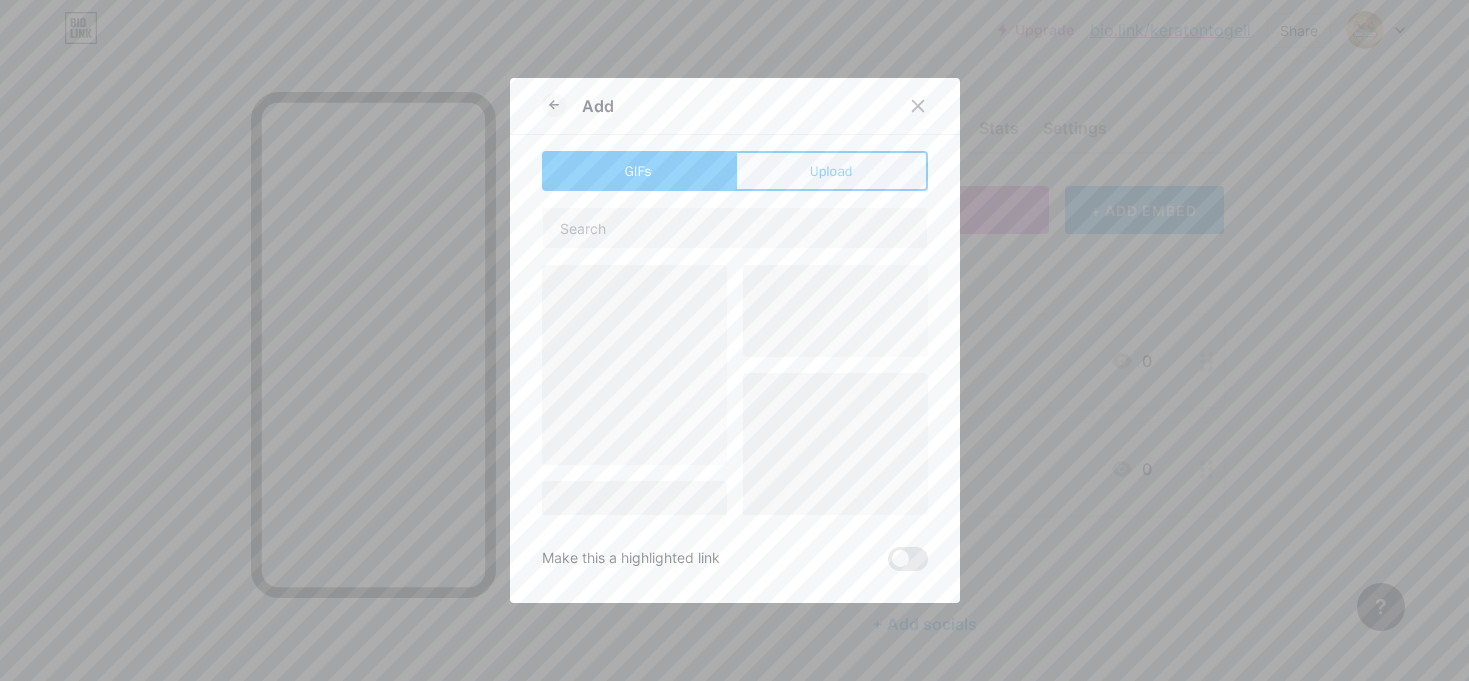 click on "Upload" at bounding box center (831, 171) 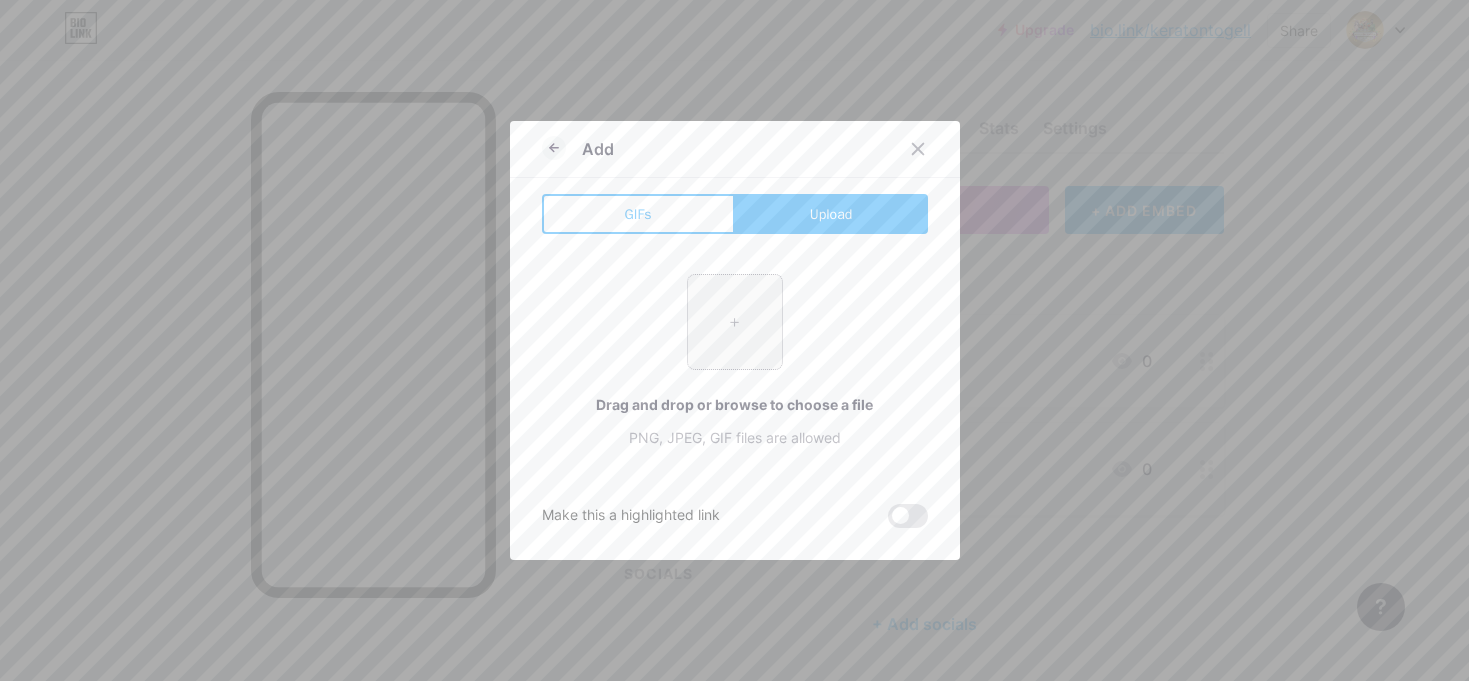 click at bounding box center [735, 322] 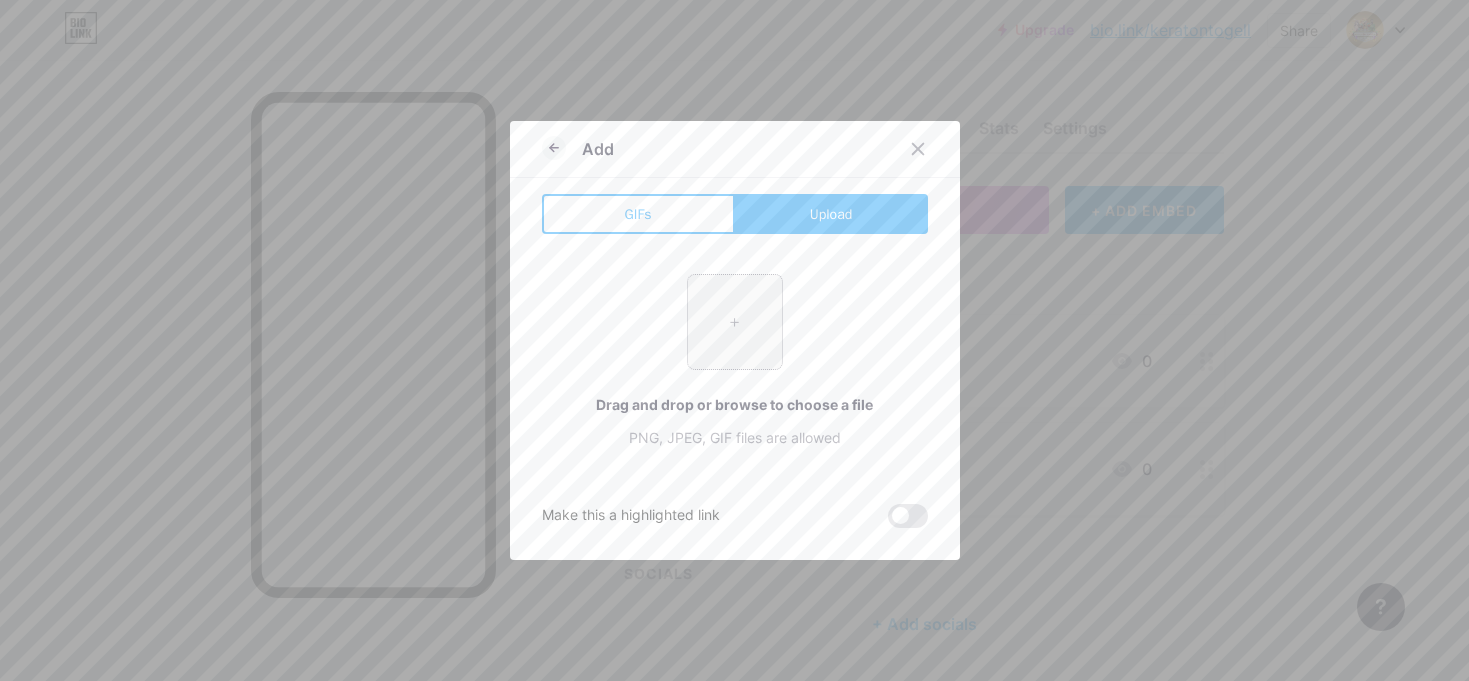 type on "C:\fakepath\IKON HEYLINK (4).png" 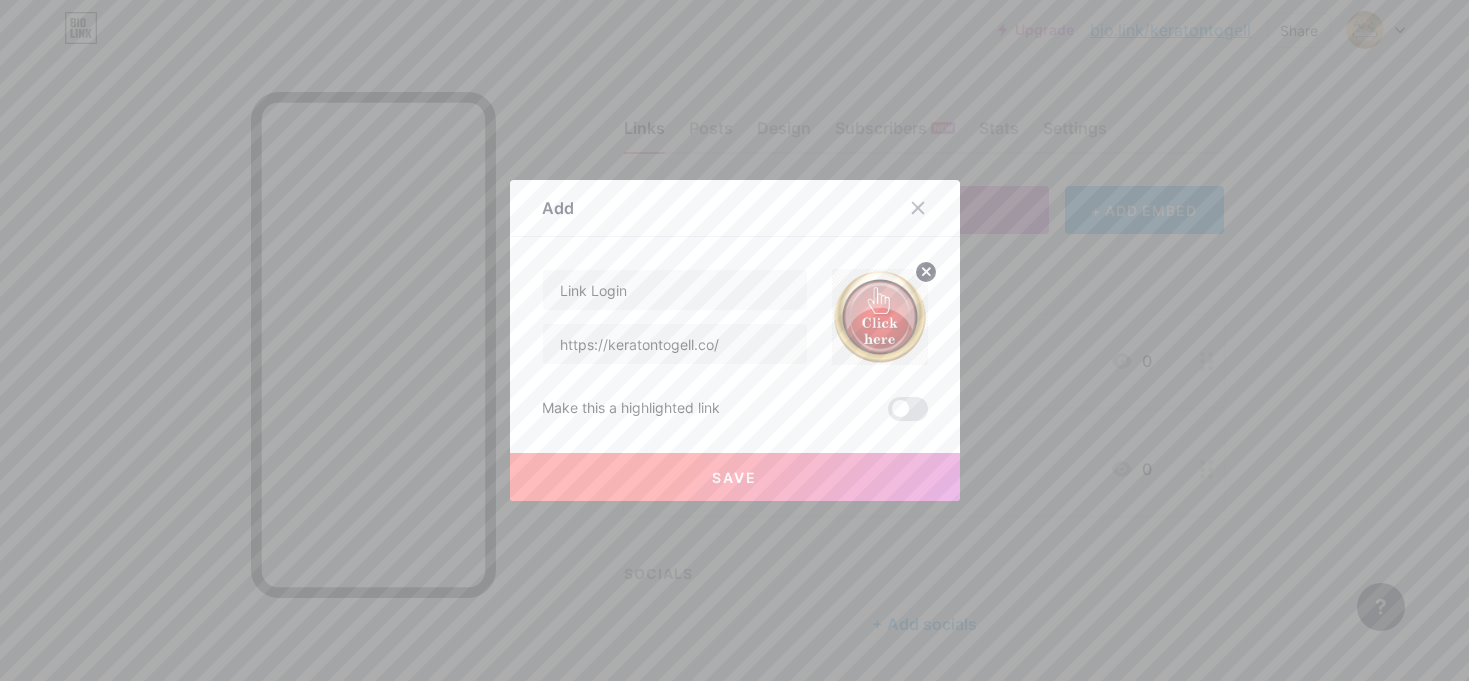 click on "Save" at bounding box center (735, 477) 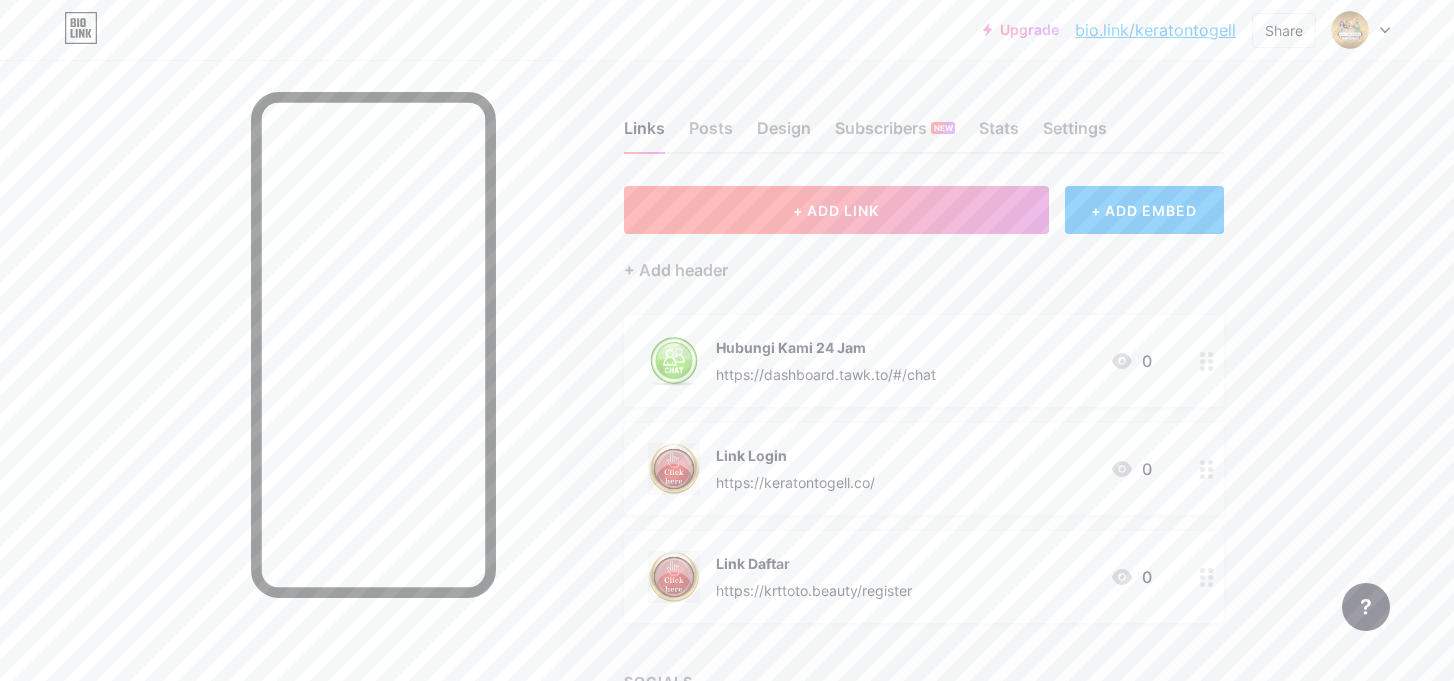 click on "+ ADD LINK" at bounding box center (836, 210) 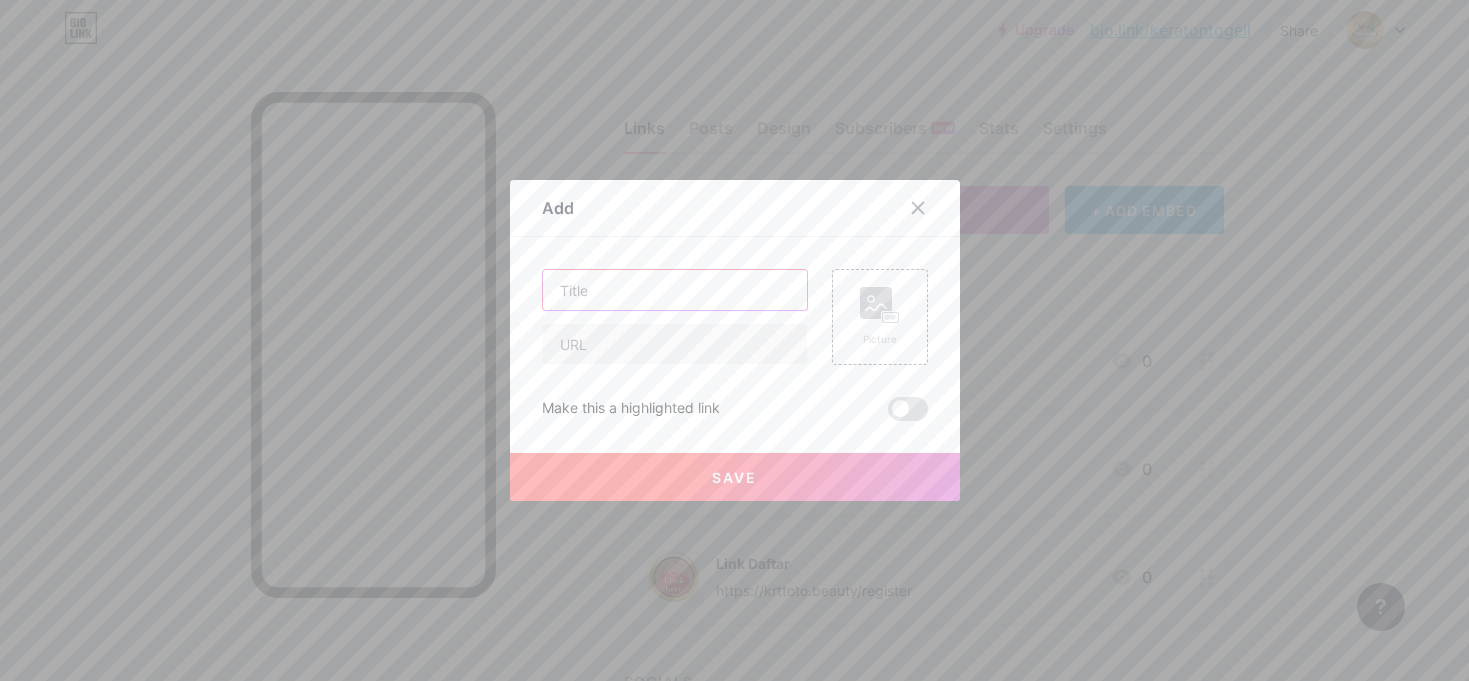 click at bounding box center (675, 290) 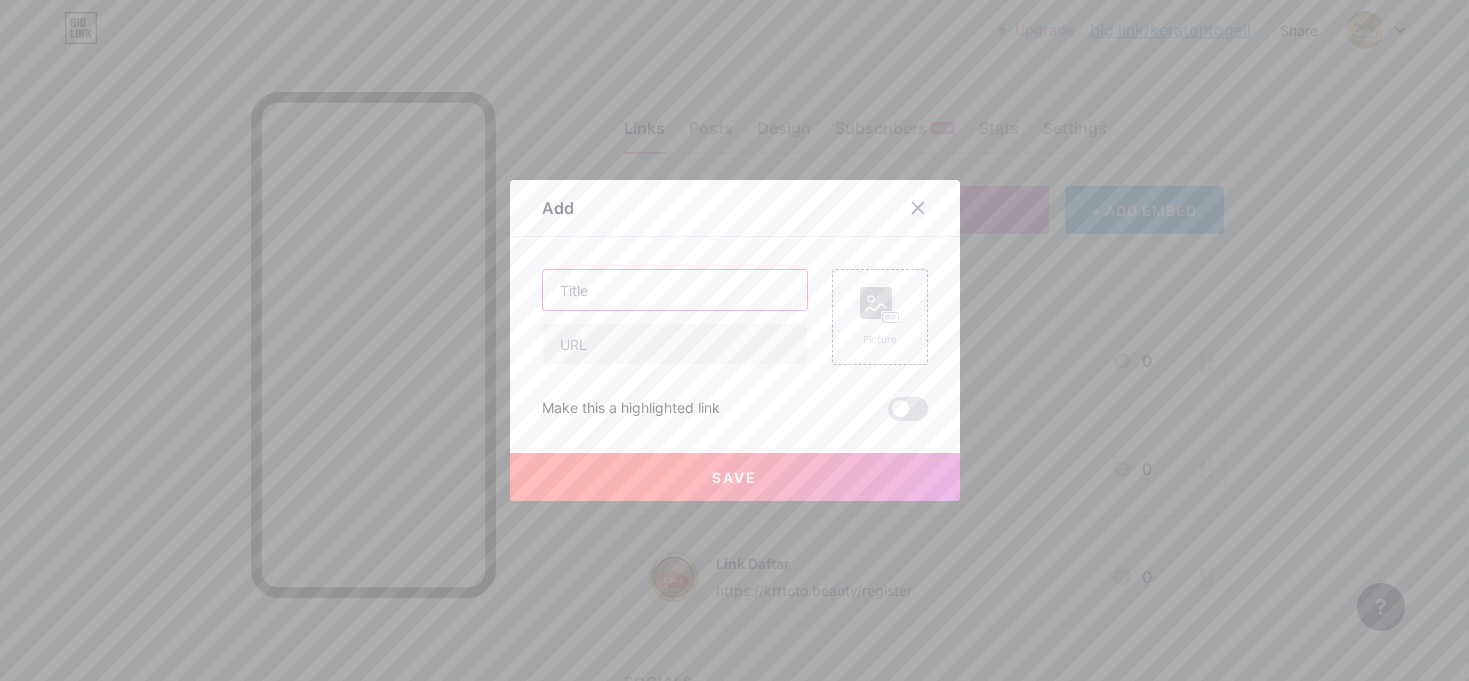 click at bounding box center [675, 290] 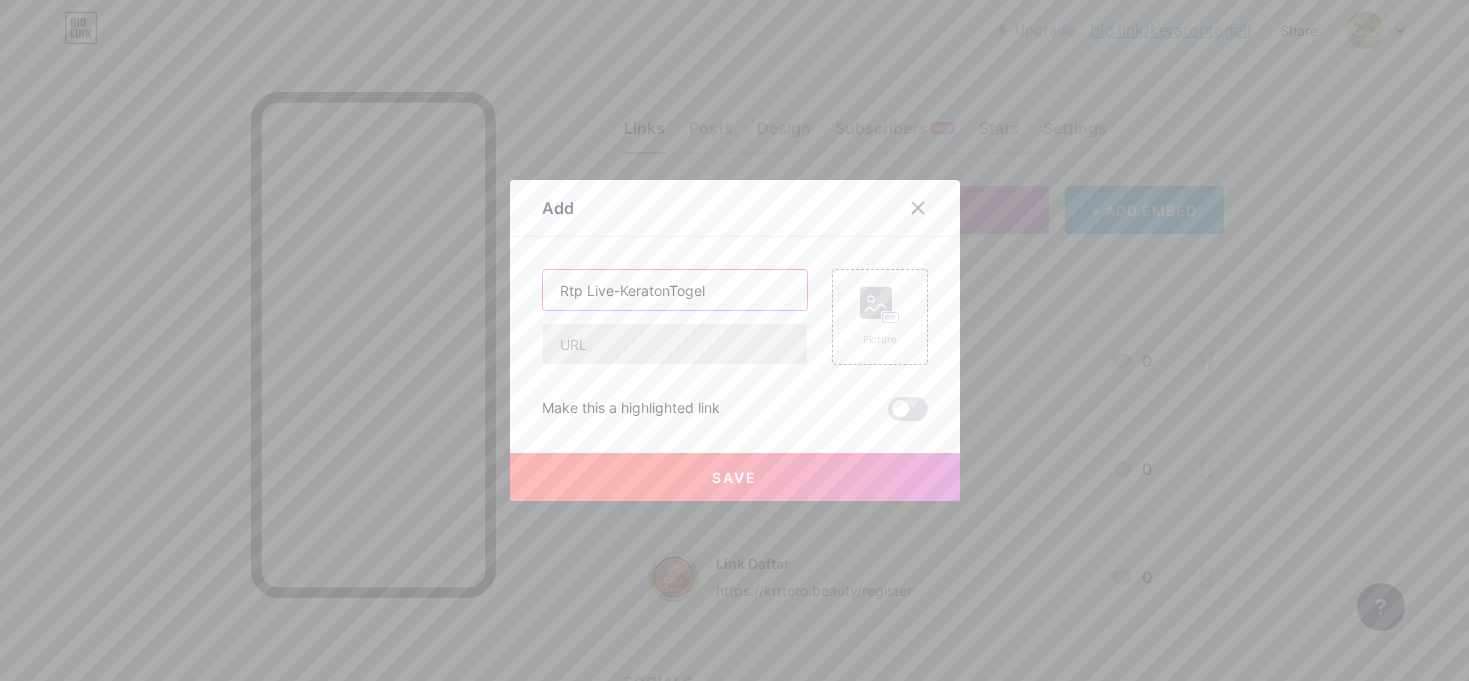 type on "Rtp Live-KeratonTogel" 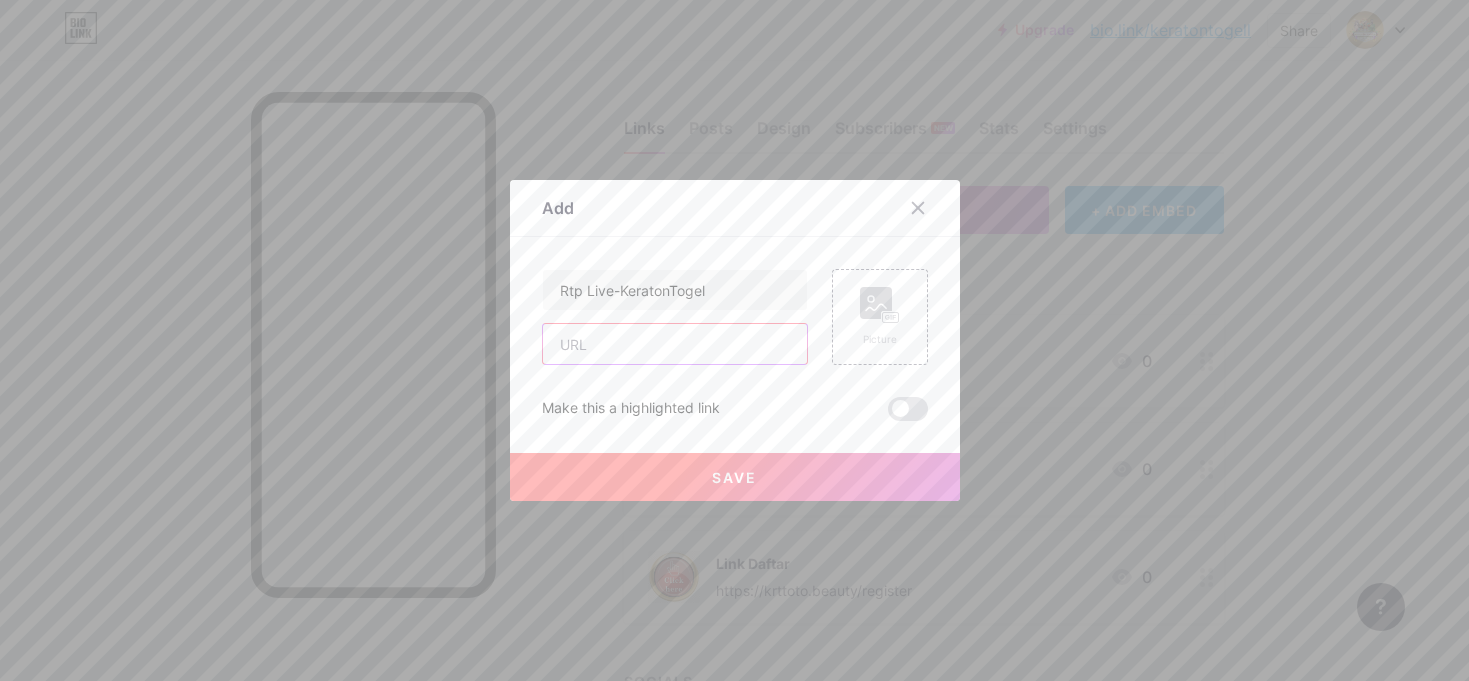 click at bounding box center [675, 344] 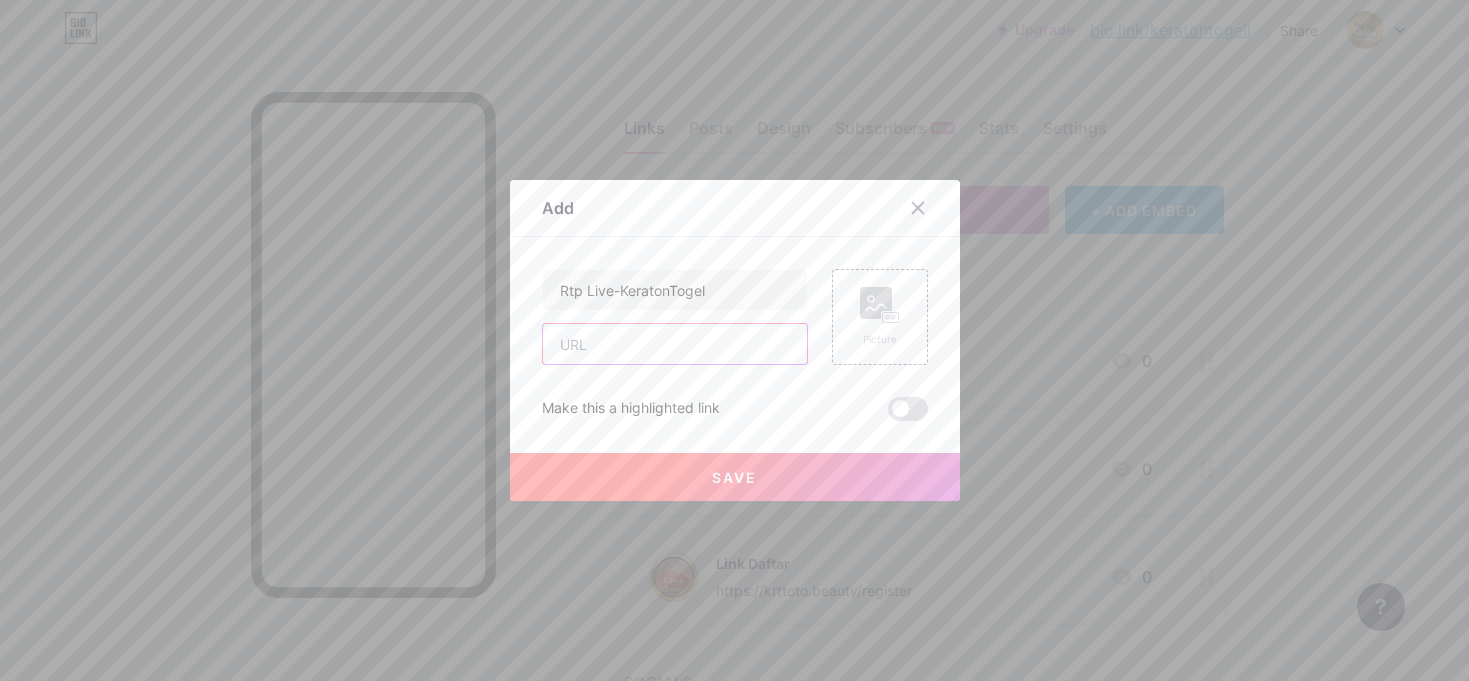 click at bounding box center [675, 344] 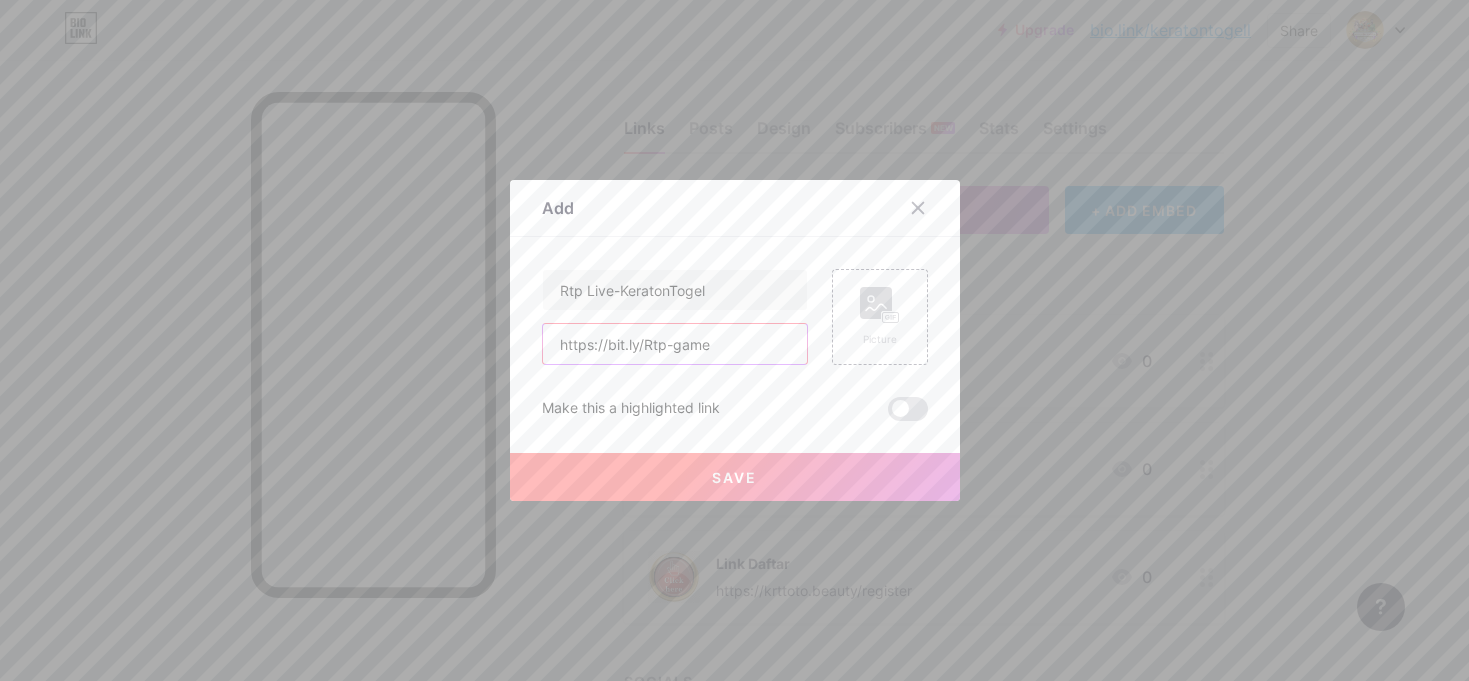 type on "https://bit.ly/Rtp-game" 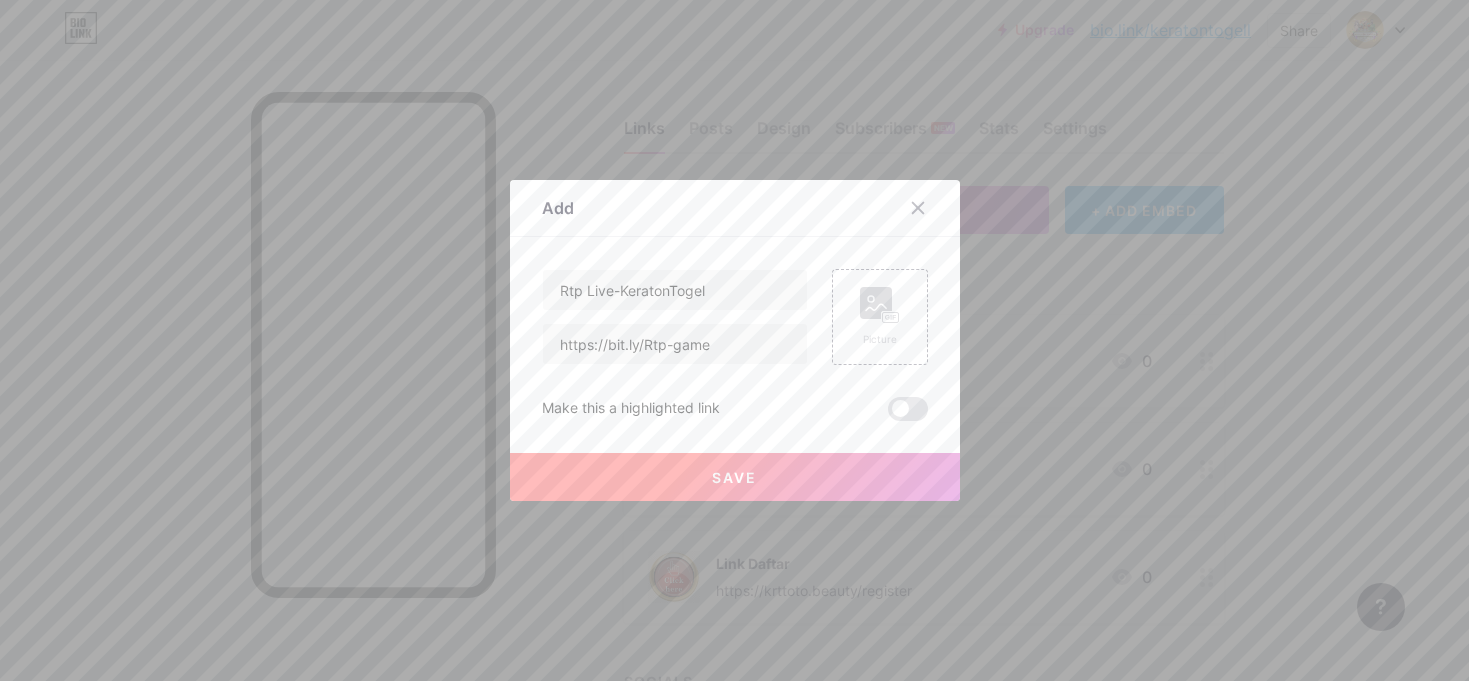 click on "Save" at bounding box center [735, 477] 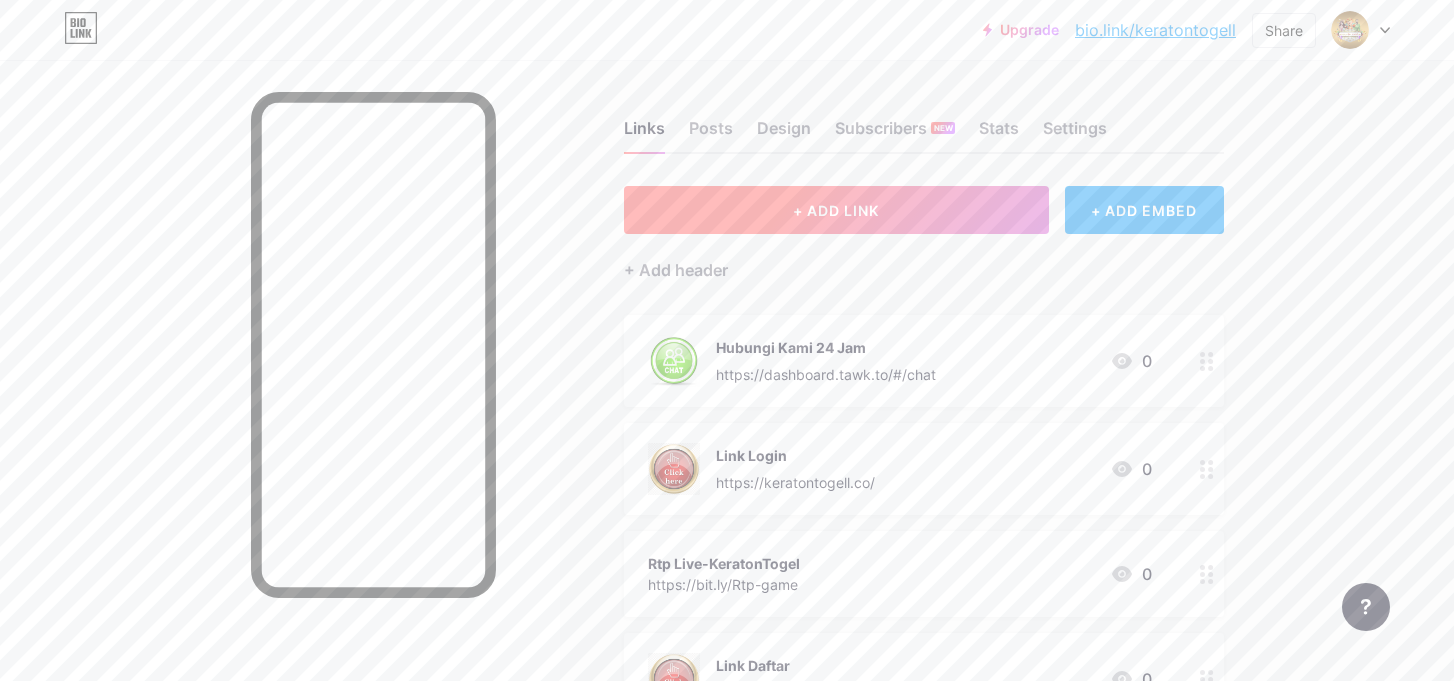 click on "+ ADD LINK" at bounding box center (836, 210) 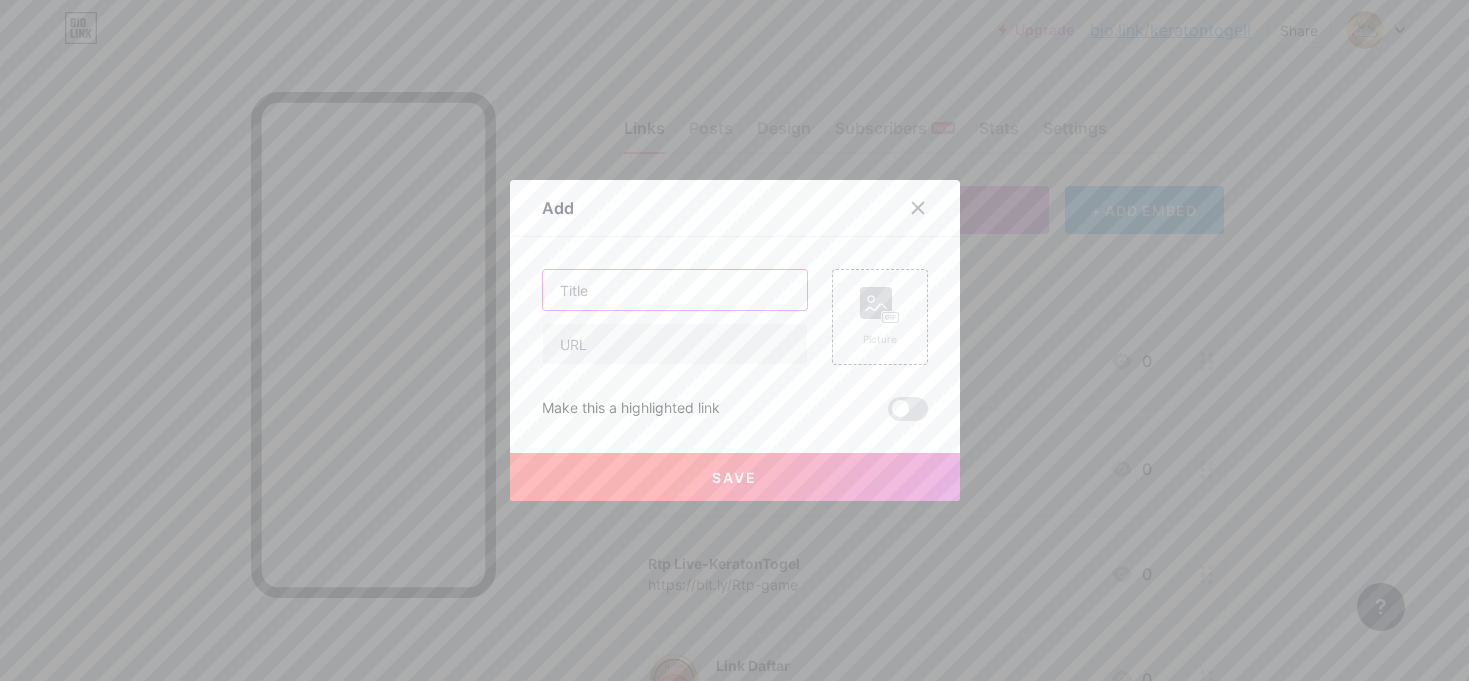 click at bounding box center [675, 290] 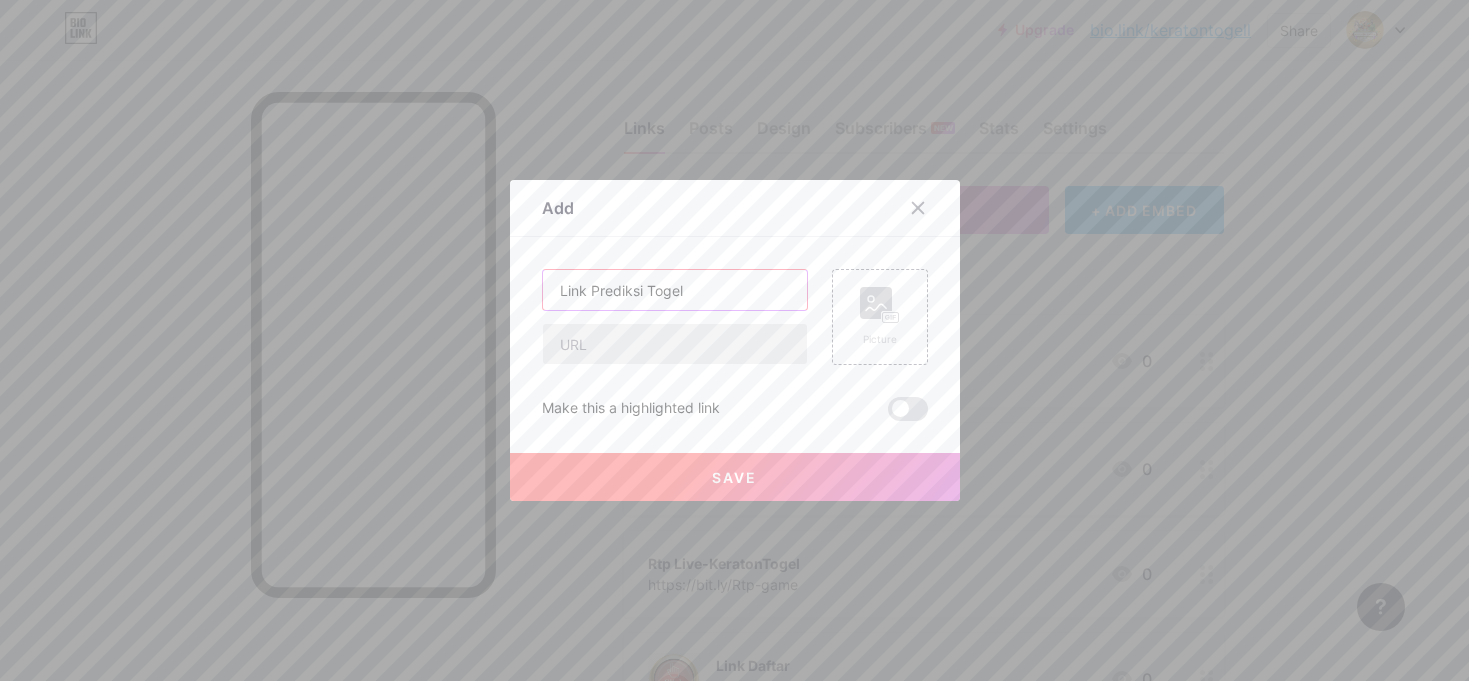 type on "Link Prediksi Togel" 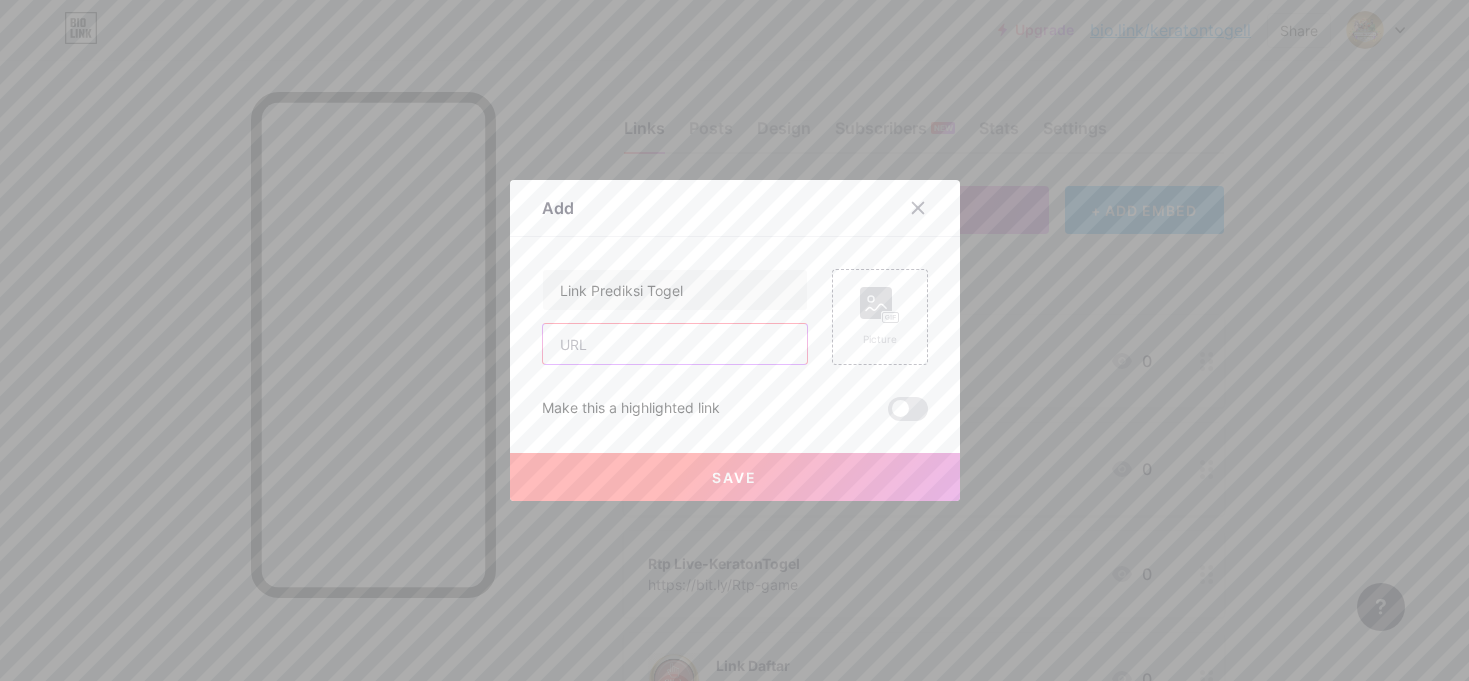 click at bounding box center [675, 344] 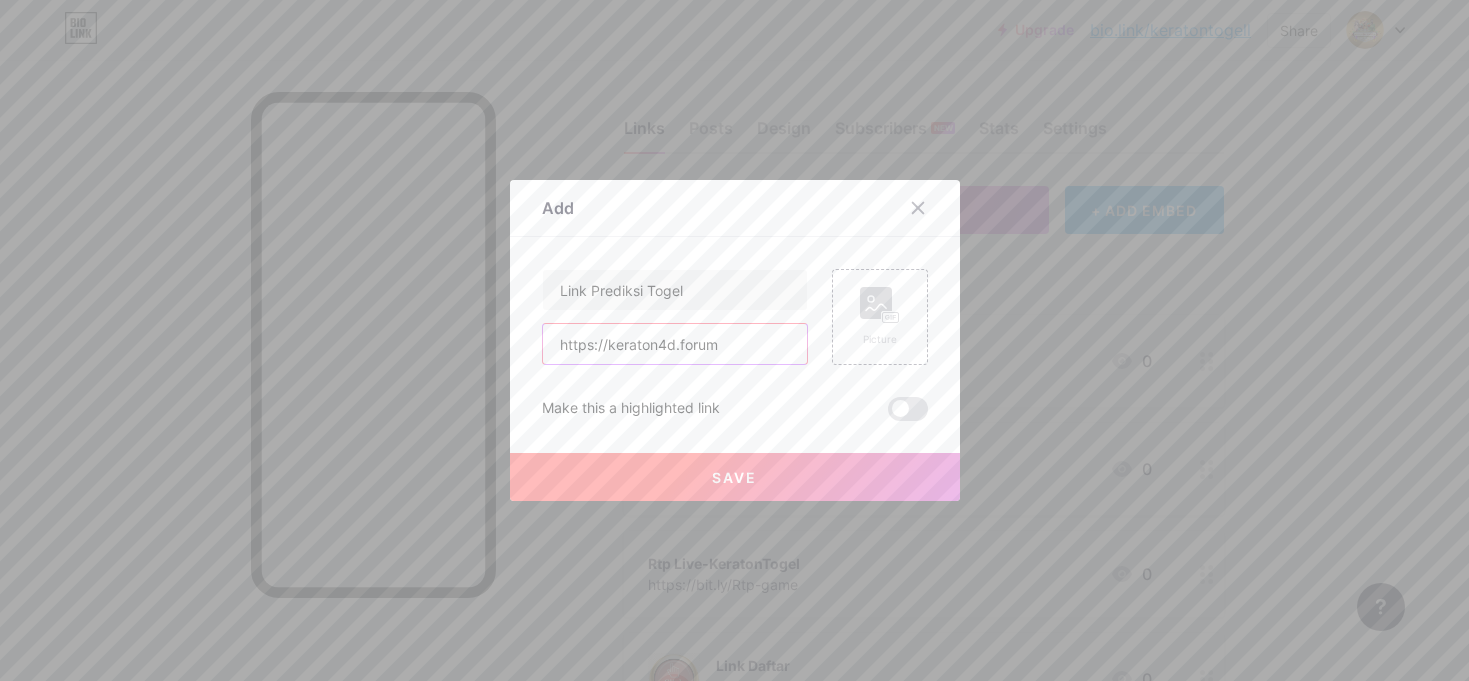 type on "https://keraton4d.forum" 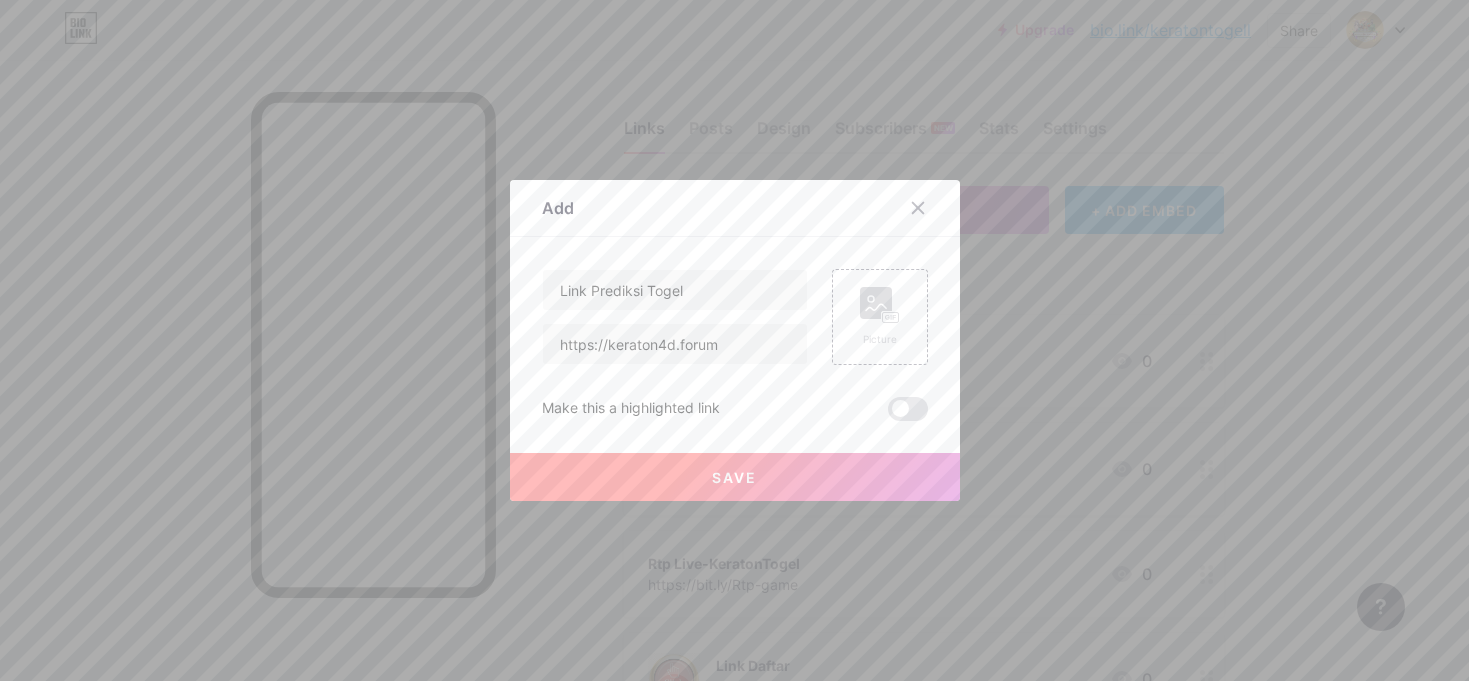click on "Save" at bounding box center (735, 477) 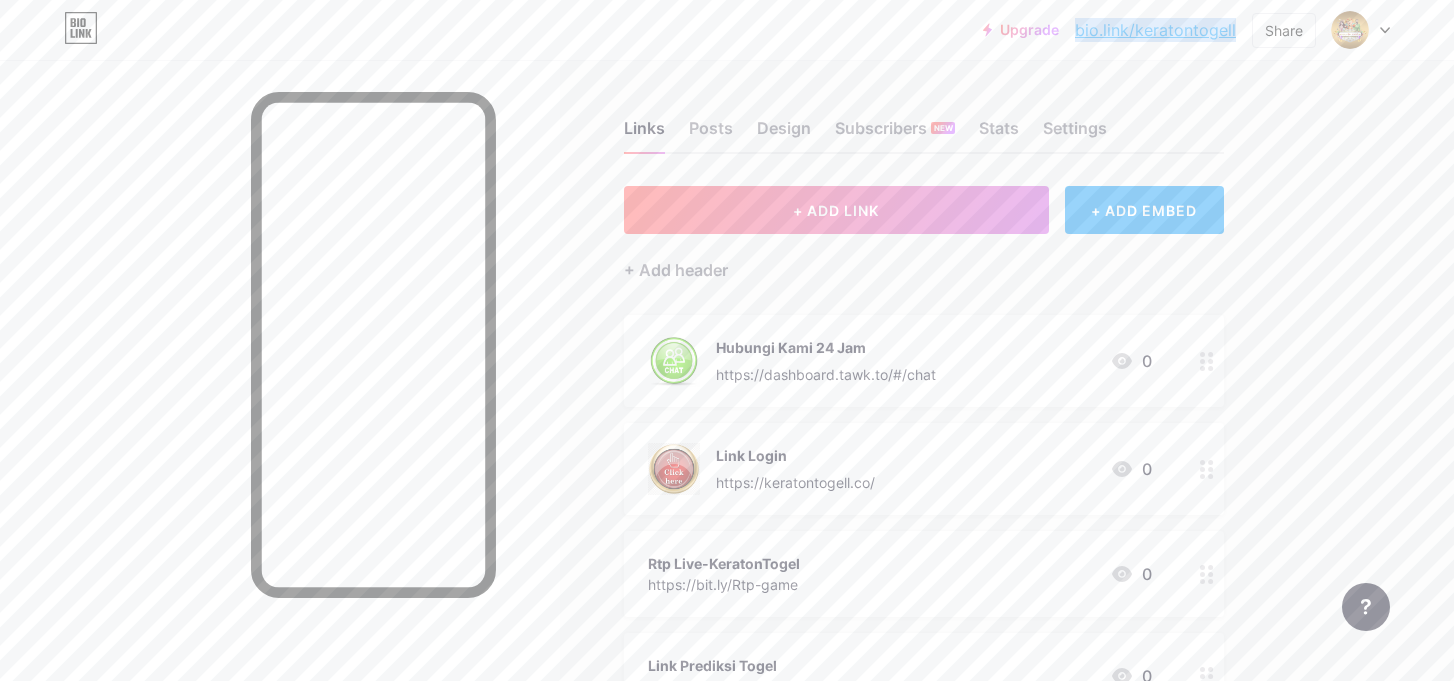drag, startPoint x: 1243, startPoint y: 35, endPoint x: 1466, endPoint y: 97, distance: 231.45842 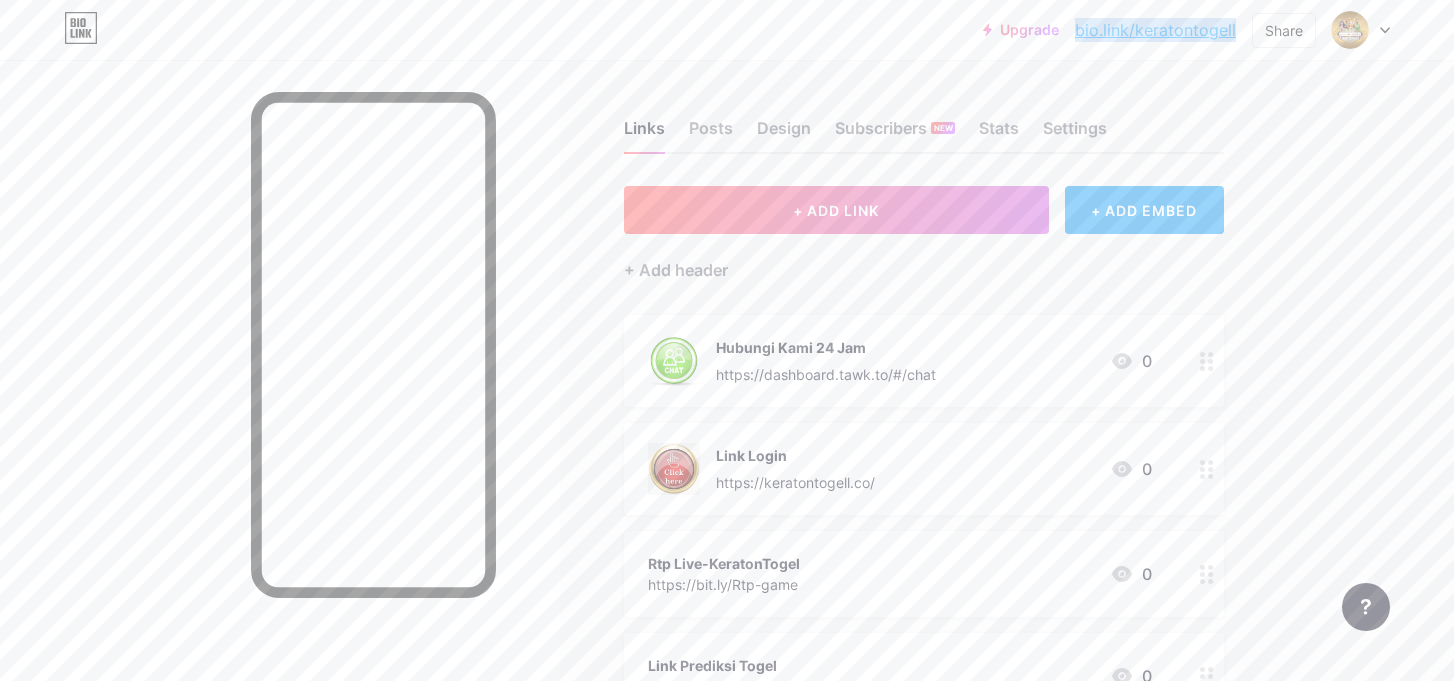 click on "Upgrade   bio.link/kerato...   bio.link/keratontogell   Share               Switch accounts     KERATONTOGEL   bio.link/keratontogell       + Add a new page        Account settings   Logout" at bounding box center [1186, 30] 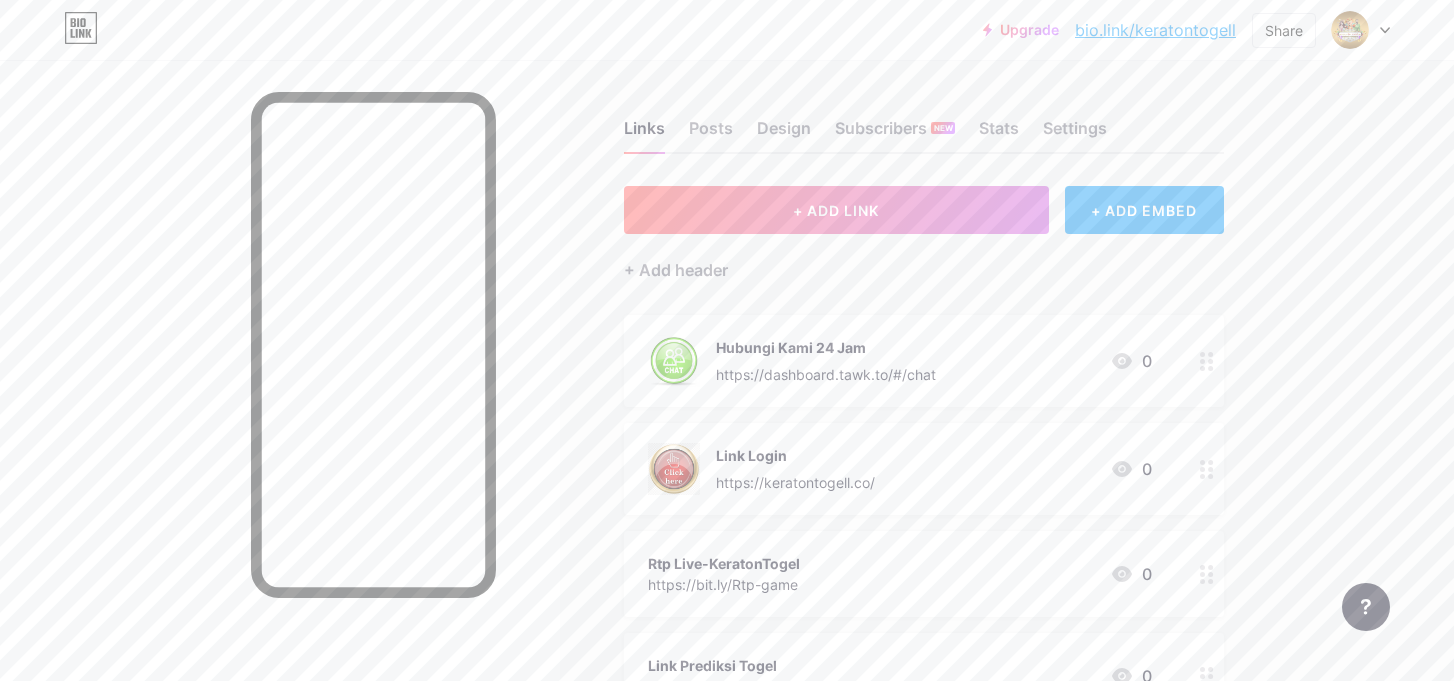 click on "Links
Posts
Design
Subscribers
NEW
Stats
Settings       + ADD LINK     + ADD EMBED
+ Add header
Hubungi Kami 24 Jam
https://dashboard.tawk.to/#/chat
0
Link Login
https://keratontogell.co/
0
Rtp Live-KeratonTogel
https://bit.ly/Rtp-game
0
Link Prediksi Togel
https://keraton4d.forum
0
Link Daftar
https://krttoto.beauty/register
0
SOCIALS     + Add socials                       Feature requests             Help center         Contact support" at bounding box center (654, 560) 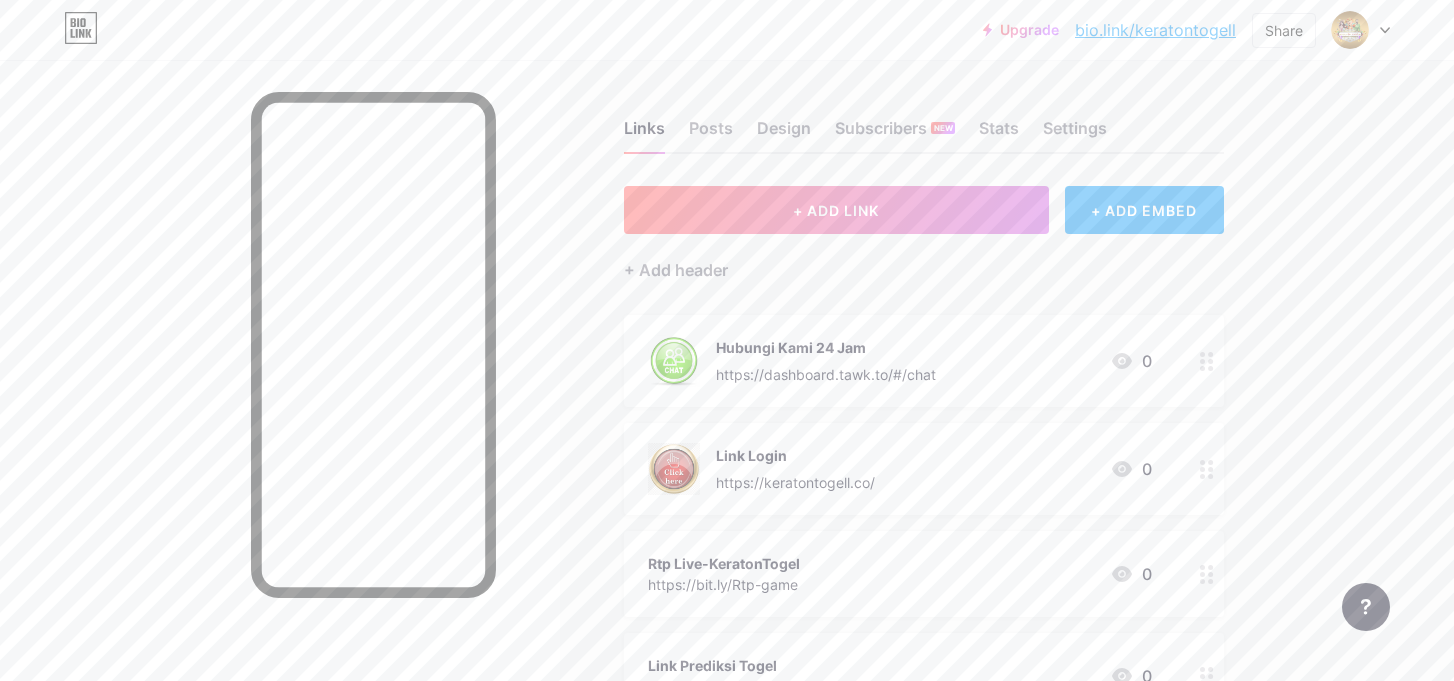 click on "bio.link/keratontogell" at bounding box center (1155, 30) 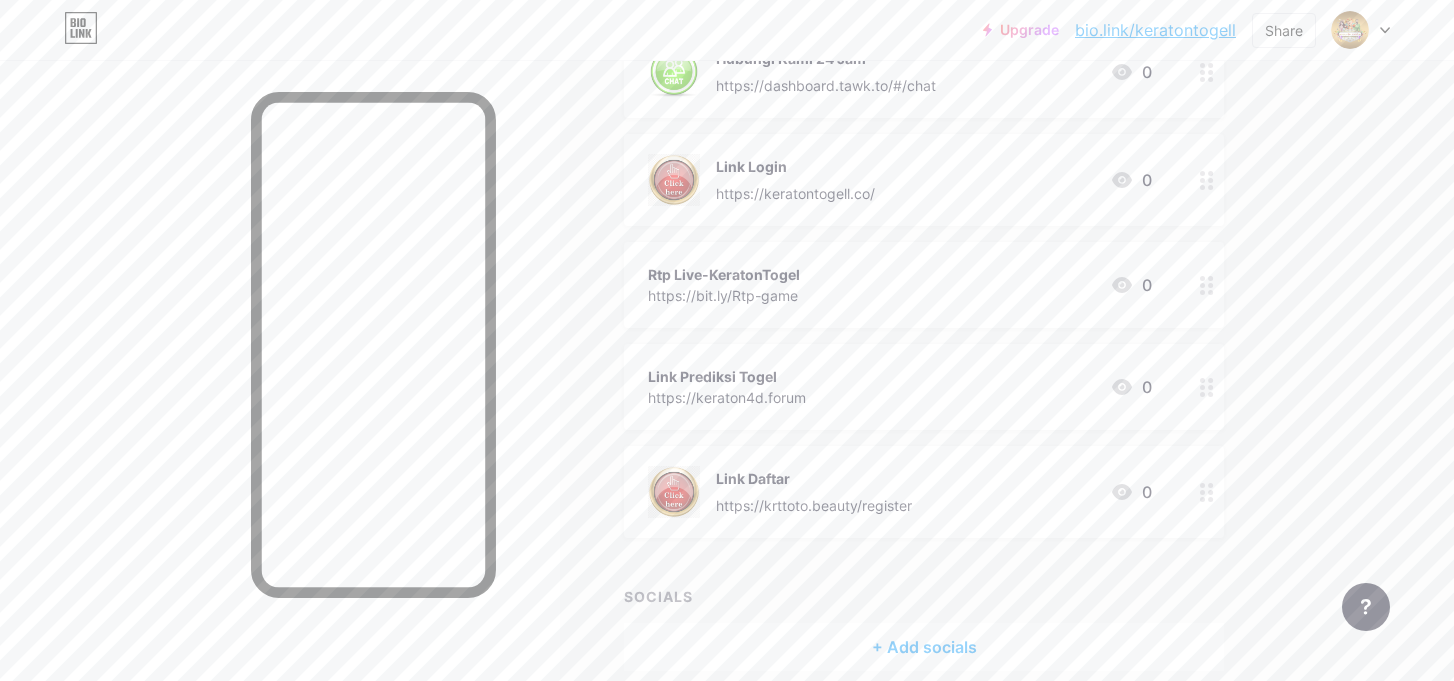 scroll, scrollTop: 300, scrollLeft: 0, axis: vertical 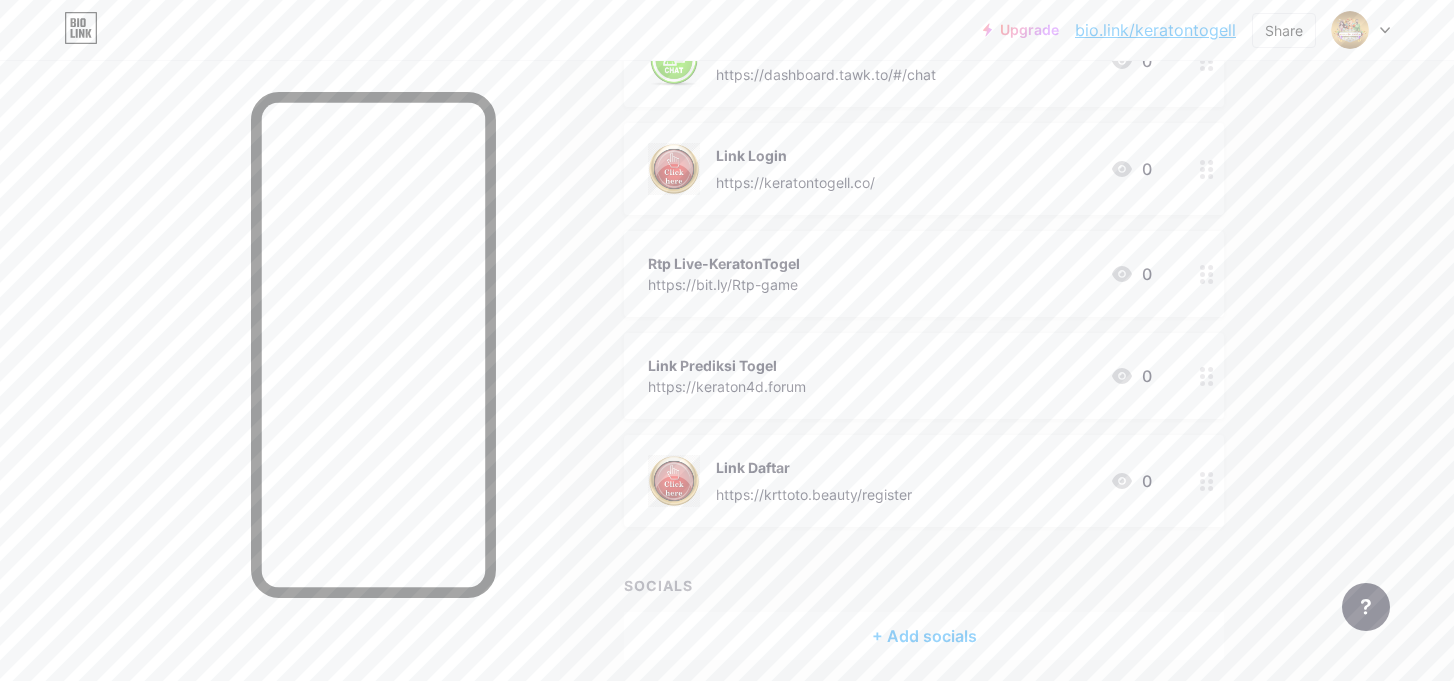click on "Rtp Live-KeratonTogel
https://bit.ly/Rtp-game
0" at bounding box center [900, 274] 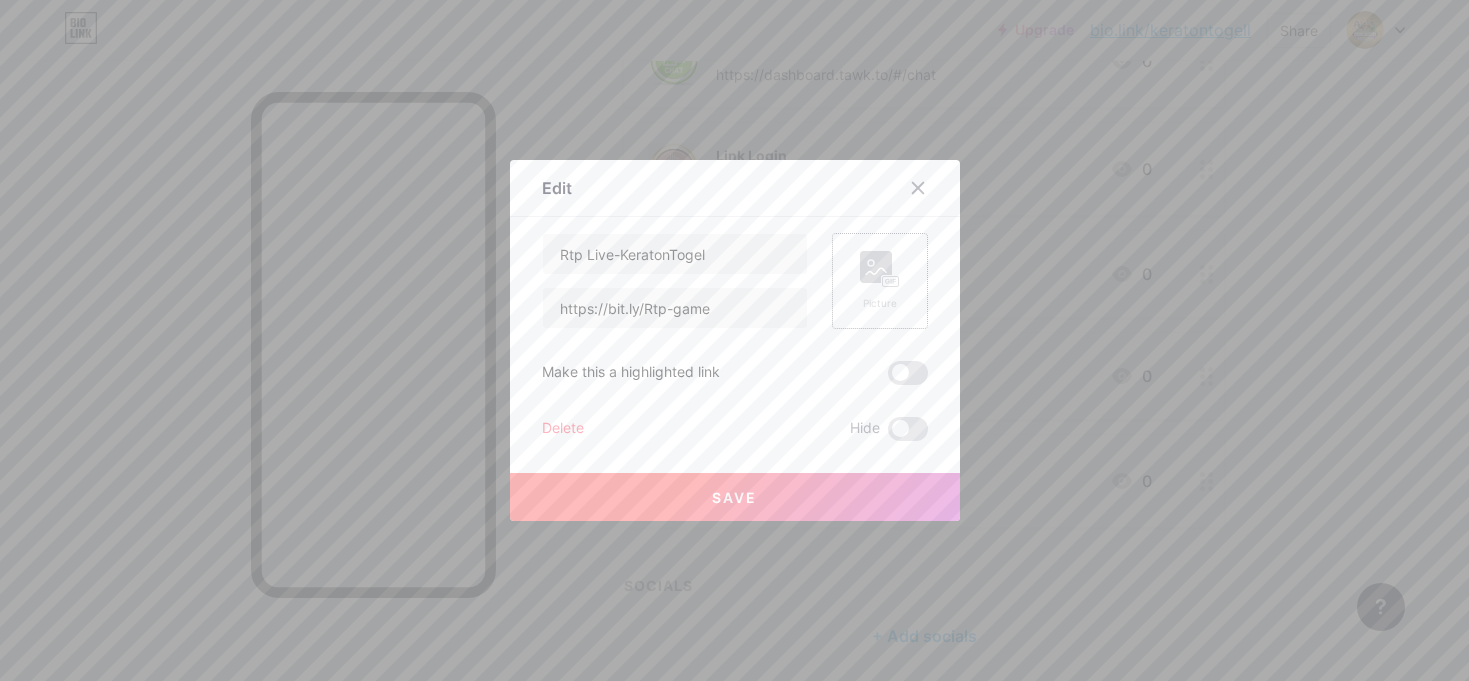 click on "Picture" at bounding box center [880, 281] 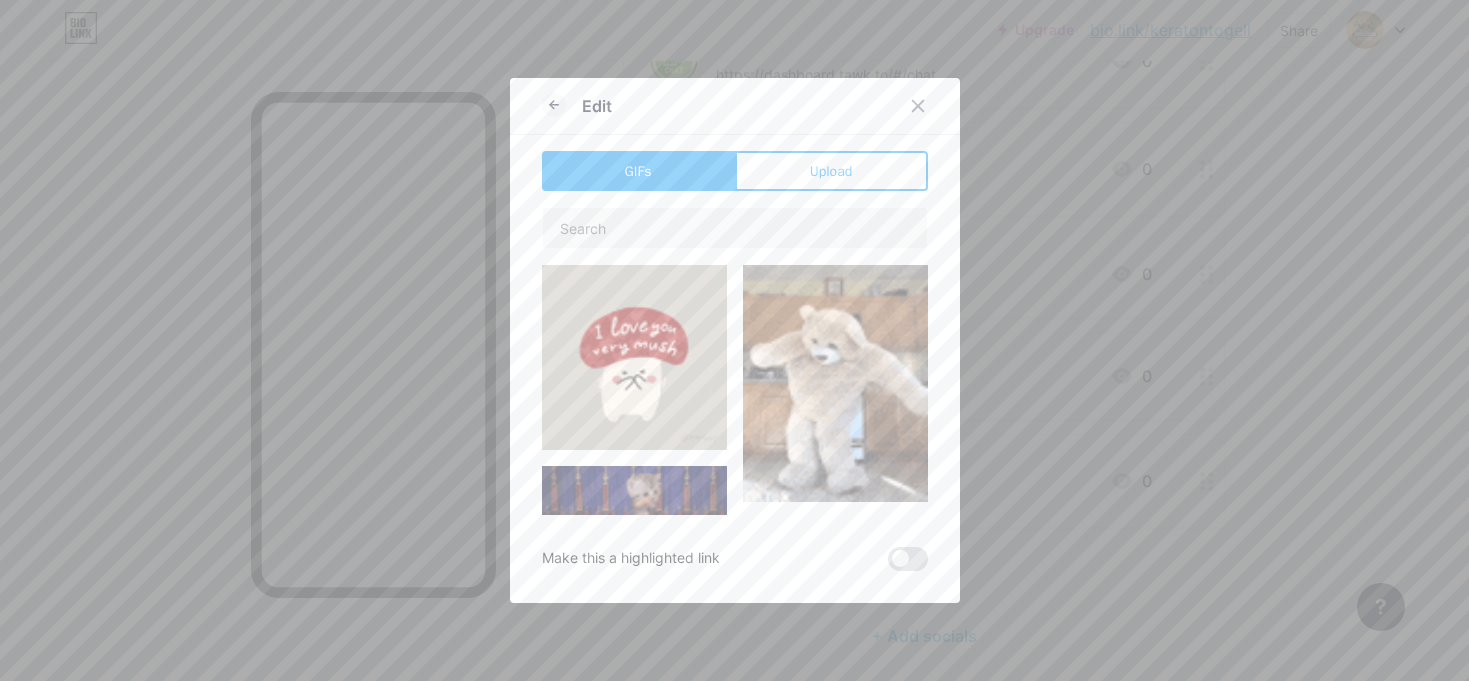click on "GIFs     Upload       Content
YouTube
Play YouTube video without leaving your page.
ADD
Vimeo
Play Vimeo video without leaving your page.
ADD
Tiktok
Grow your TikTok following
ADD
Tweet
Embed a tweet.
ADD
Reddit
Showcase your Reddit profile
ADD
Spotify
Embed Spotify to play the preview of a track.
ADD
Twitch
Play Twitch video without leaving your page.
ADD
ADD
ADD" at bounding box center [735, 361] 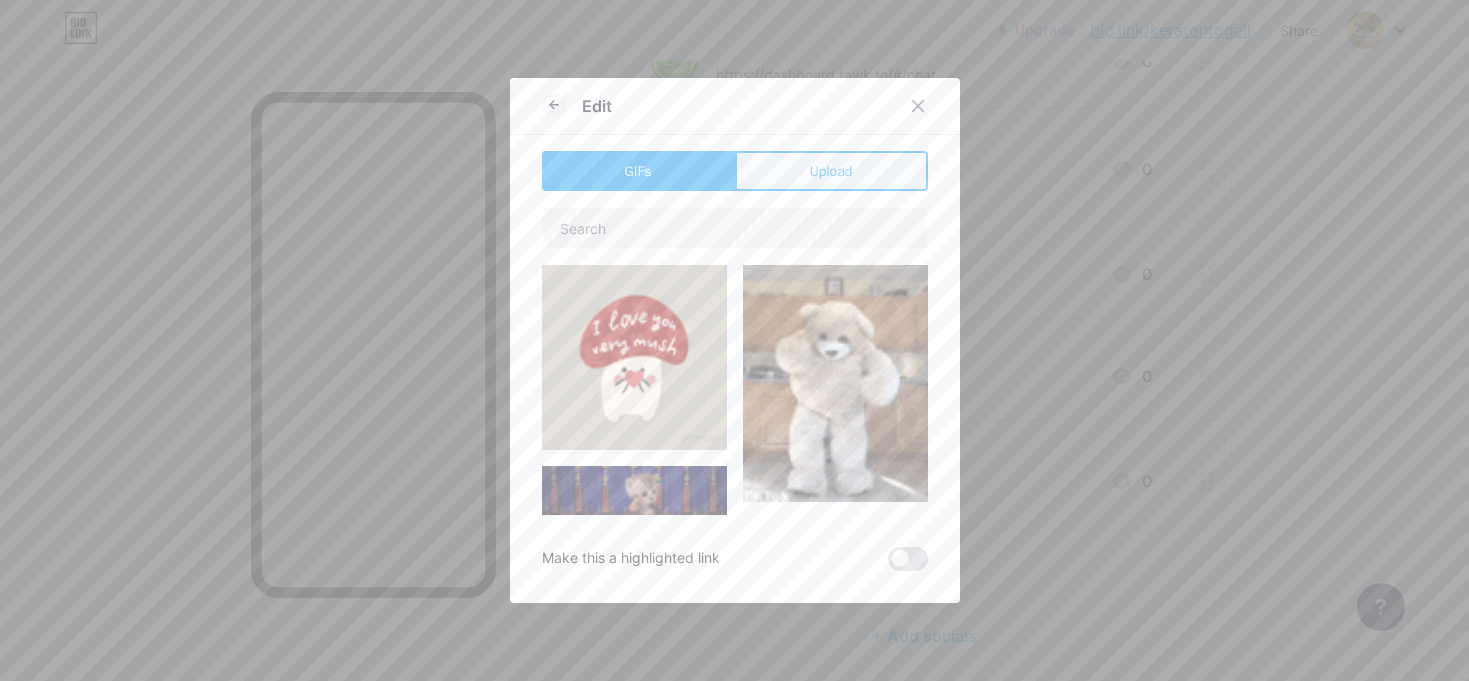 click on "Upload" at bounding box center (831, 171) 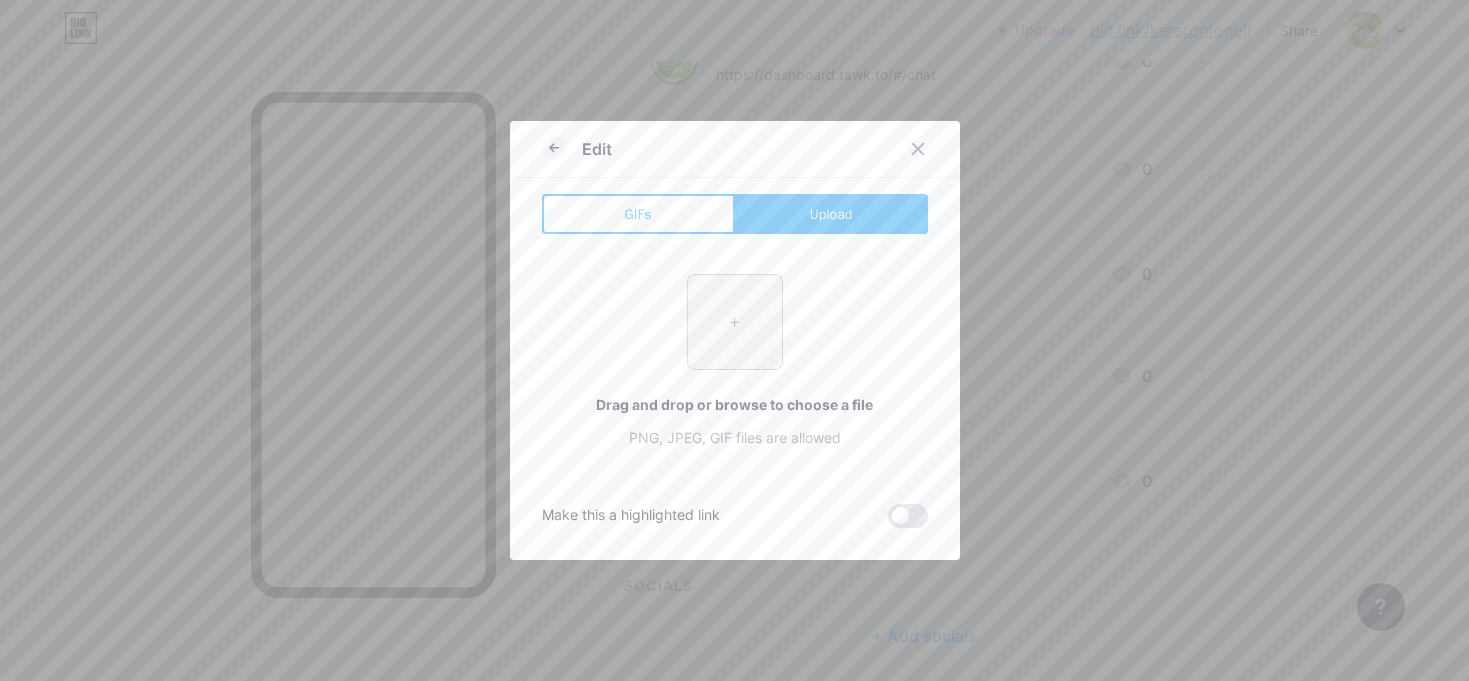 click at bounding box center [735, 322] 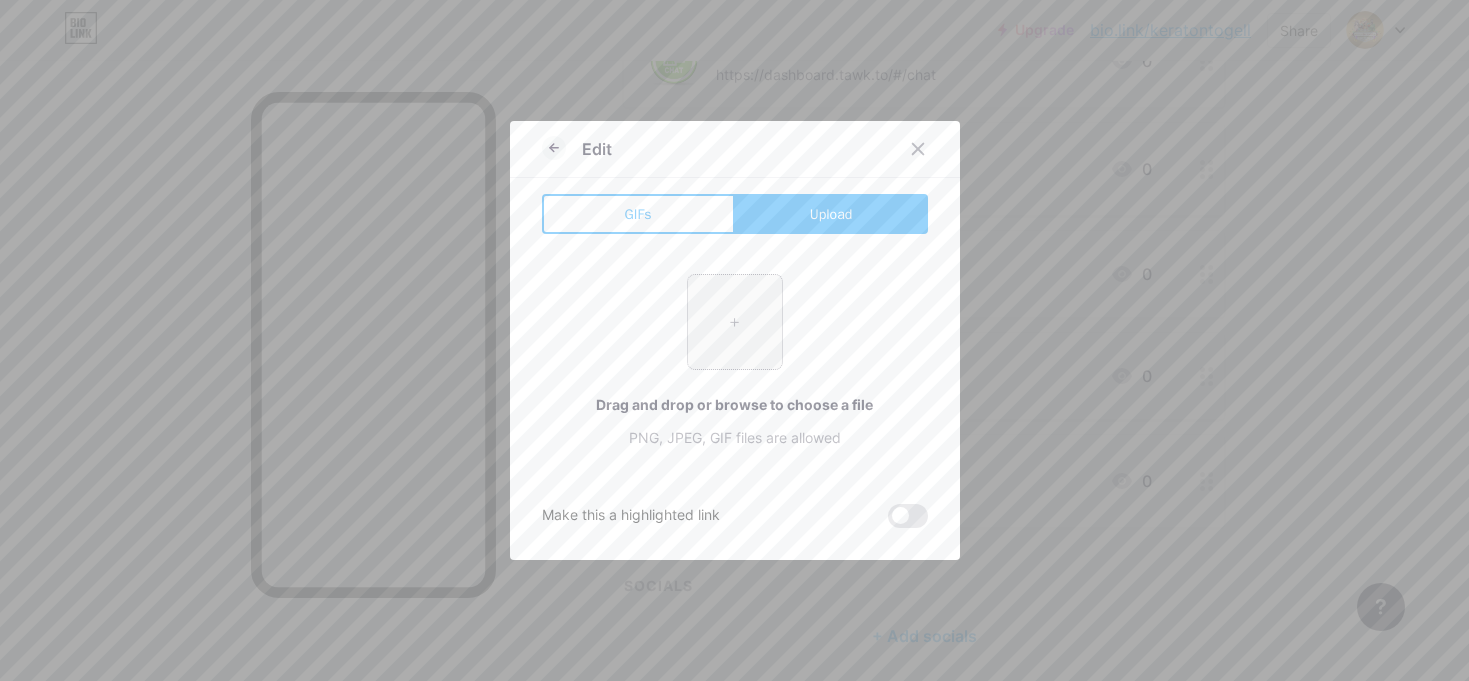 type on "C:\fakepath\IKON HEYLINK (4).png" 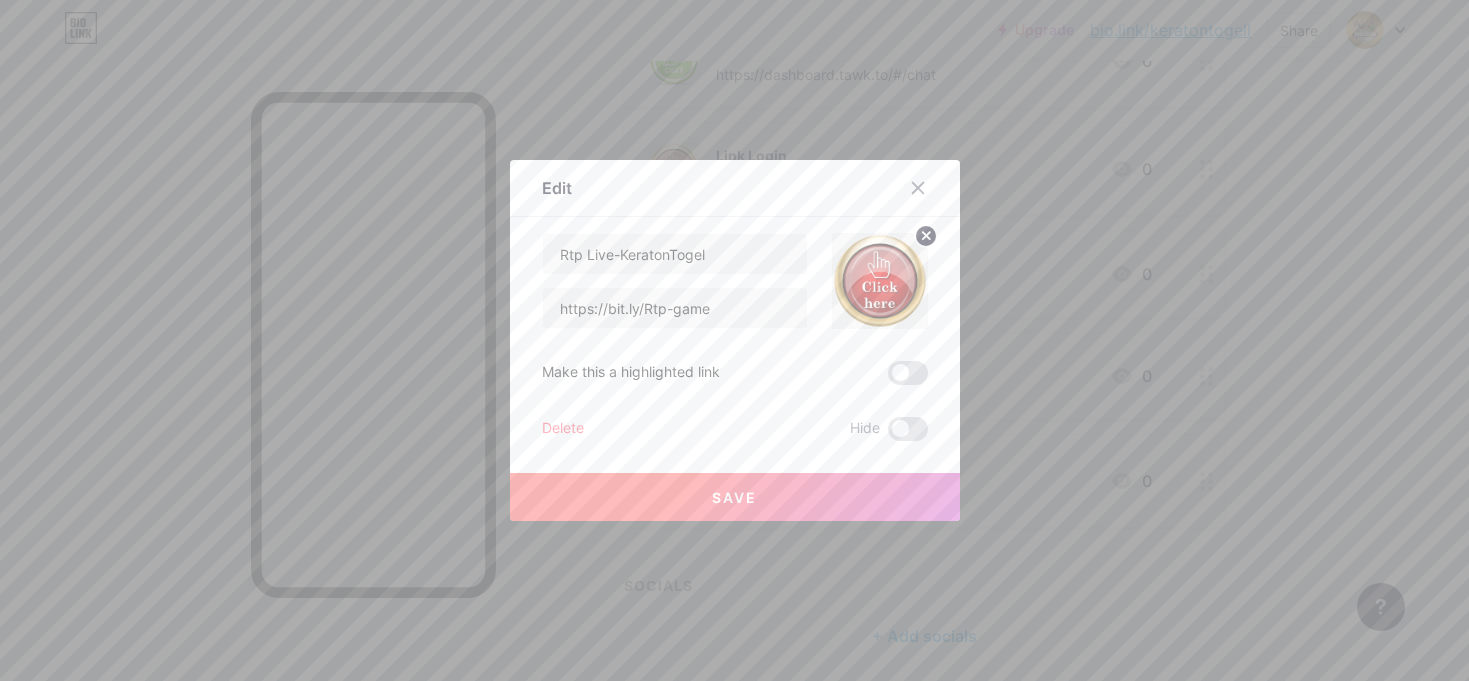 click on "Save" at bounding box center [735, 497] 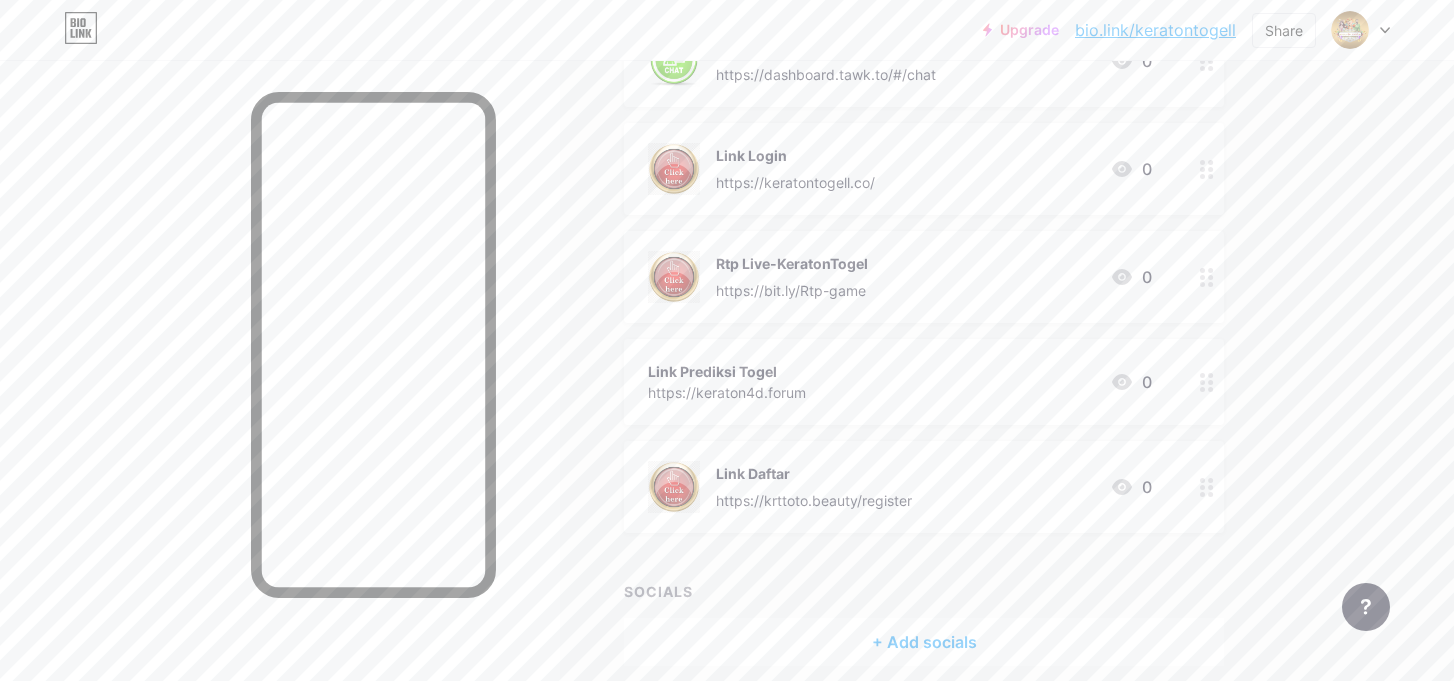 click on "Link Prediksi Togel
https://keraton4d.forum
0" at bounding box center [900, 382] 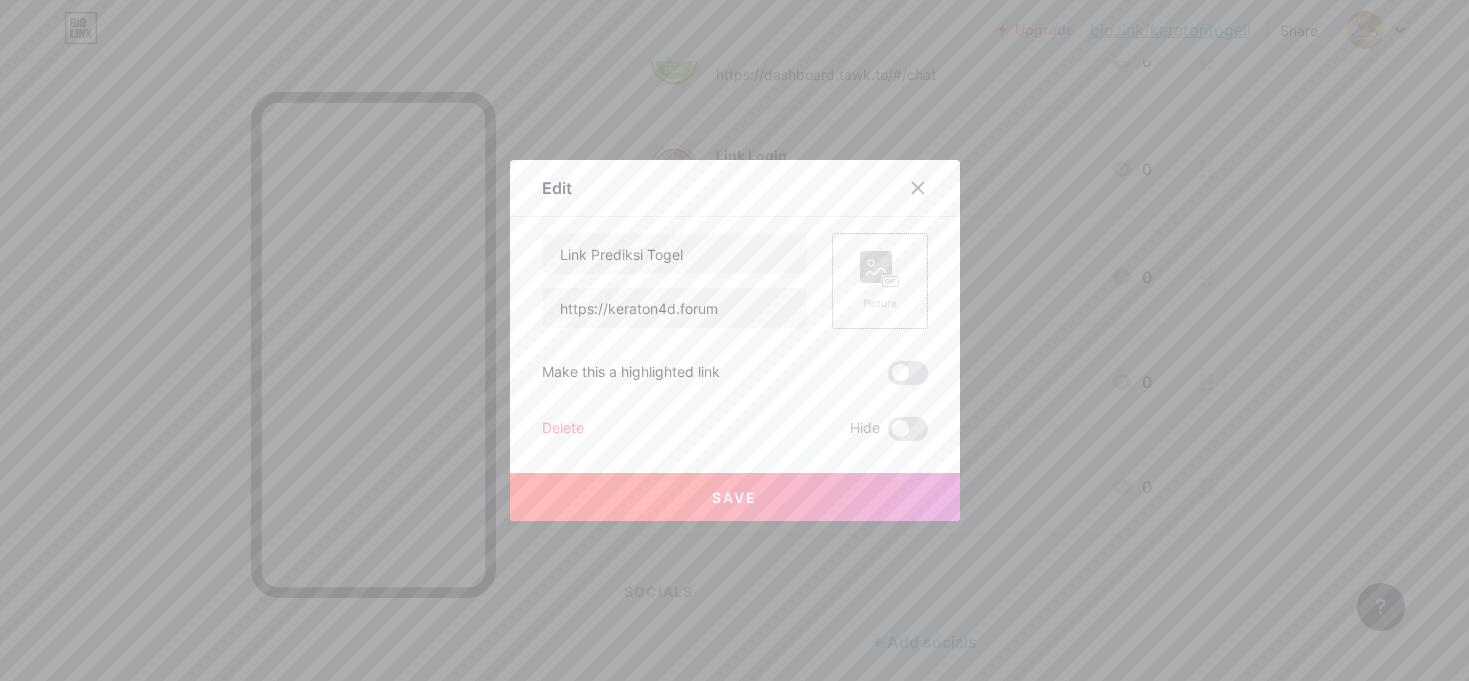 click on "Picture" at bounding box center [880, 281] 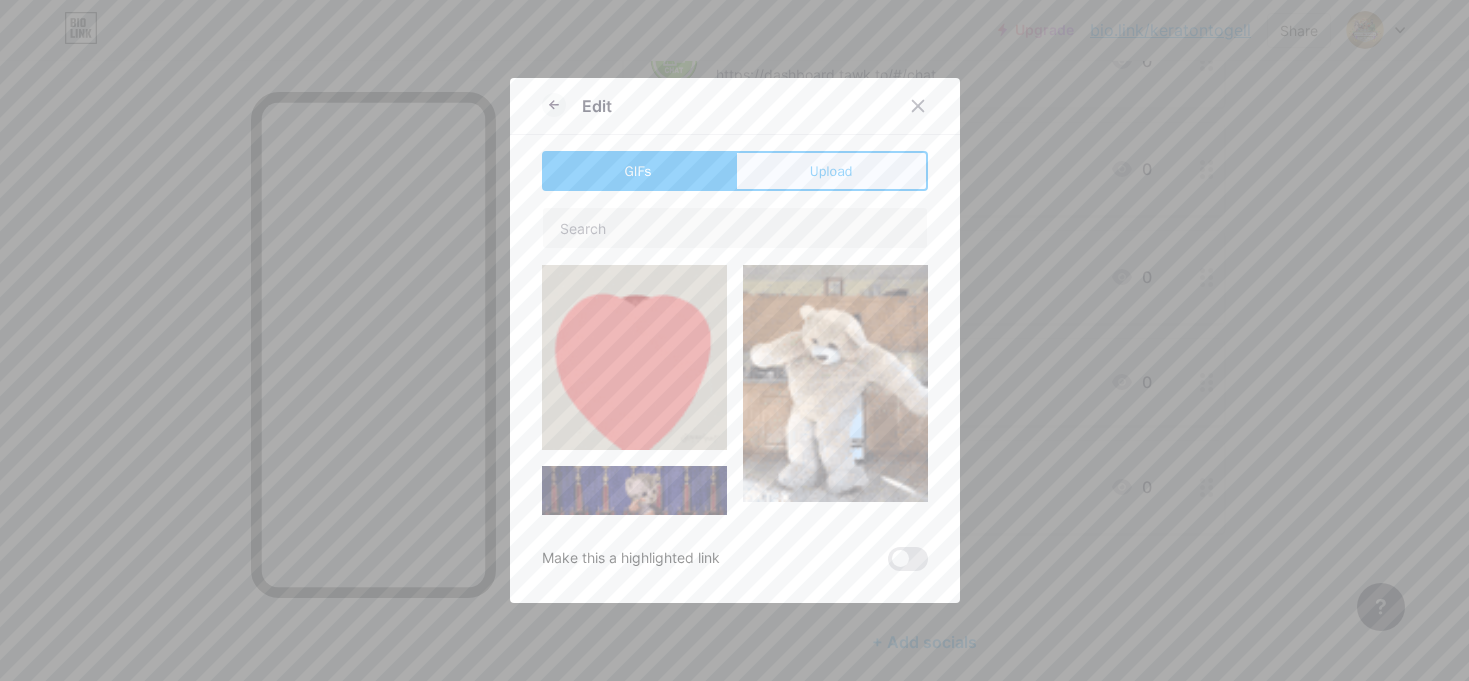click on "Upload" at bounding box center (831, 171) 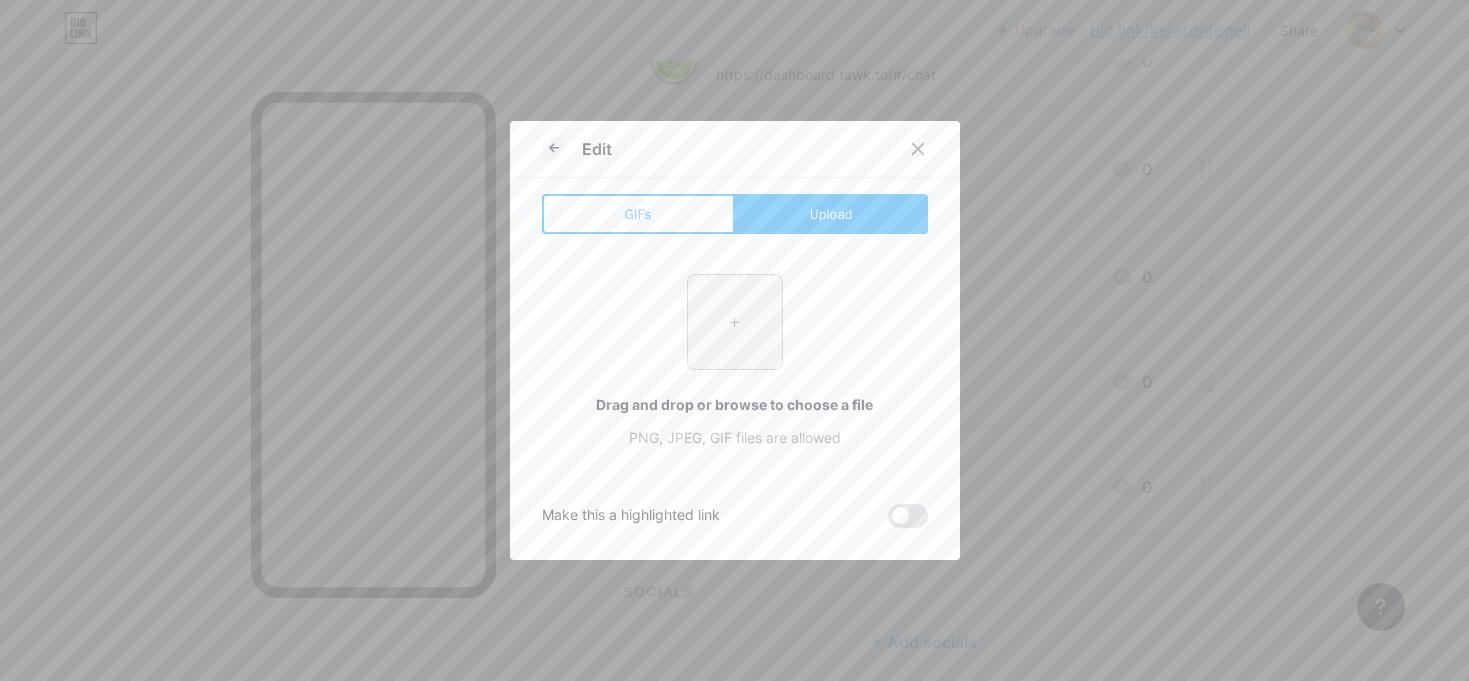 click at bounding box center [735, 322] 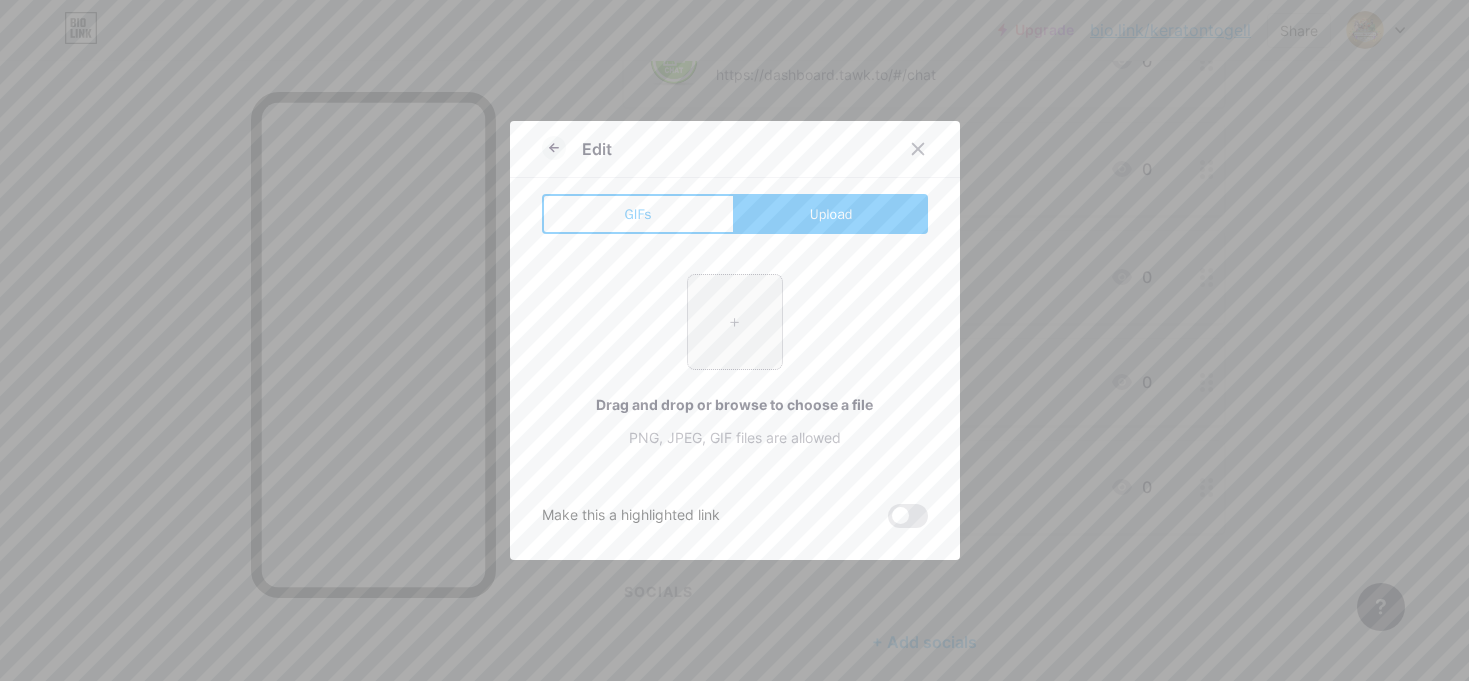 type on "C:\fakepath\IKON HEYLINK (4).png" 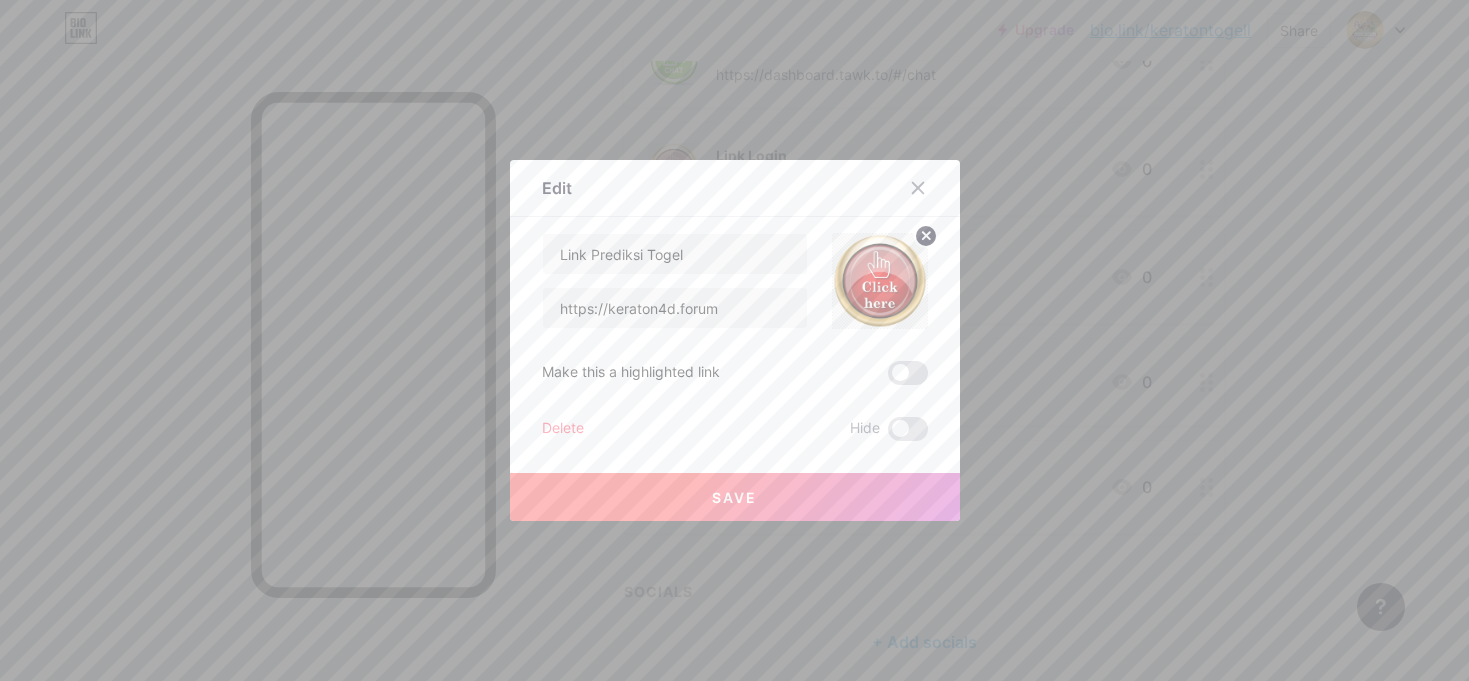 click on "Save" at bounding box center [735, 497] 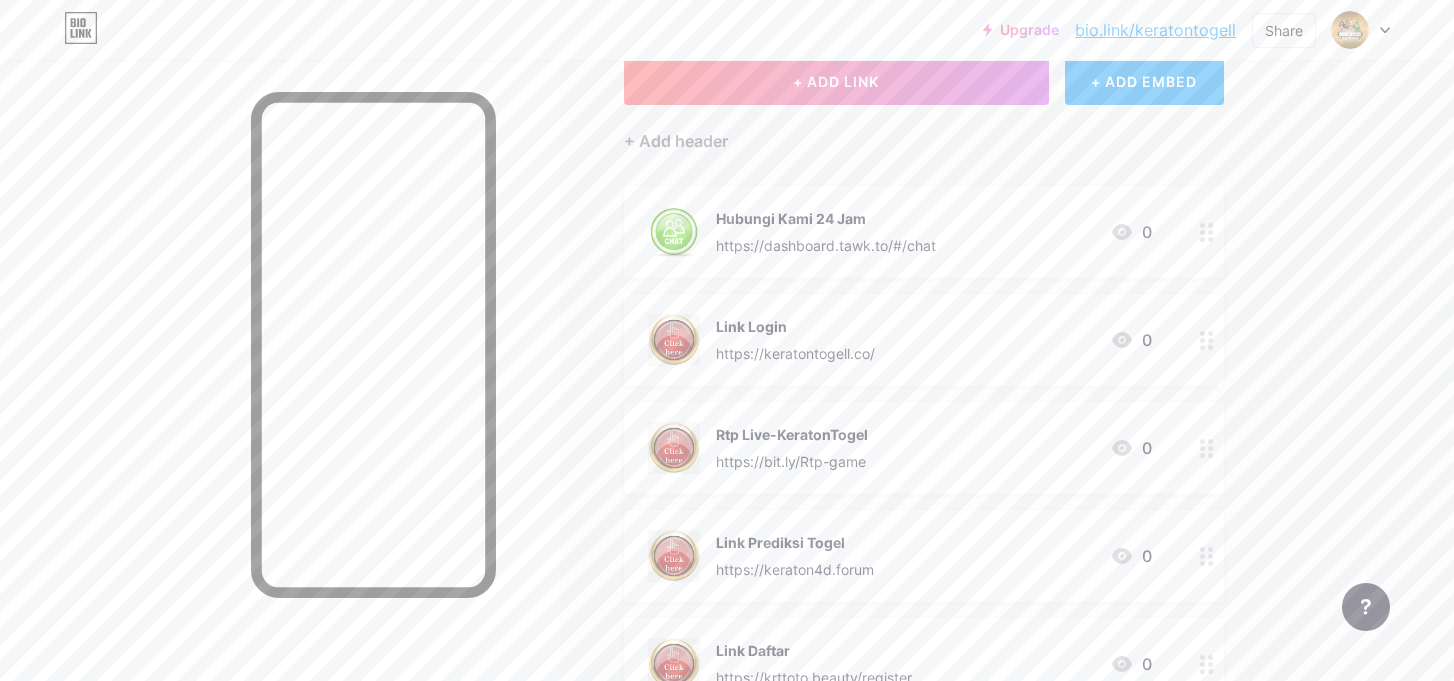 scroll, scrollTop: 0, scrollLeft: 0, axis: both 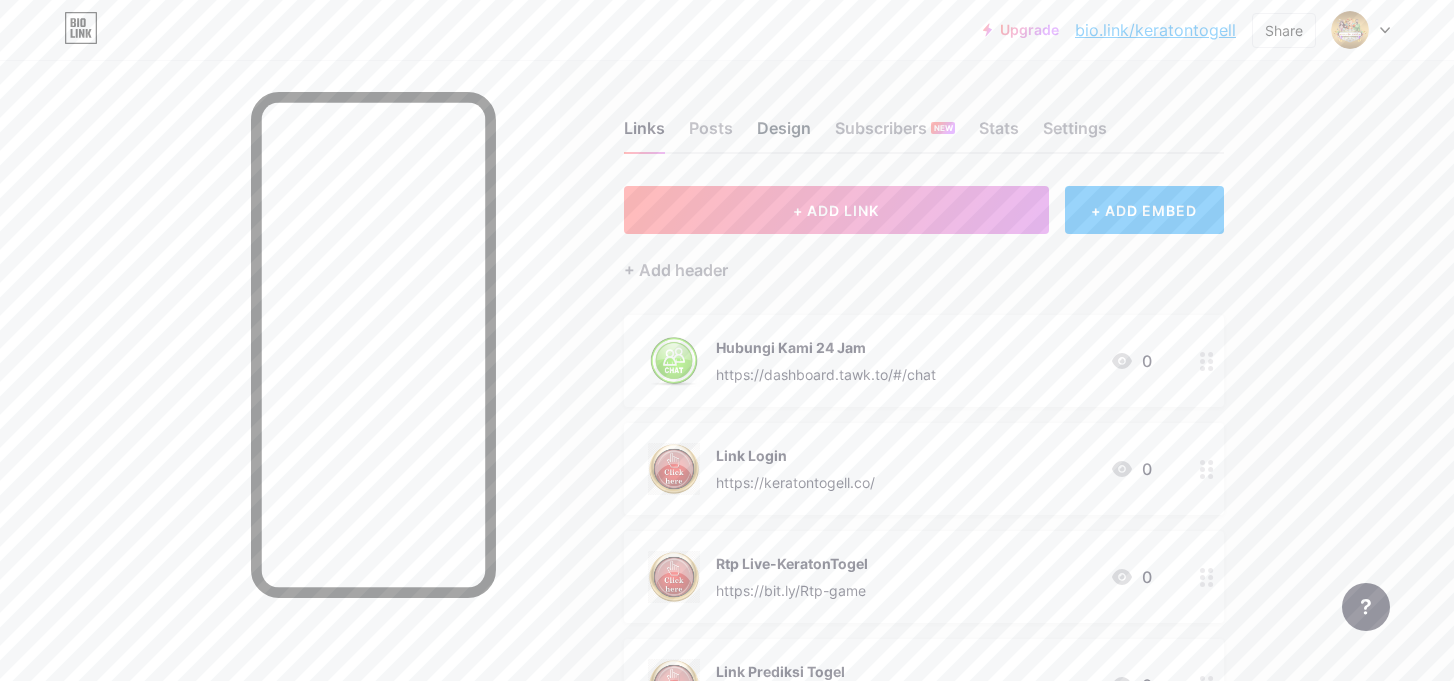 click on "Design" at bounding box center [784, 134] 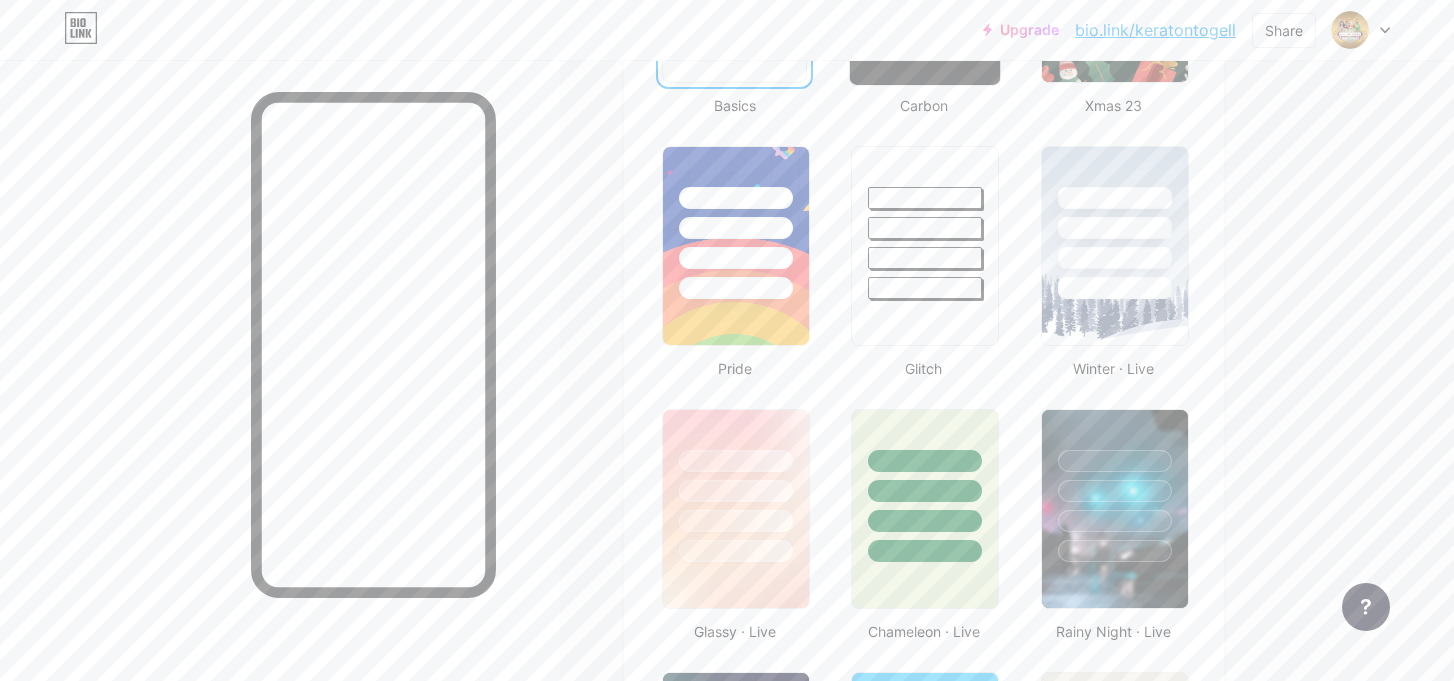 scroll, scrollTop: 800, scrollLeft: 0, axis: vertical 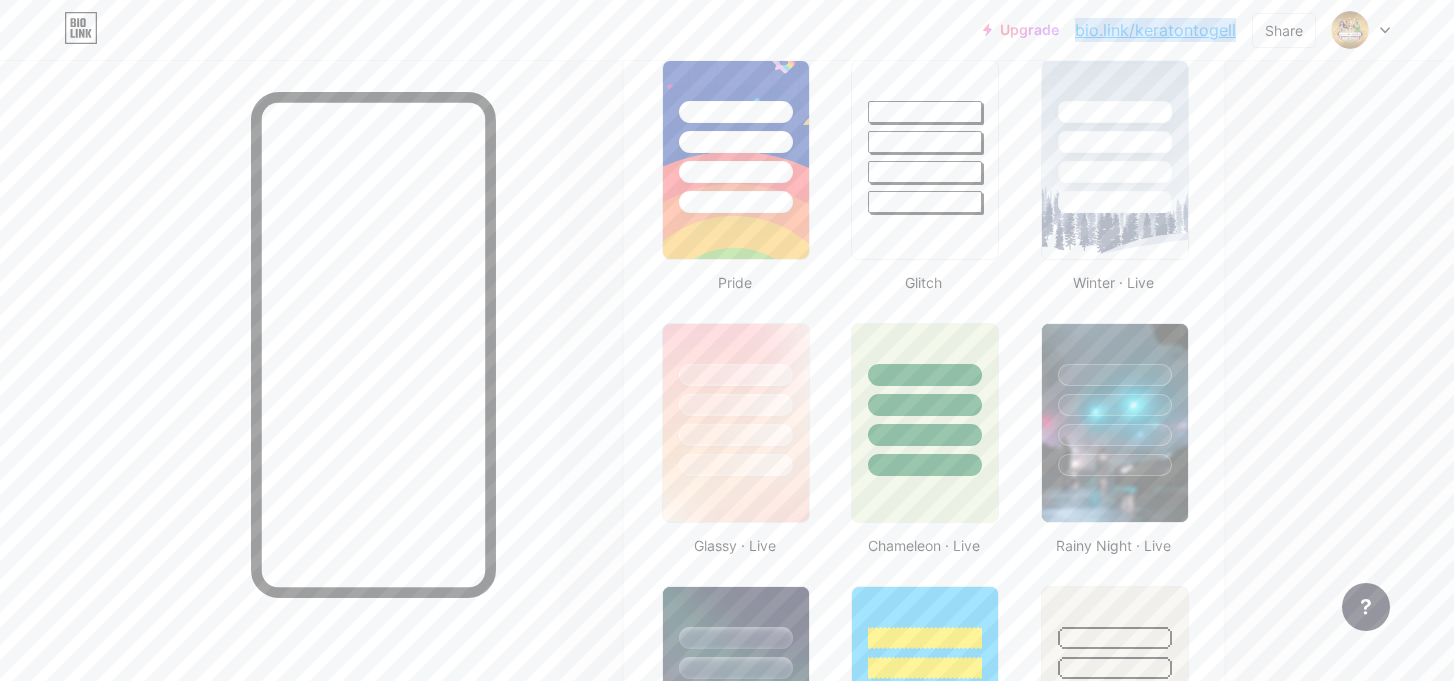 drag, startPoint x: 1239, startPoint y: 32, endPoint x: 1079, endPoint y: 50, distance: 161.00932 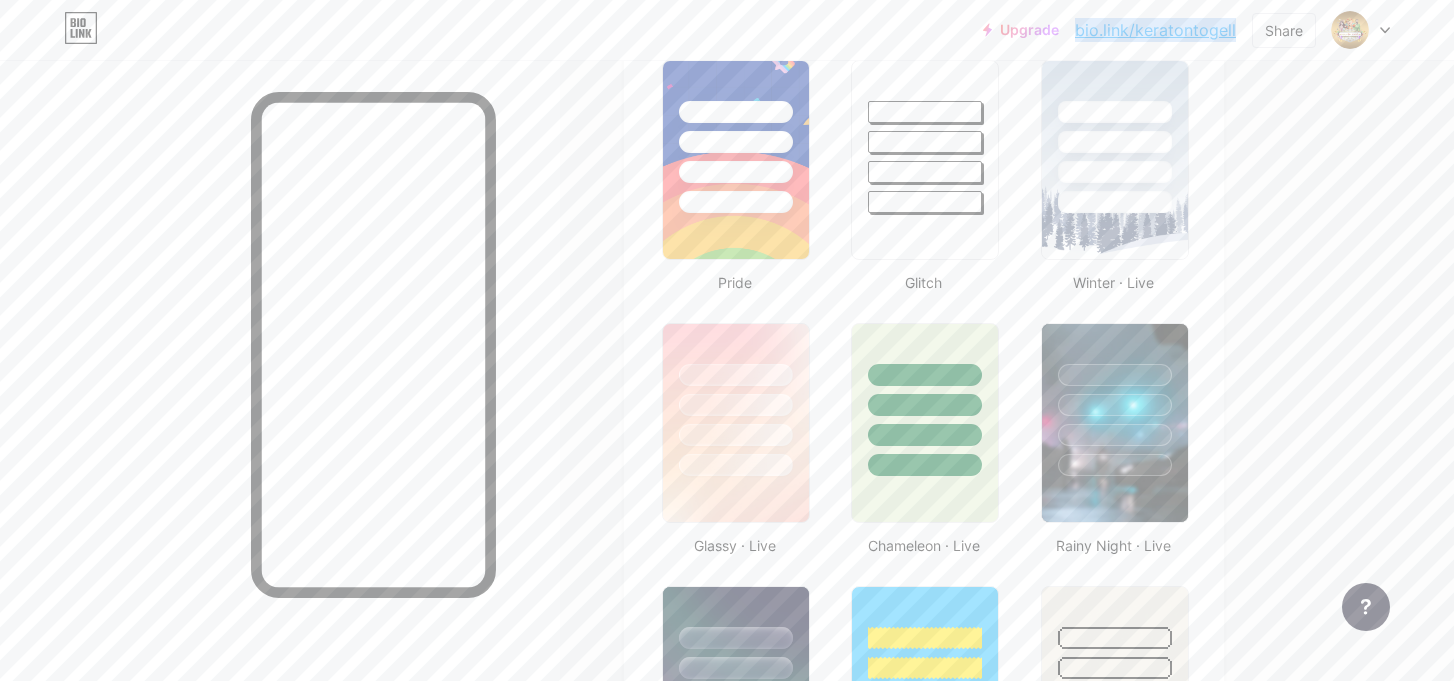 click on "Upgrade   bio.link/kerato...   bio.link/keratontogell   Share               Switch accounts     KERATONTOGEL   bio.link/keratontogell       + Add a new page        Account settings   Logout" at bounding box center [727, 30] 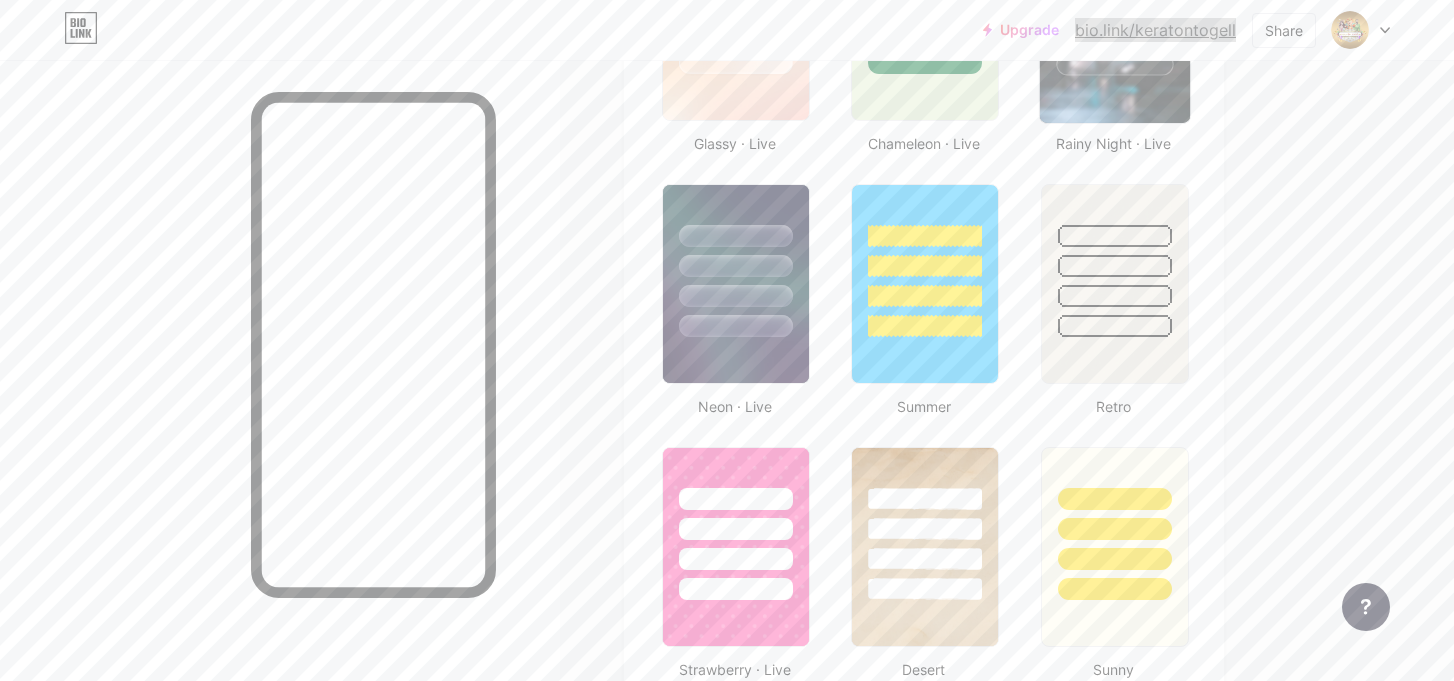 scroll, scrollTop: 1300, scrollLeft: 0, axis: vertical 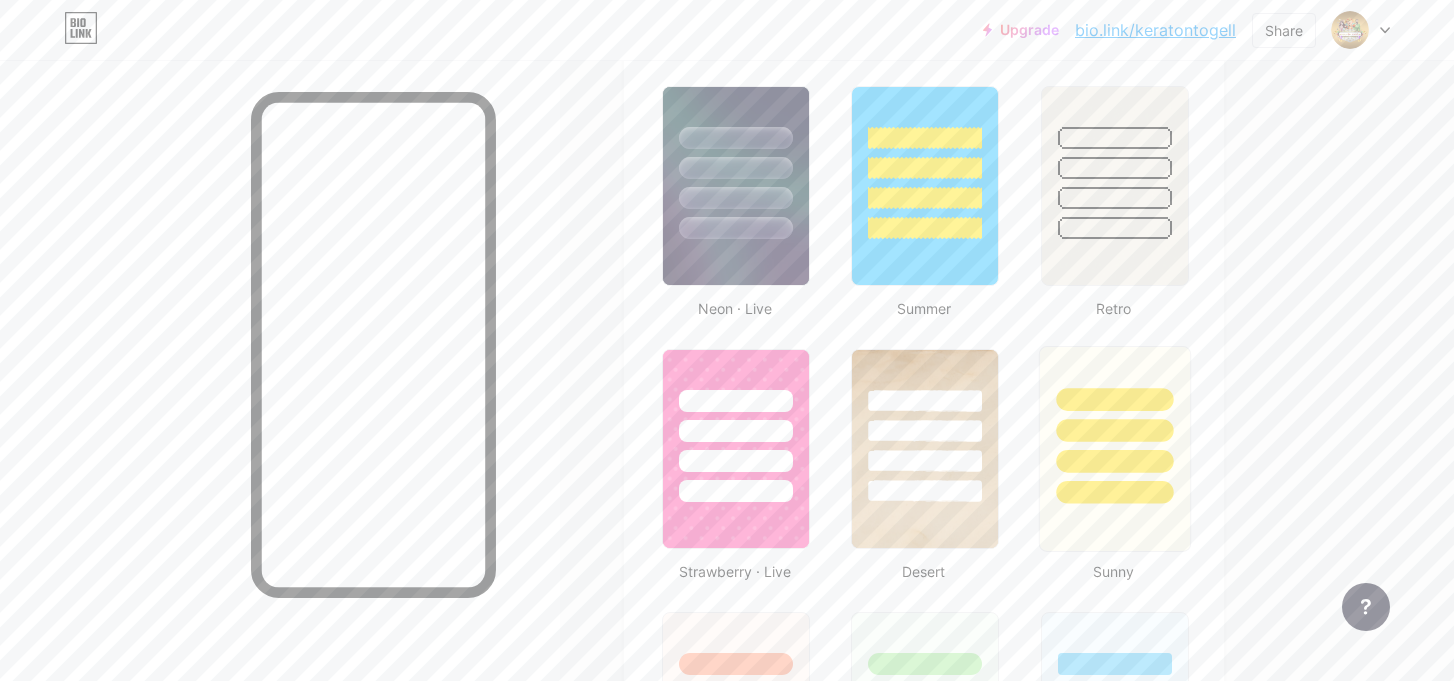 click at bounding box center (1114, 425) 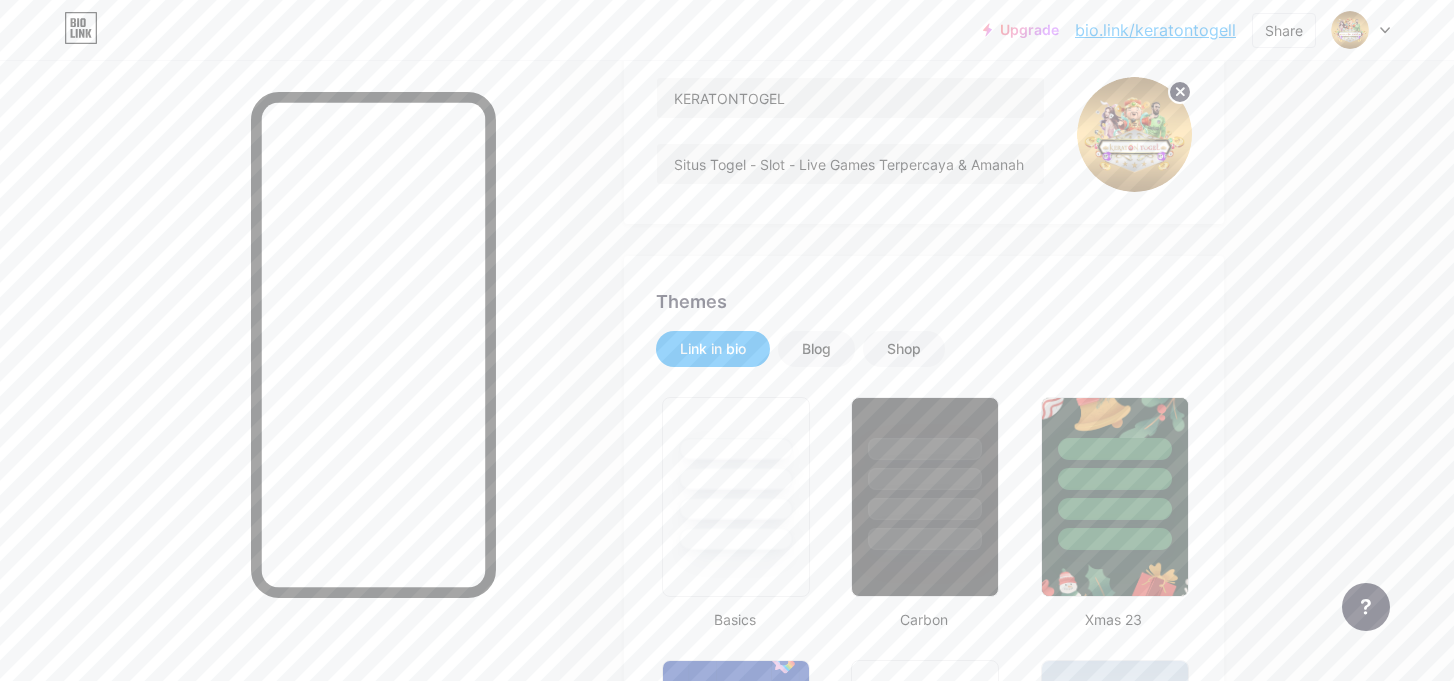 scroll, scrollTop: 0, scrollLeft: 0, axis: both 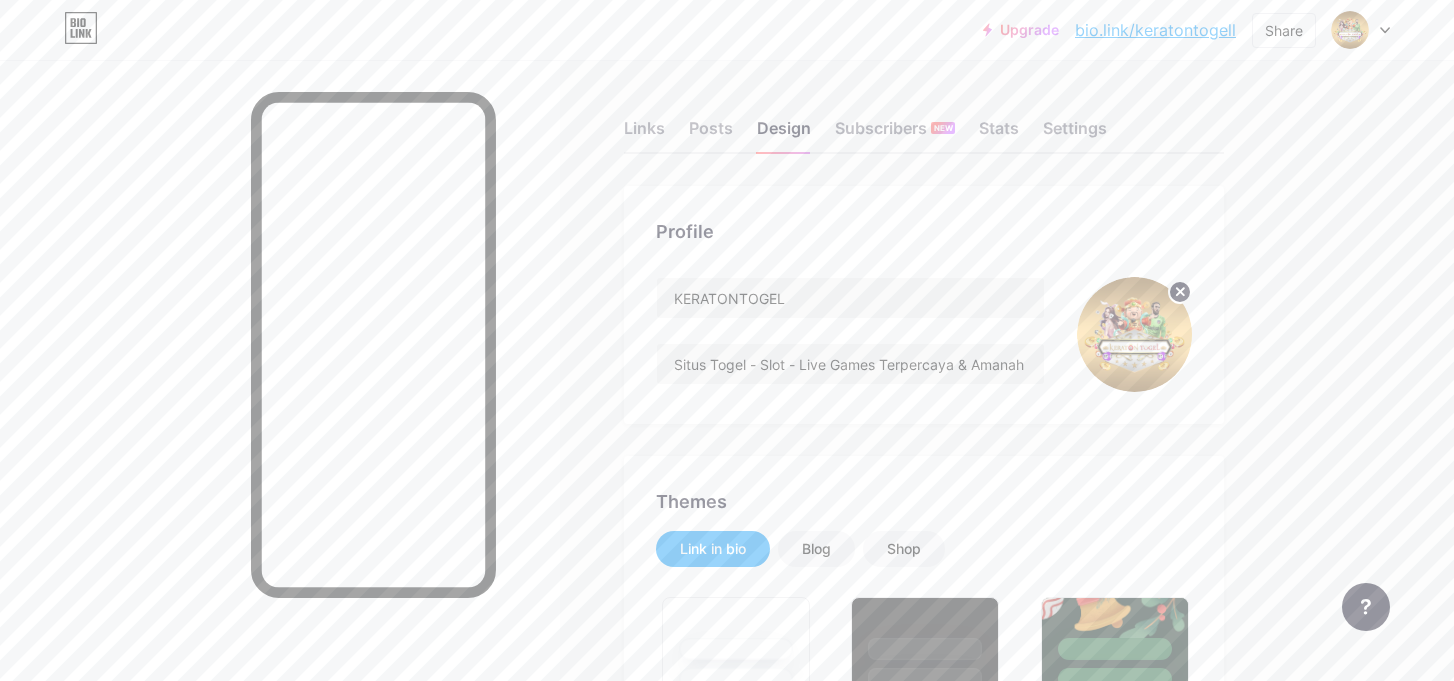 click on "Links
Posts
Design
Subscribers
NEW
Stats
Settings     Profile   KERATONTOGEL     Situs Togel - Slot - Live Games Terpercaya & Amanah 100%                   Themes   Link in bio   Blog   Shop       Basics       Carbon       Xmas 23       Pride       Glitch       Winter · Live       Glassy · Live       Chameleon · Live       Rainy Night · Live       Neon · Live       Summer       Retro       Strawberry · Live       Desert       Sunny       Autumn       Leaf       Clear Sky       Blush       Unicorn       Minimal       Cloudy       Shadow     Create your own           Changes saved       Position to display socials                 Top                     Bottom
Disable Bio Link branding
Will hide the Bio Link branding from homepage     Display Share button
Enables social sharing options on your page including a QR code.   Changes saved           Feature requests" at bounding box center (654, 1728) 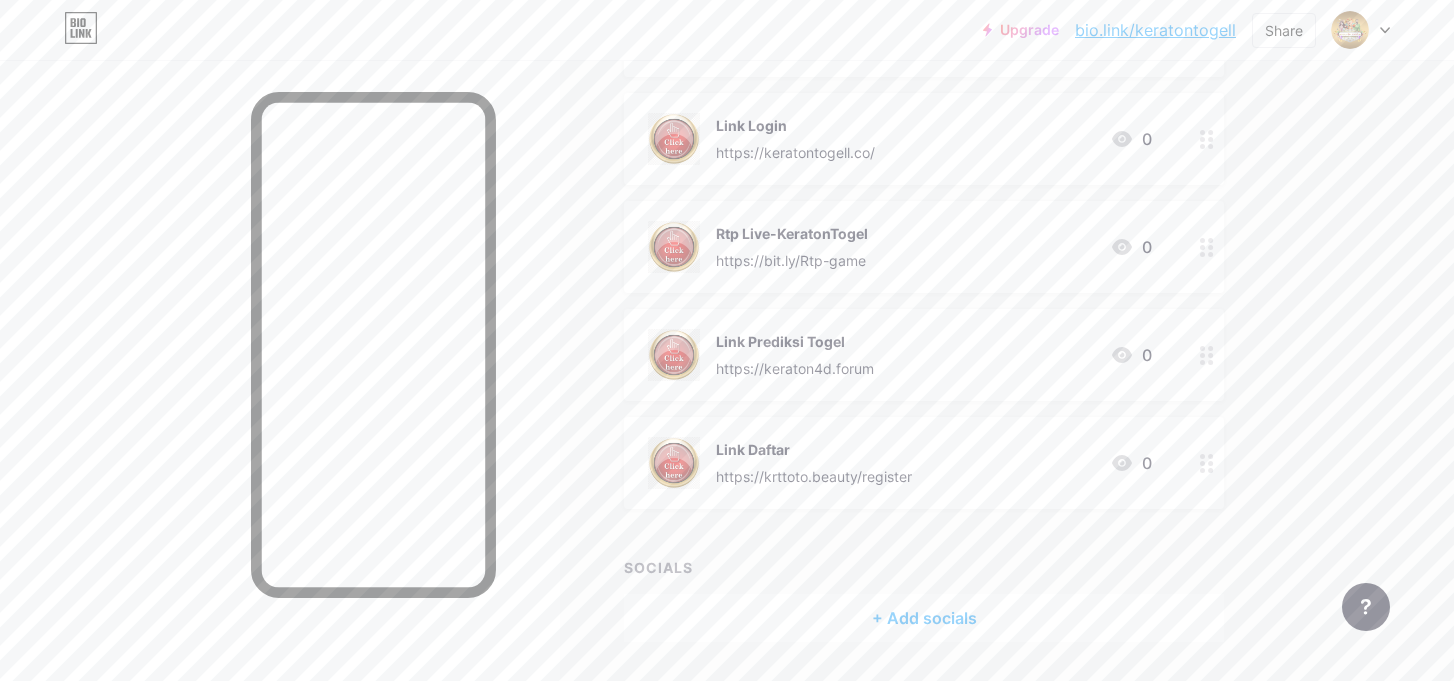 scroll, scrollTop: 390, scrollLeft: 0, axis: vertical 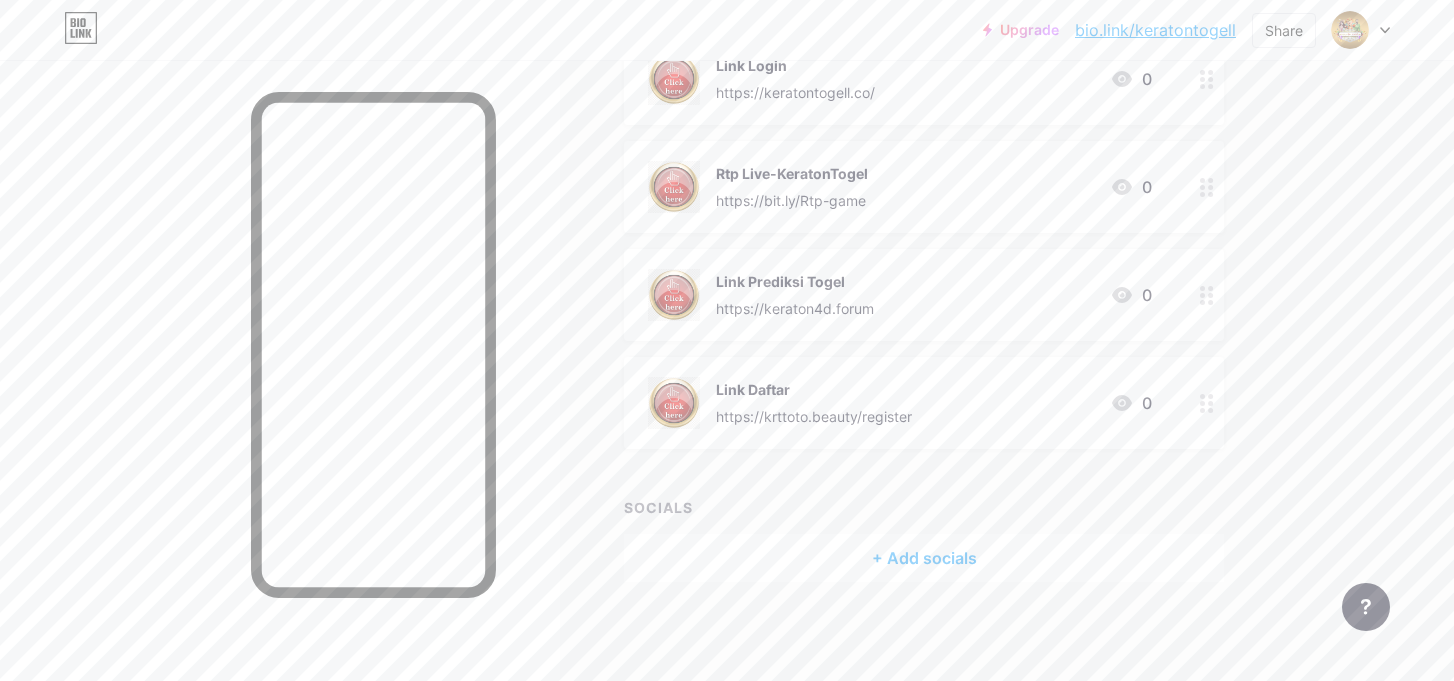 click on "+ Add socials" at bounding box center (924, 558) 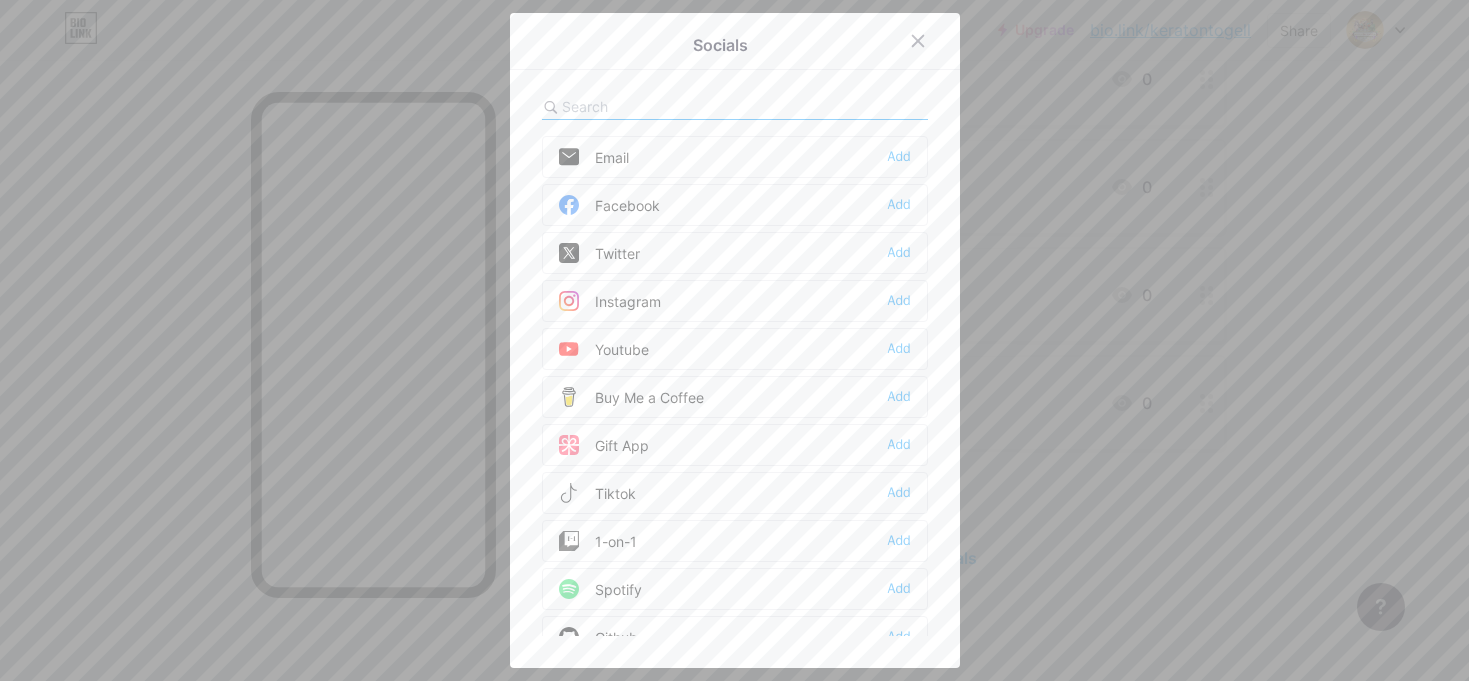 click on "Facebook
Add" at bounding box center (735, 205) 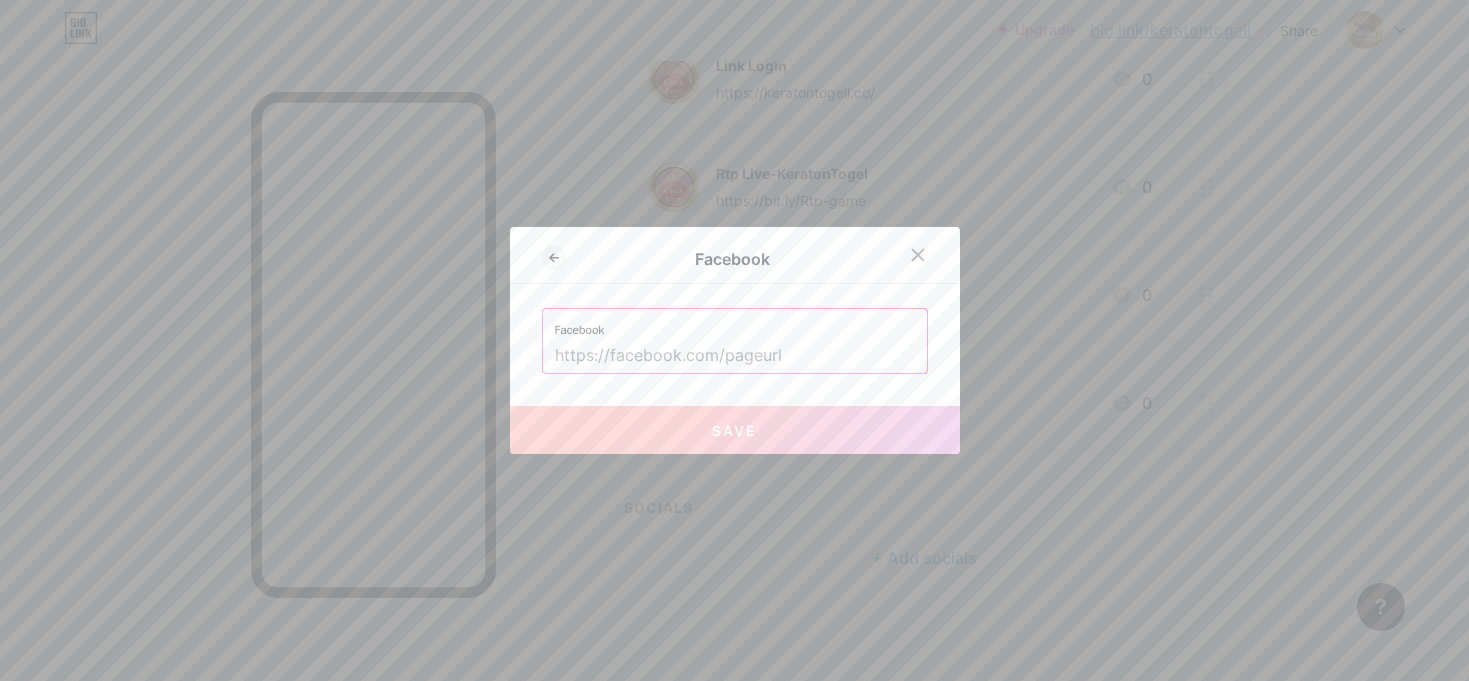 click on "Facebook" at bounding box center (735, 324) 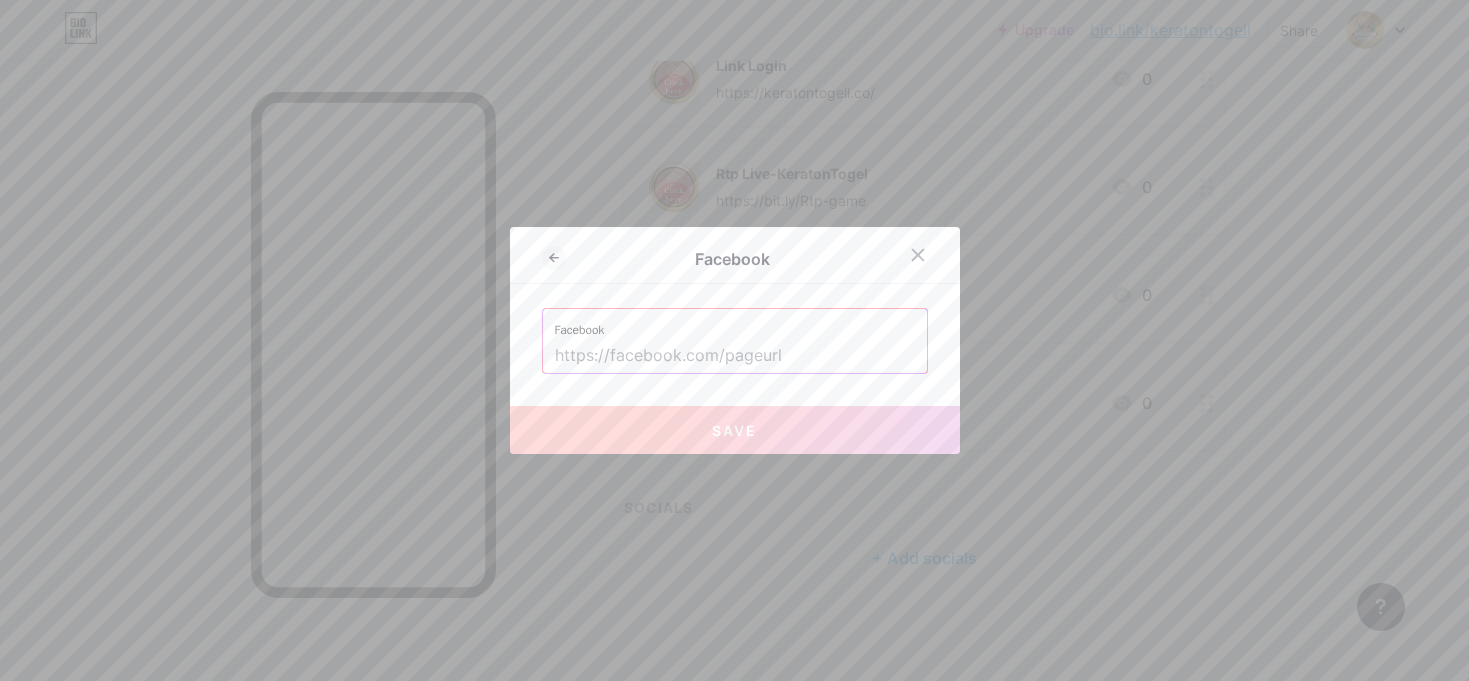 click at bounding box center [735, 356] 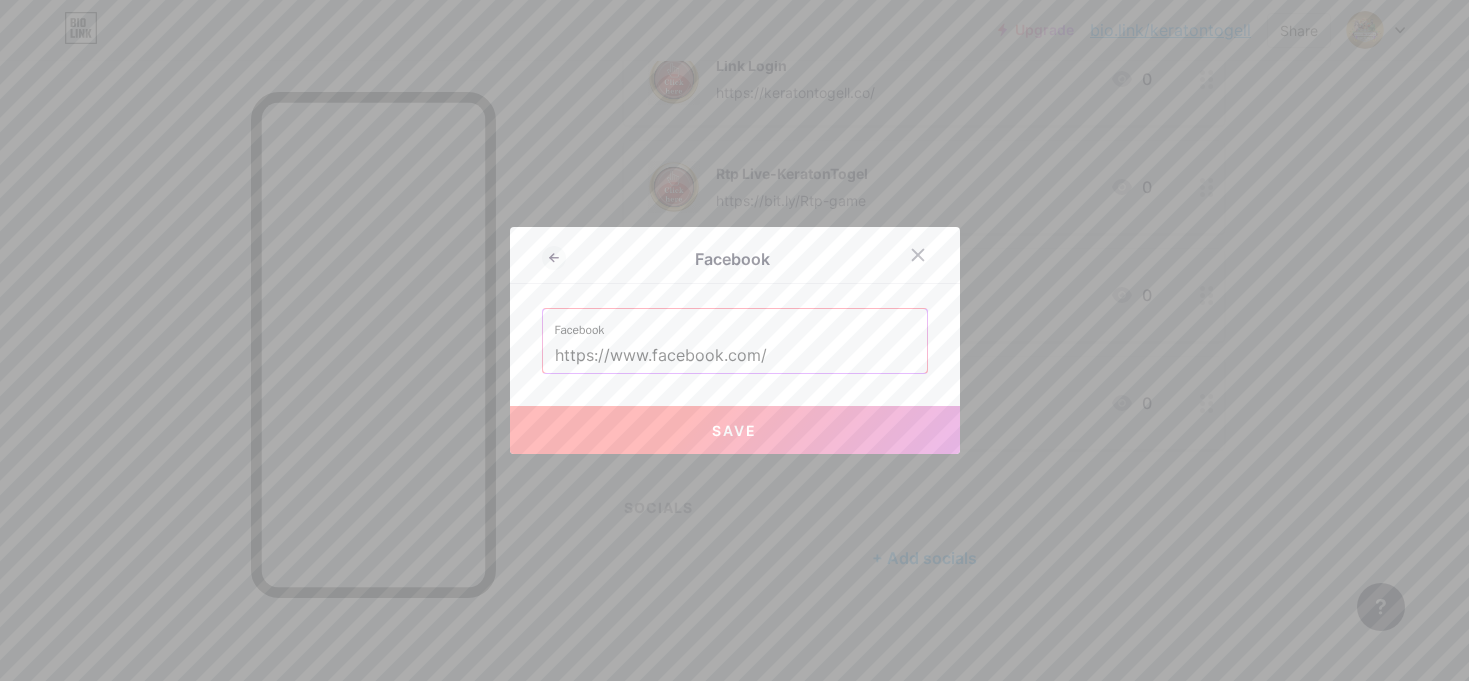 type on "https://www.facebook.com/" 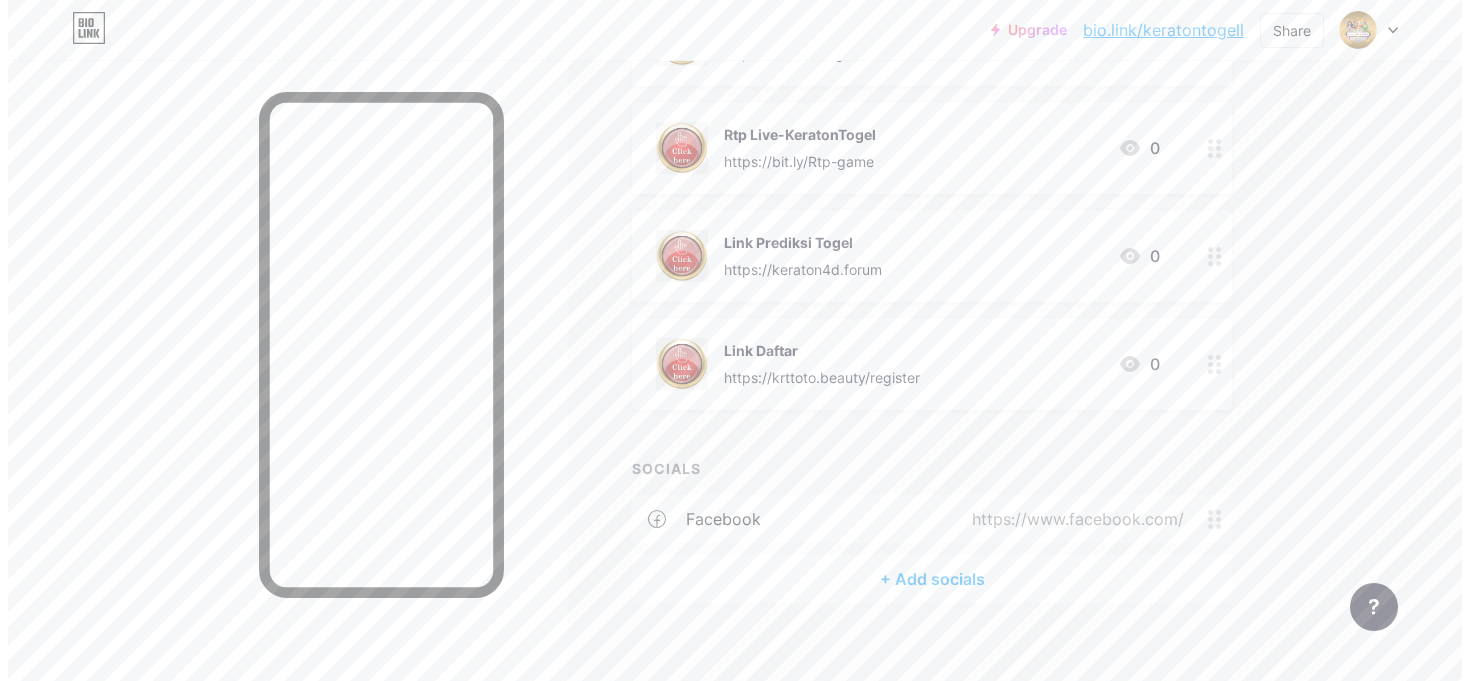 scroll, scrollTop: 450, scrollLeft: 0, axis: vertical 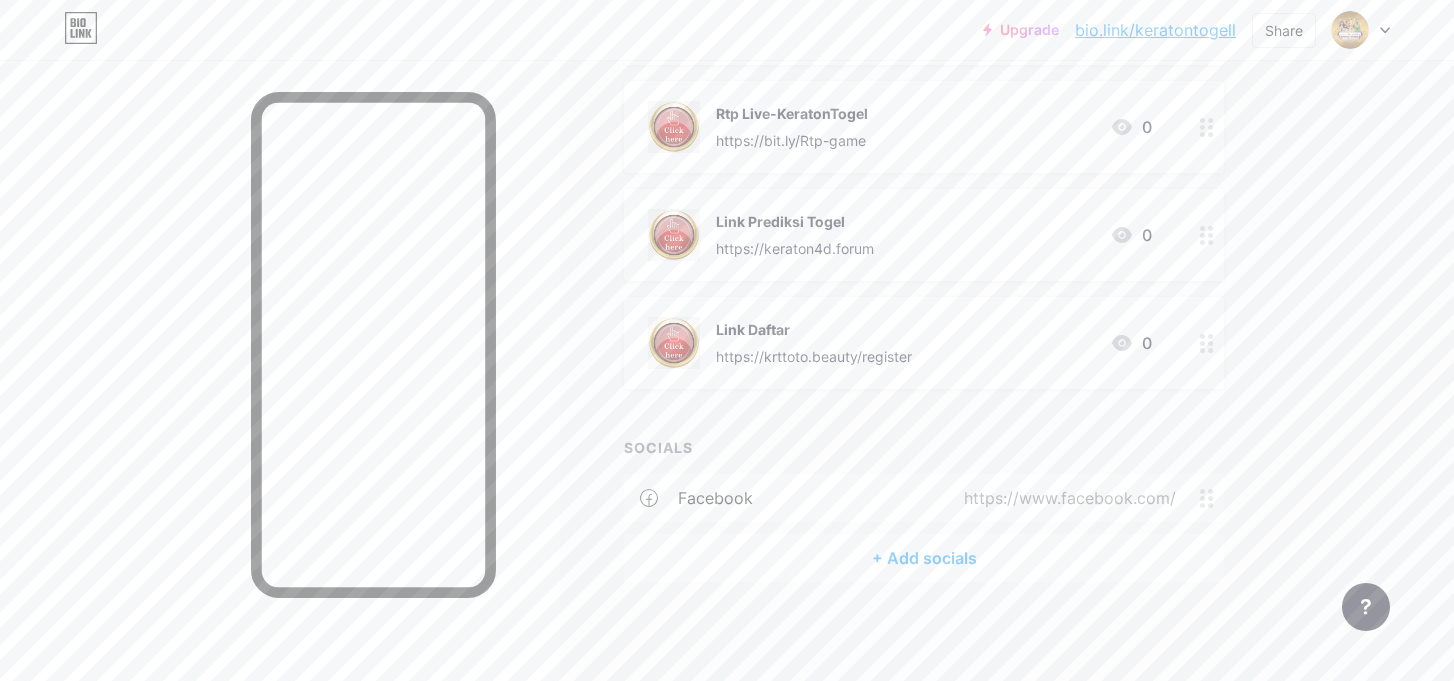 click on "facebook" at bounding box center [715, 498] 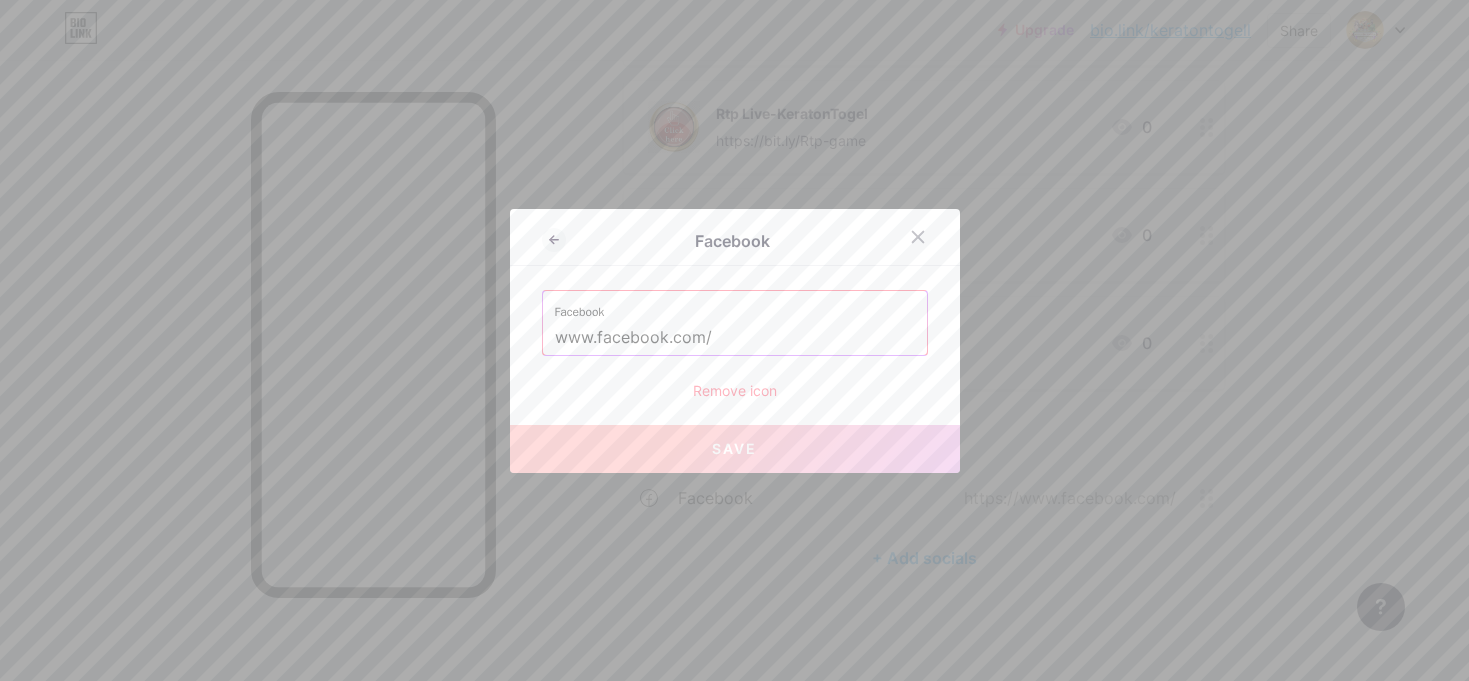 click on "www.facebook.com/" at bounding box center (735, 338) 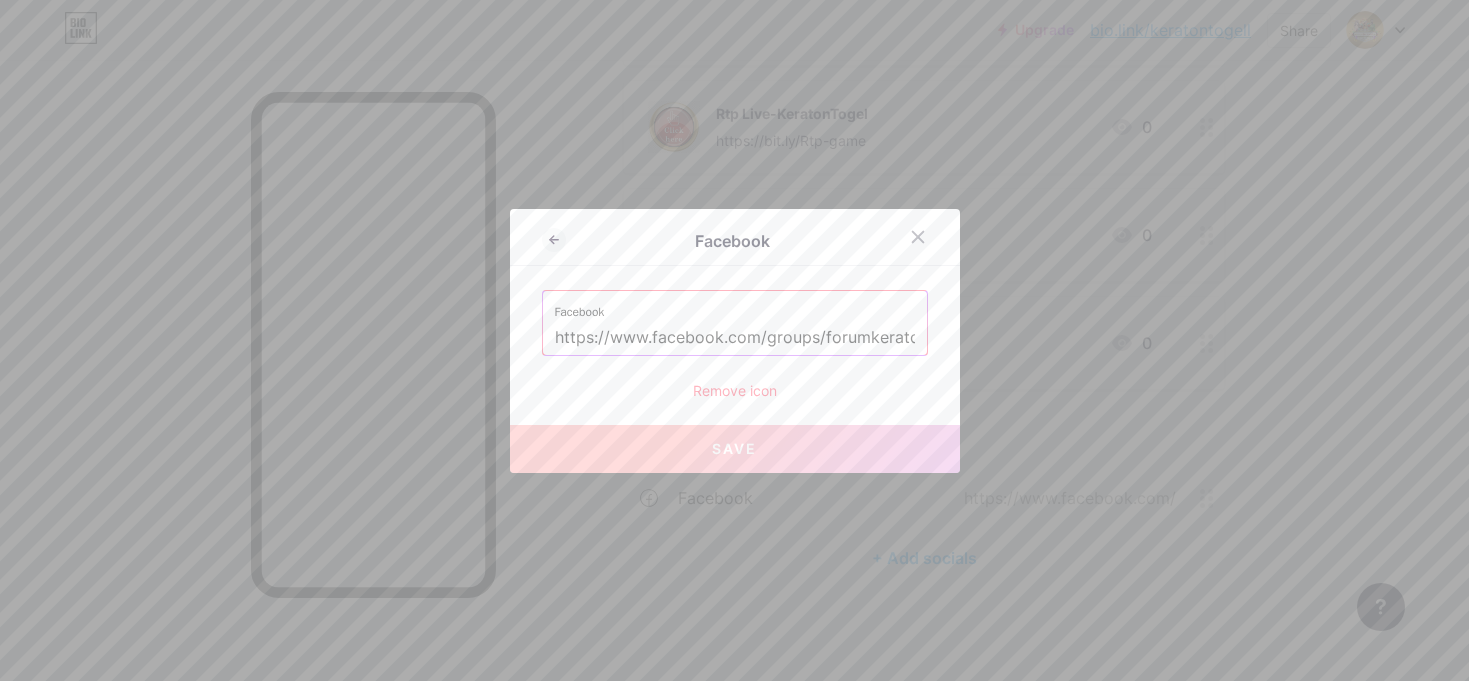 scroll, scrollTop: 0, scrollLeft: 60, axis: horizontal 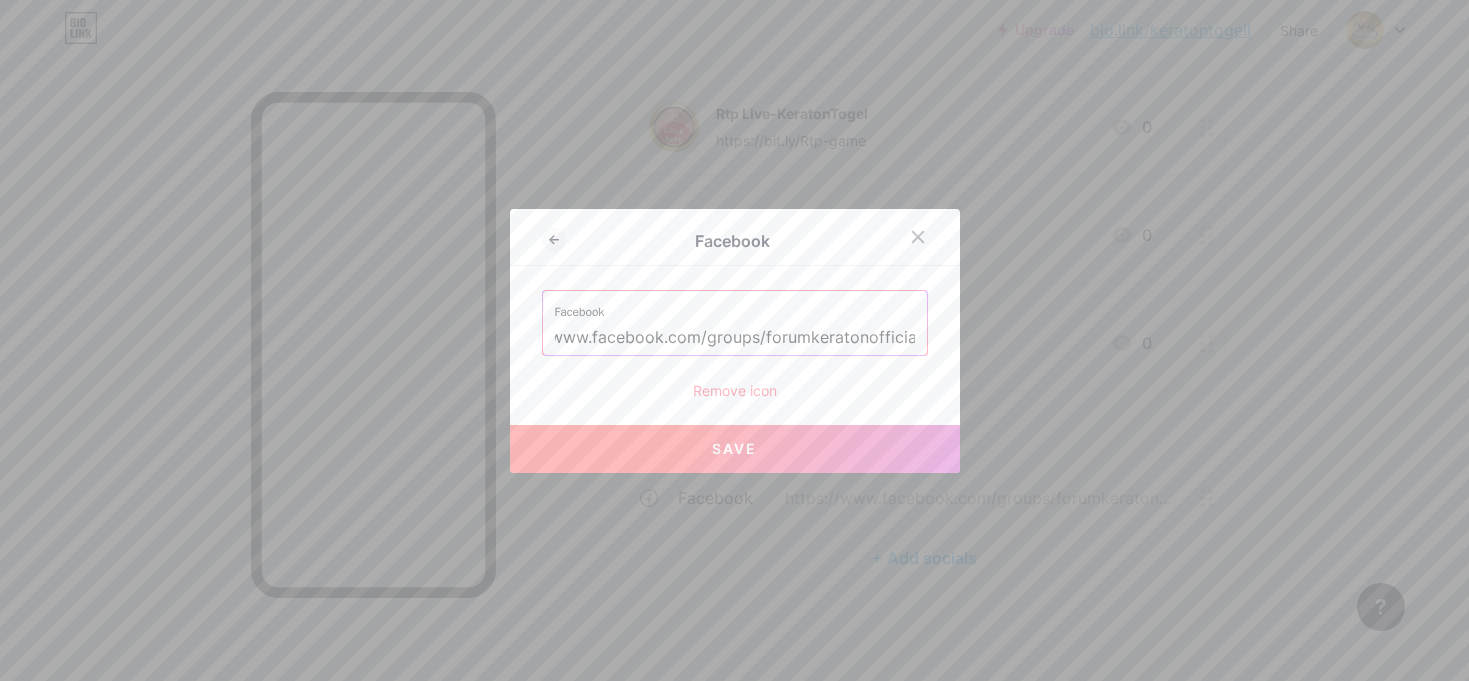 type on "https://www.facebook.com/groups/forumkeratonofficial" 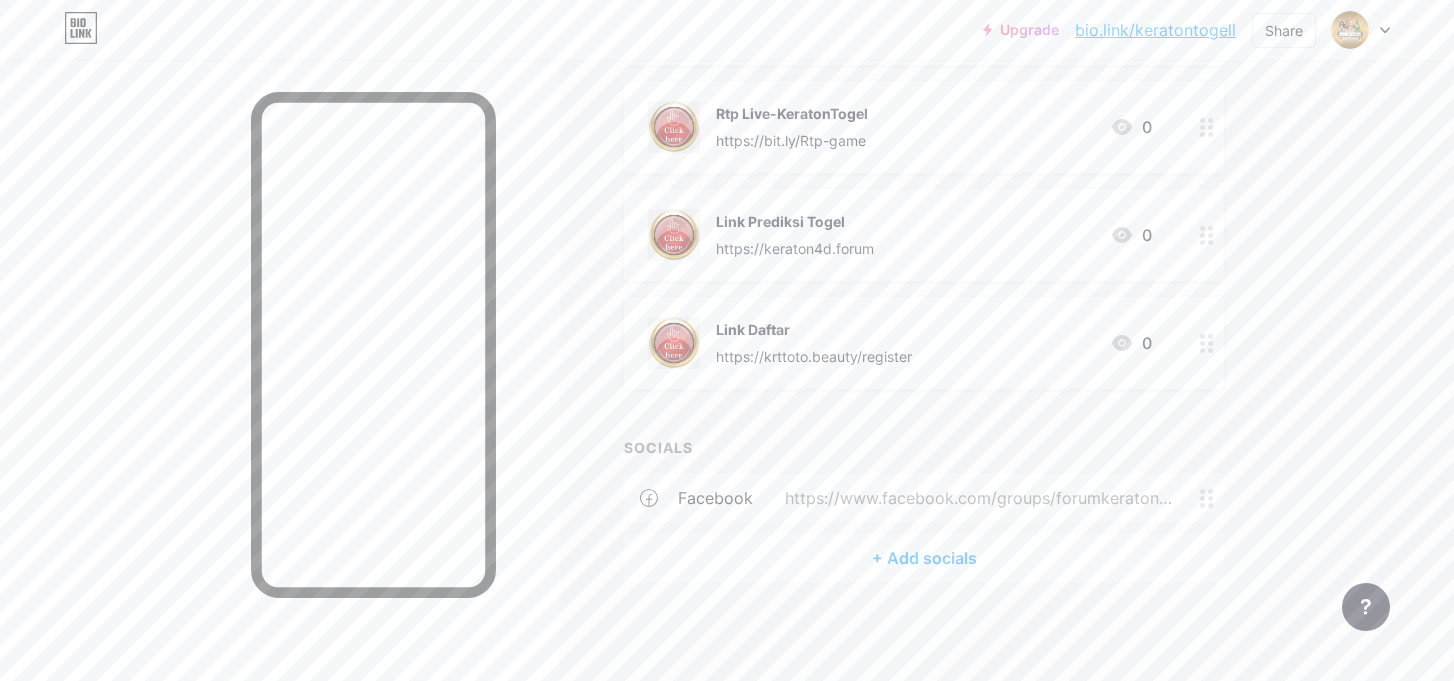 click on "+ Add socials" at bounding box center (924, 558) 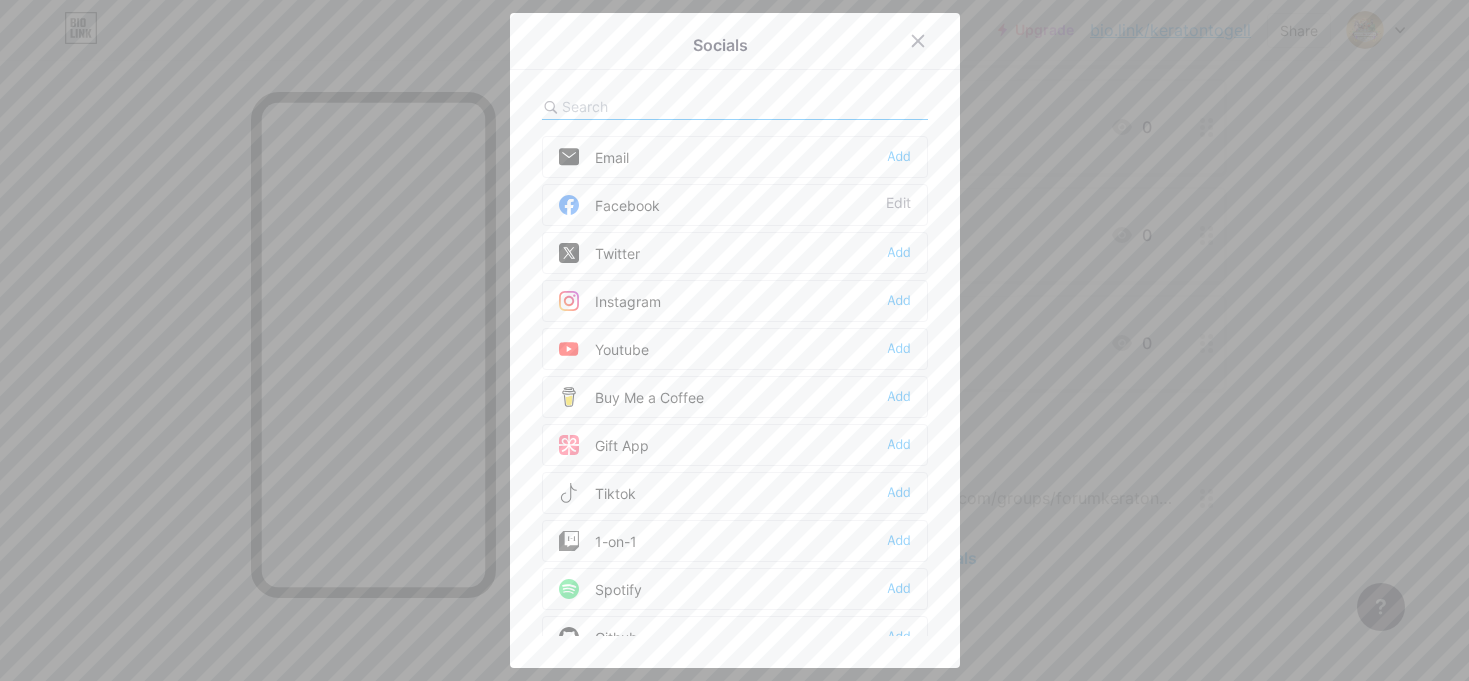 click on "Instagram
Add" at bounding box center (735, 301) 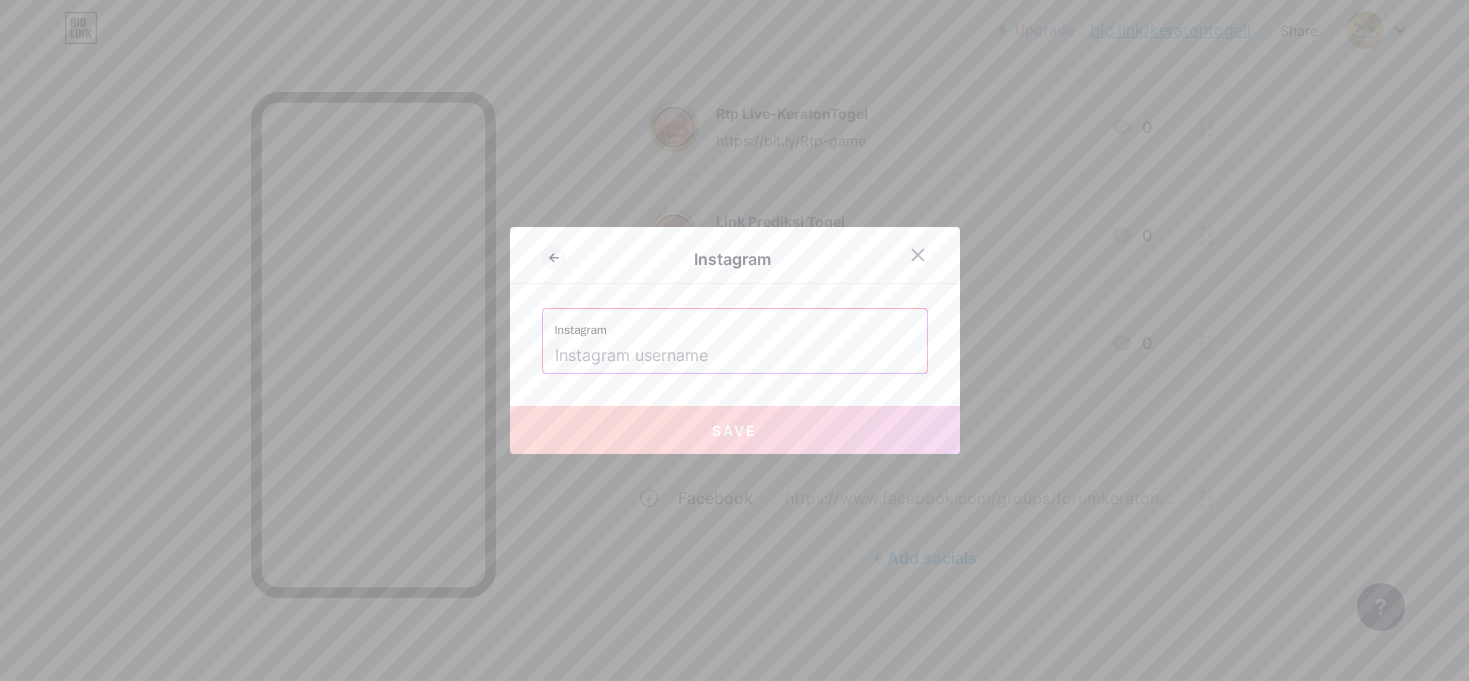click at bounding box center (735, 356) 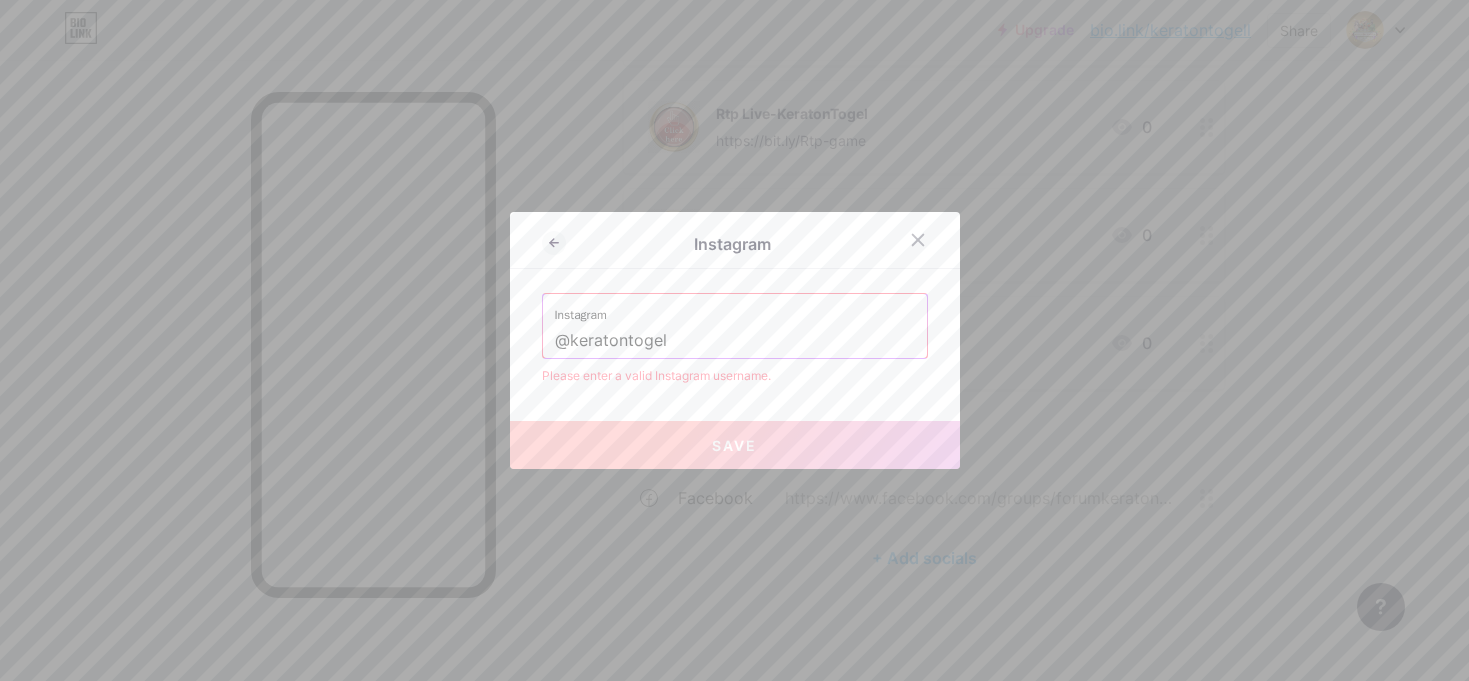 type on "@keratontogel" 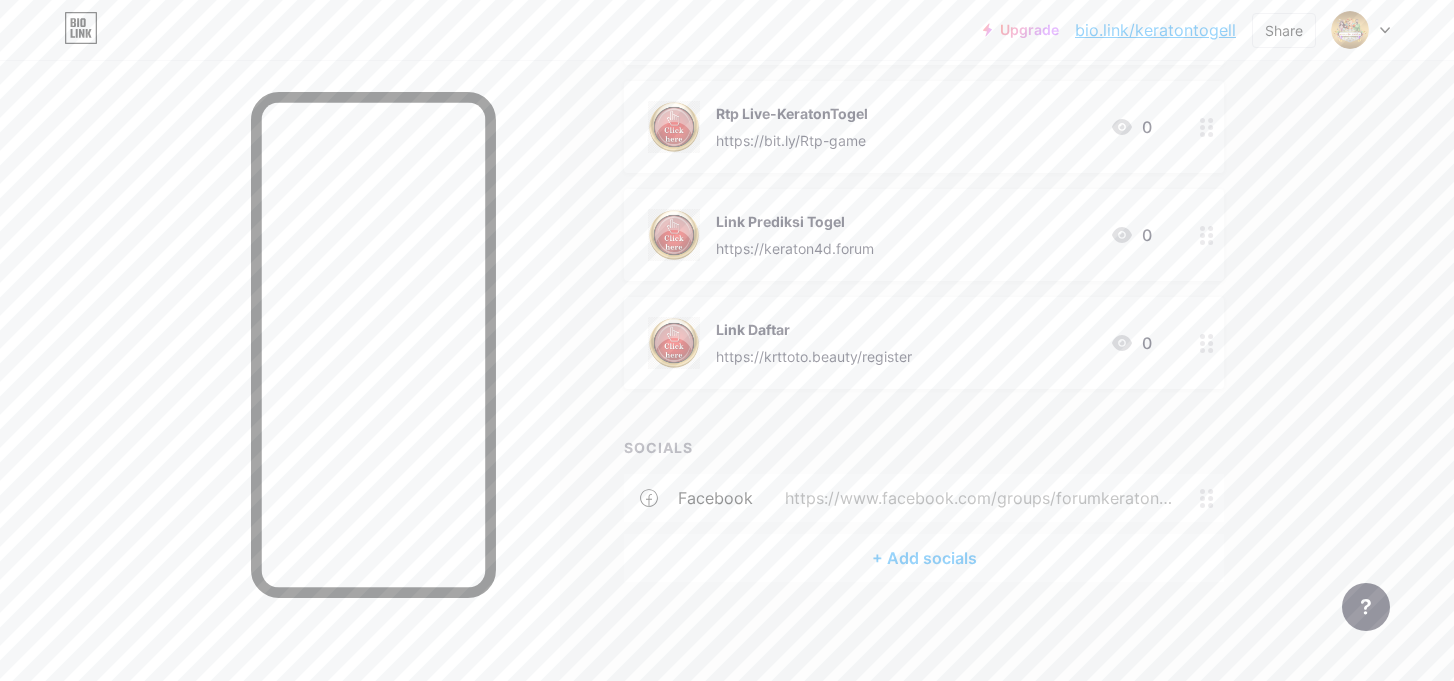 click on "+ Add socials" at bounding box center (924, 558) 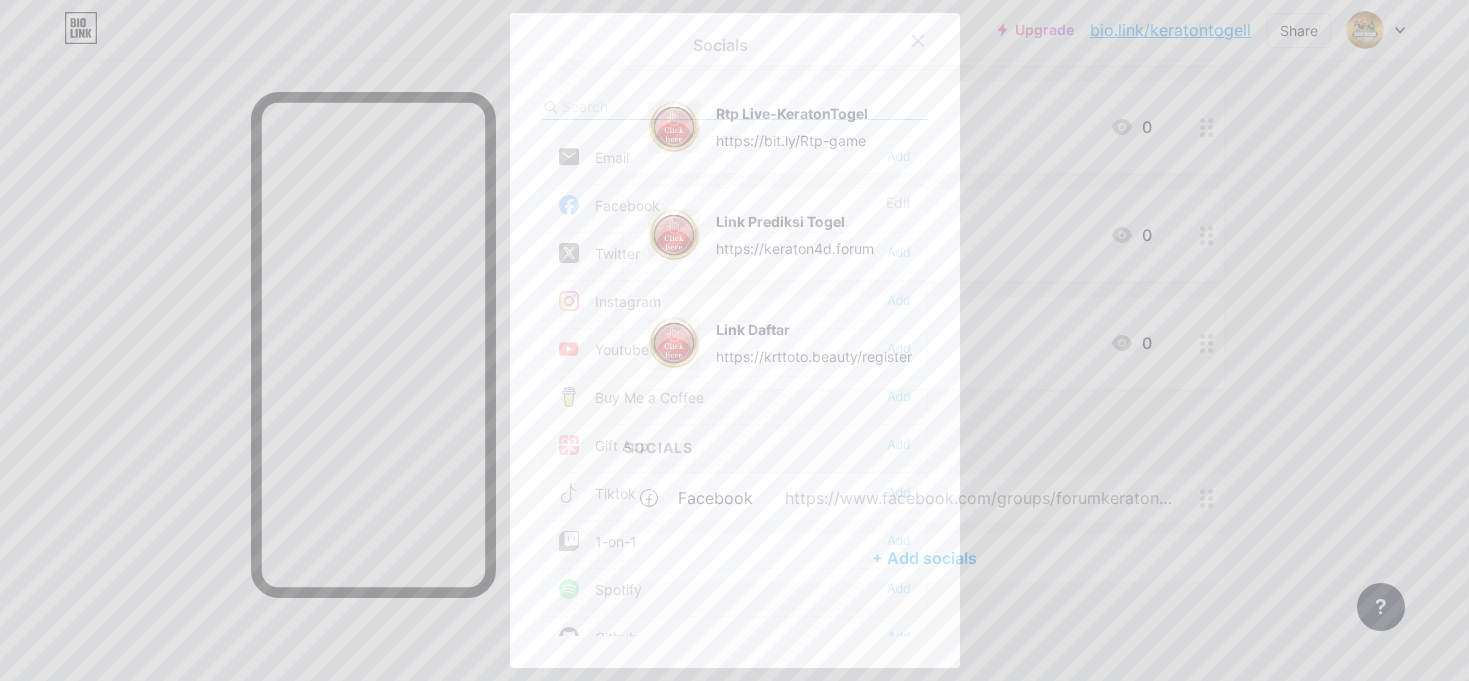 click on "Instagram
Add" at bounding box center (735, 301) 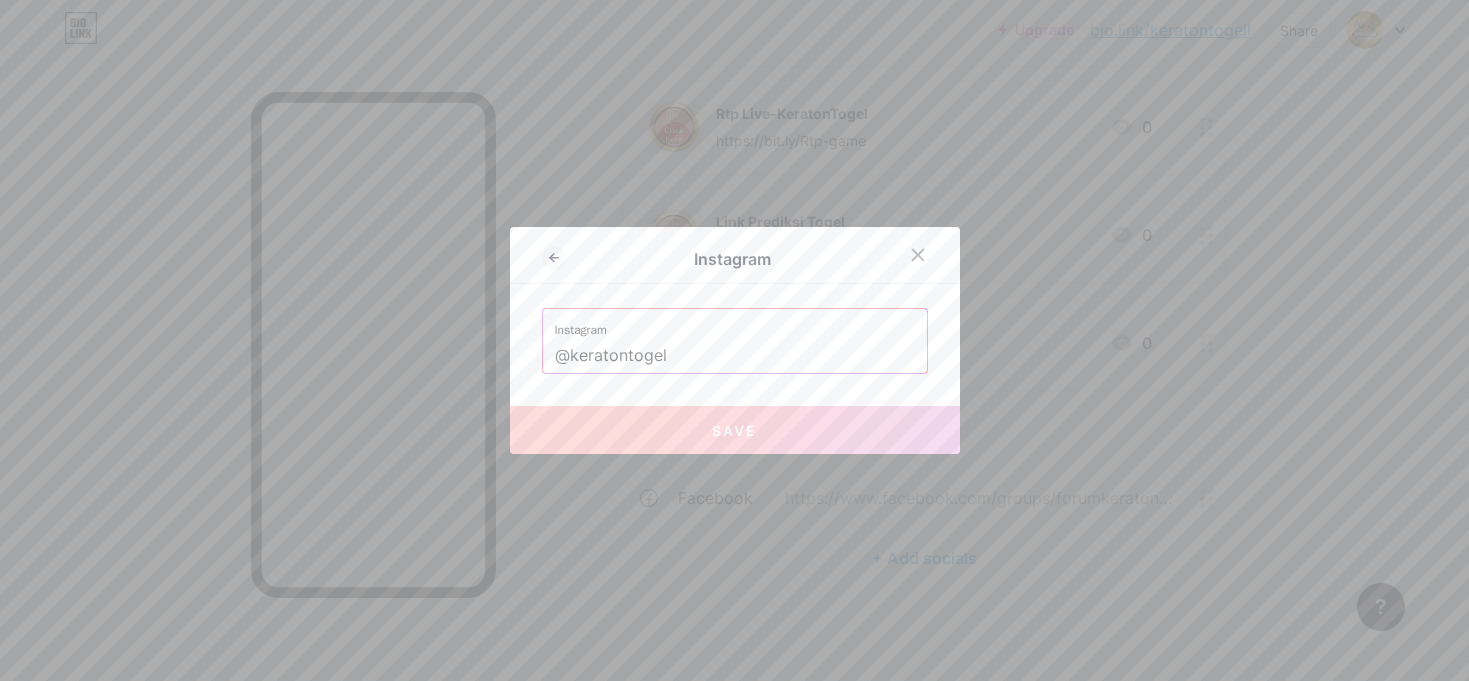 click on "Instagram" at bounding box center (735, 324) 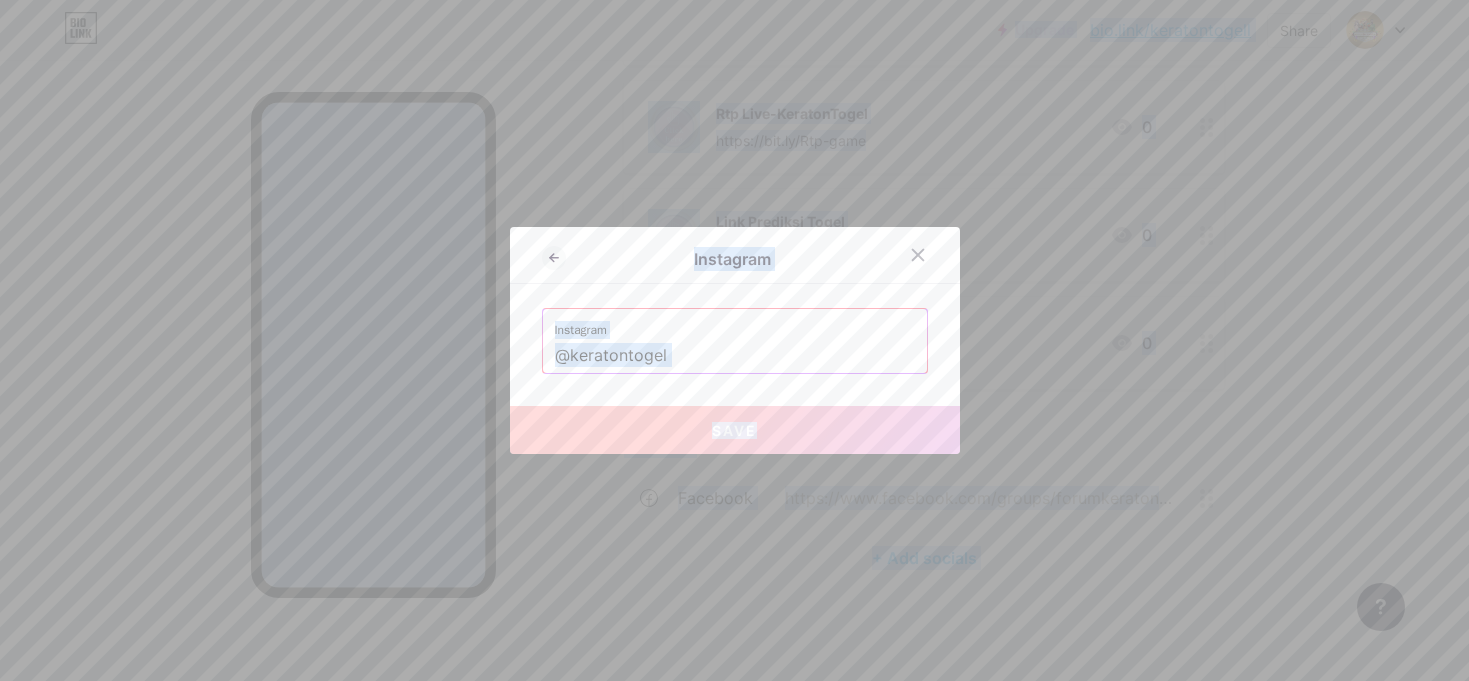 click on "@keratontogel" at bounding box center (735, 356) 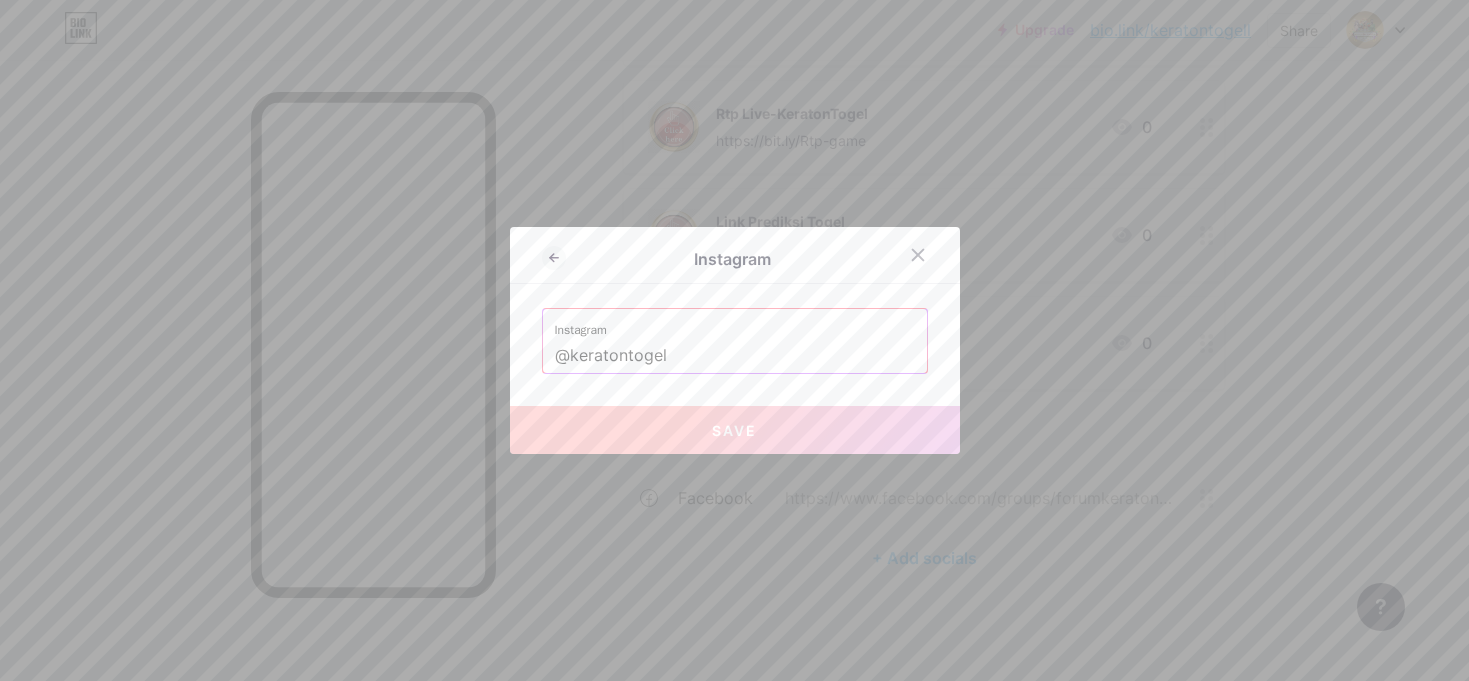 paste on "https://www.instagram.com/keratontogel/" 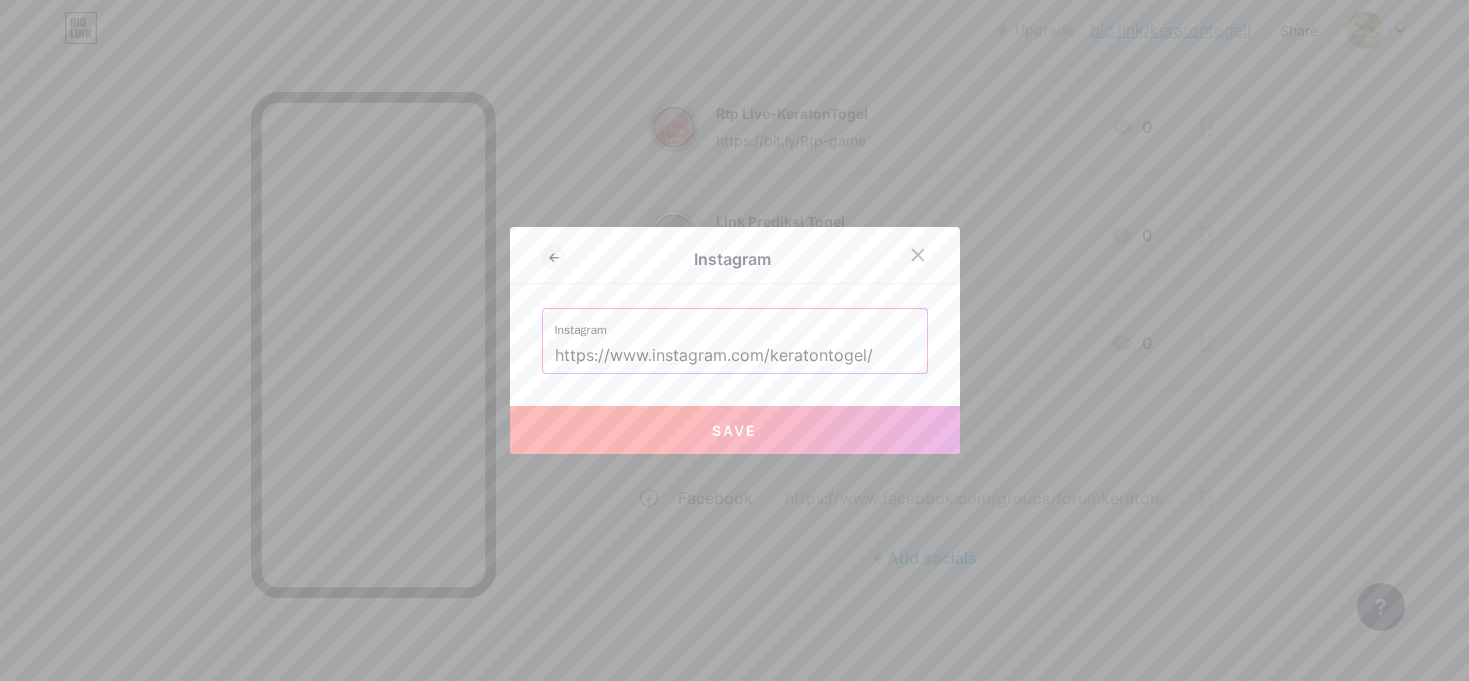 click on "Save" at bounding box center [735, 430] 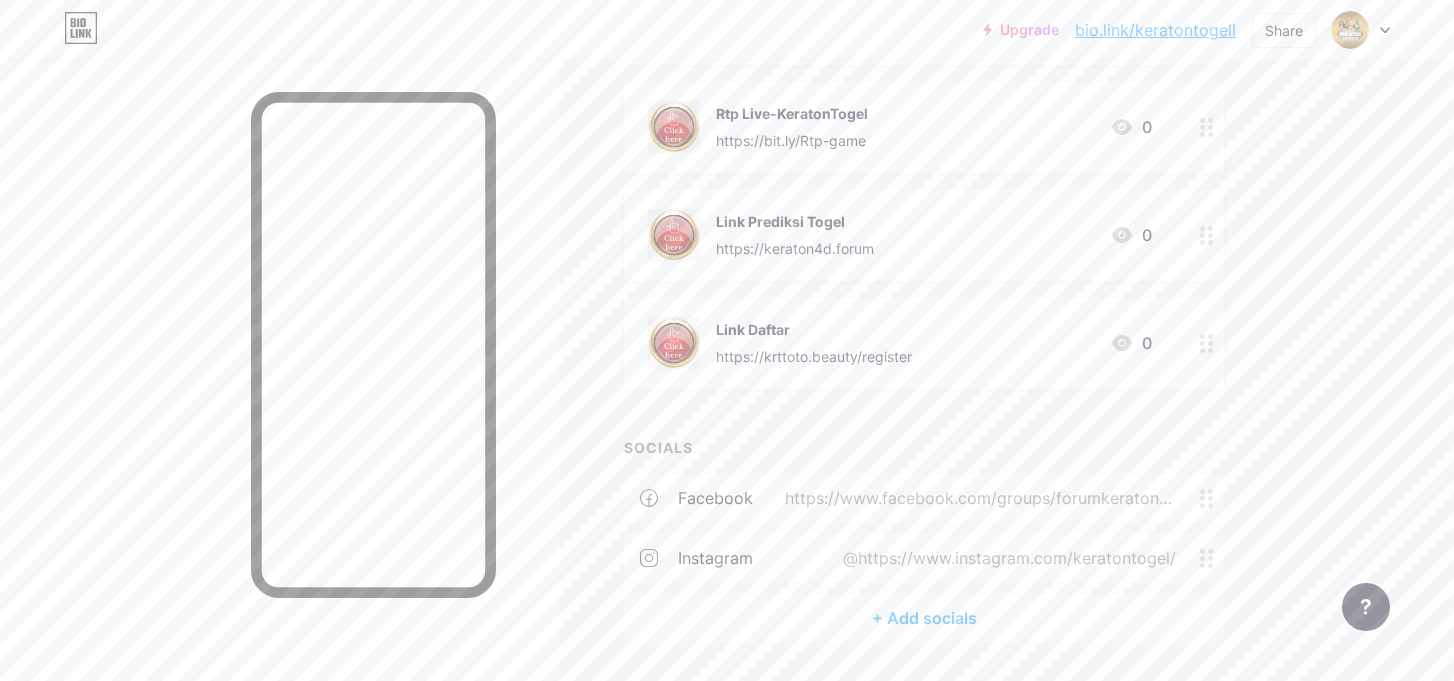 click on "+ Add socials" at bounding box center (924, 618) 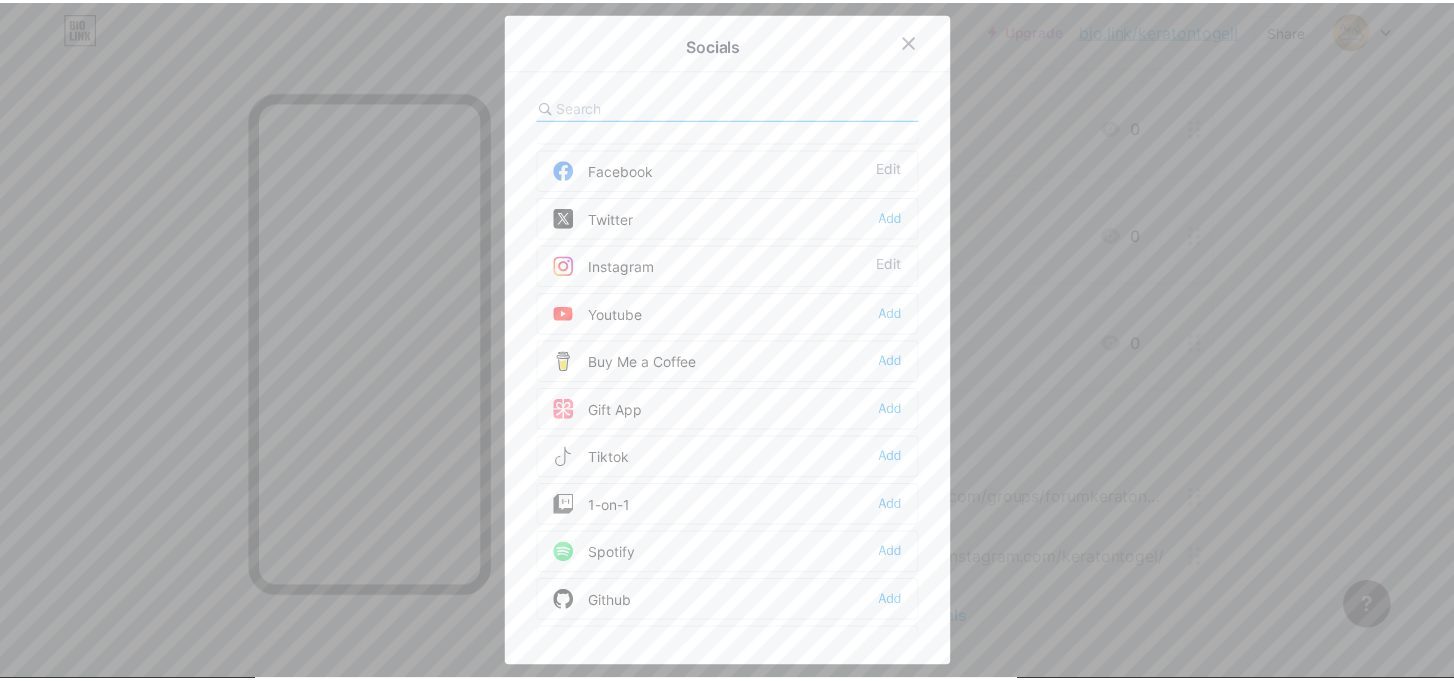 scroll, scrollTop: 0, scrollLeft: 0, axis: both 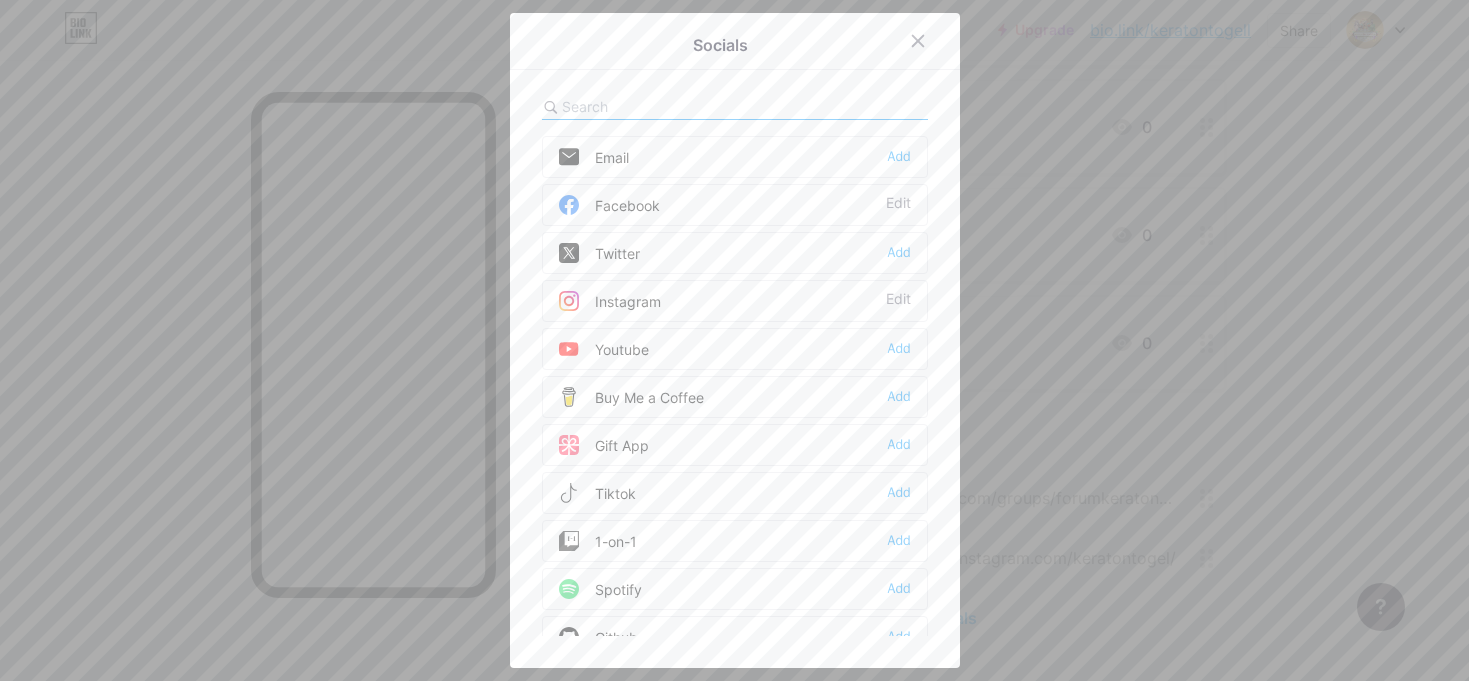 click at bounding box center (672, 106) 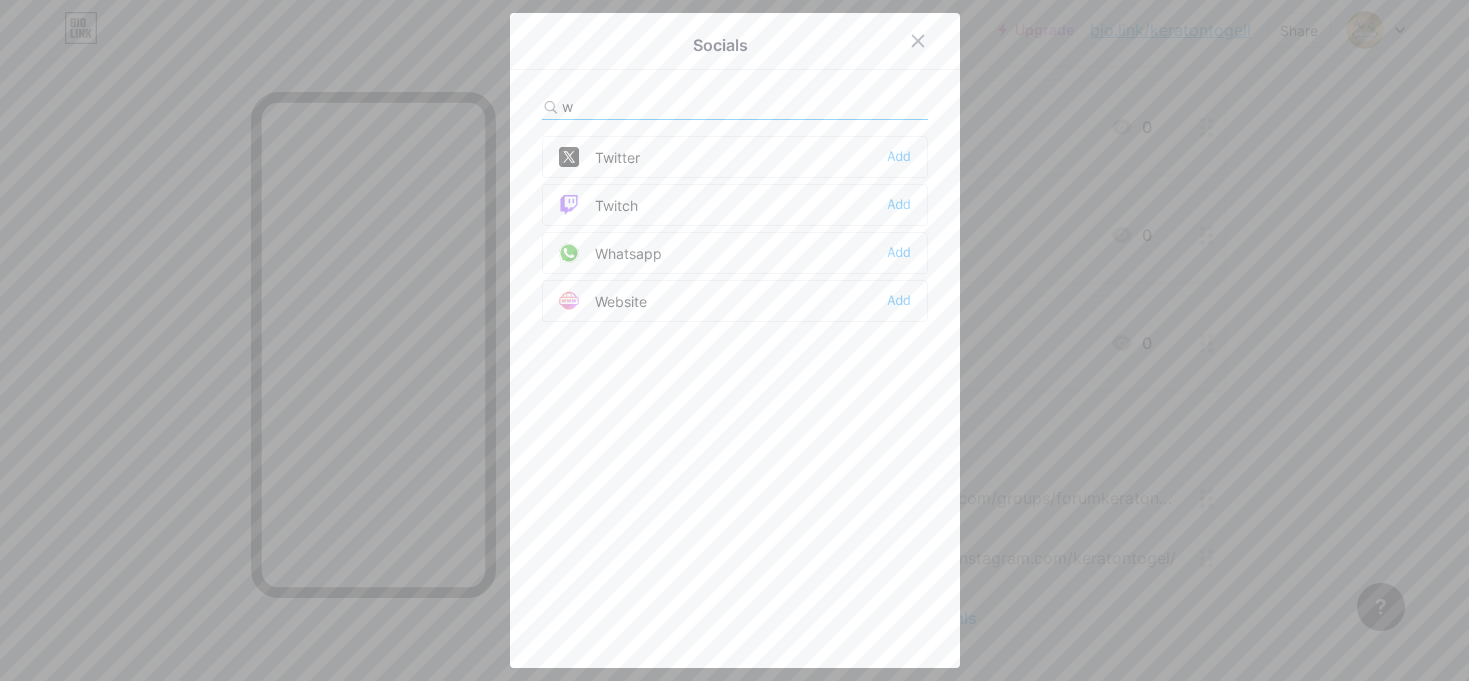 type on "w" 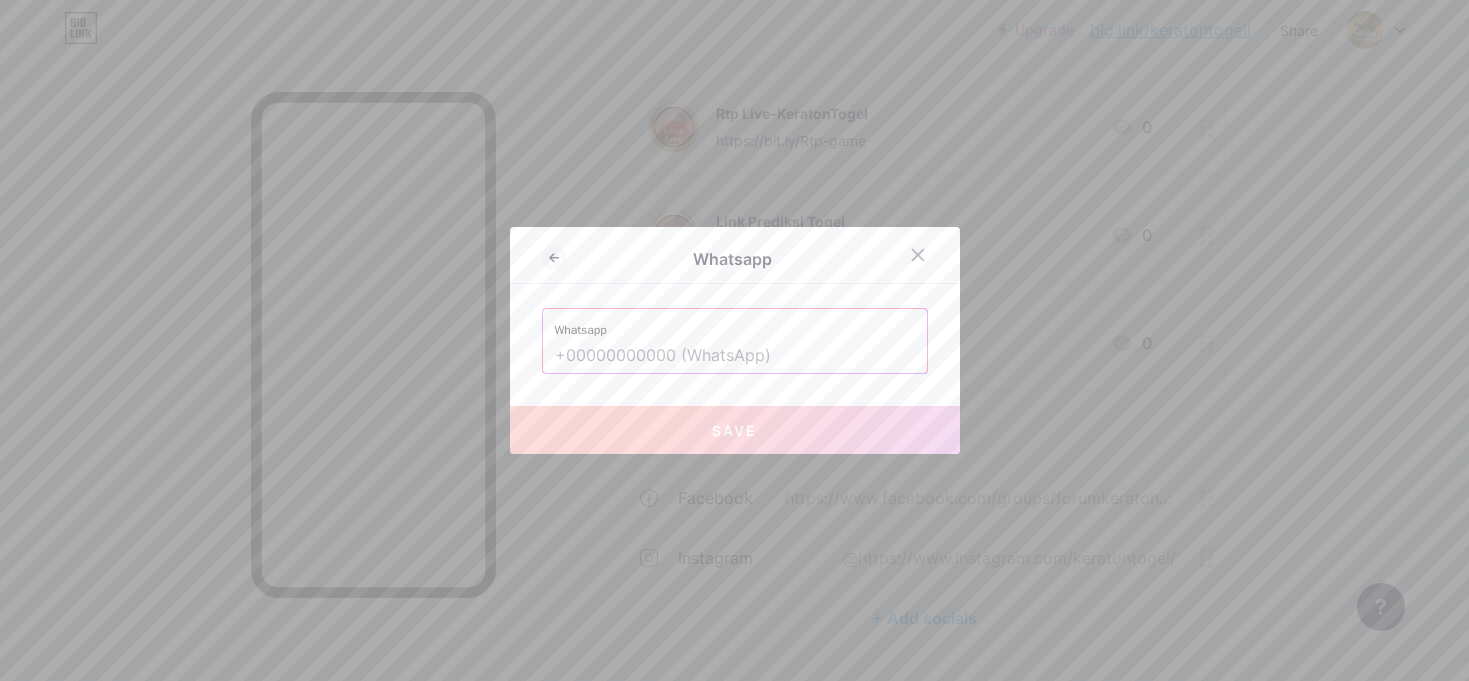 drag, startPoint x: 707, startPoint y: 362, endPoint x: 739, endPoint y: 361, distance: 32.01562 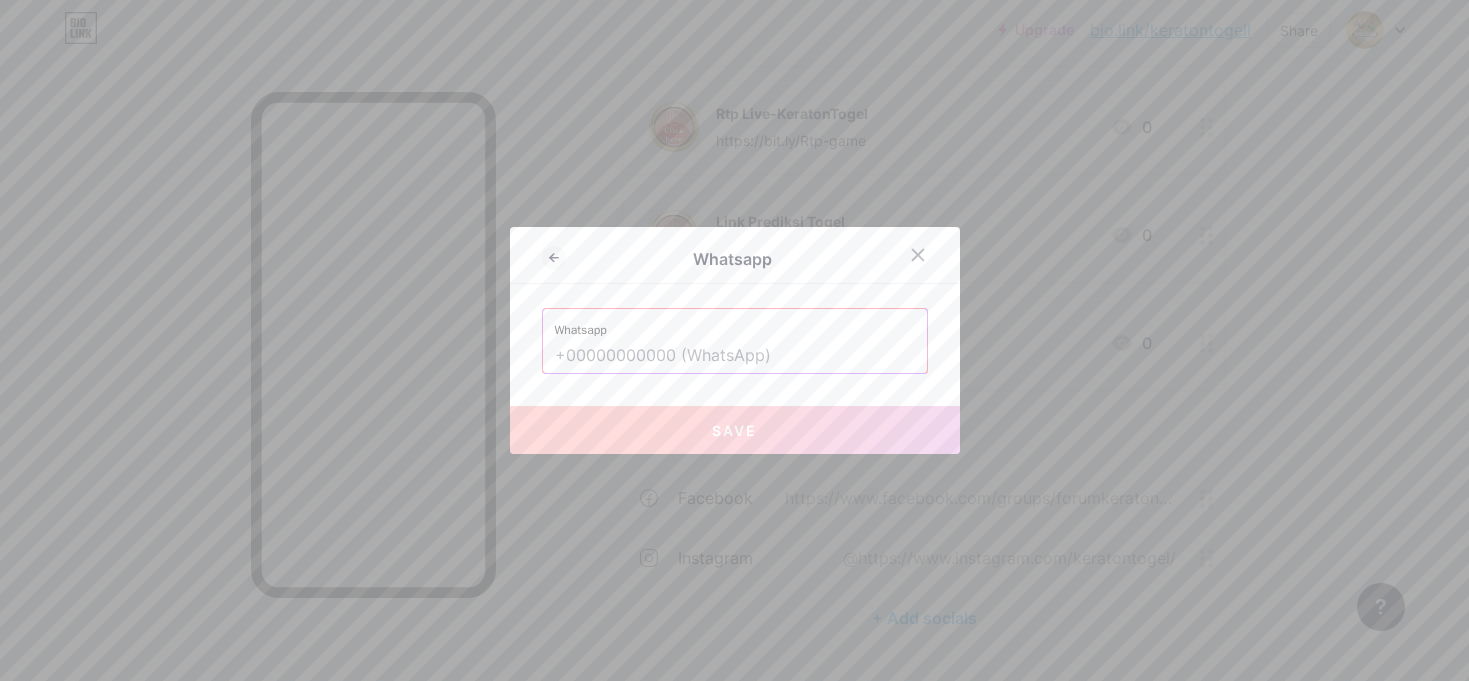 paste on "+6287731568017" 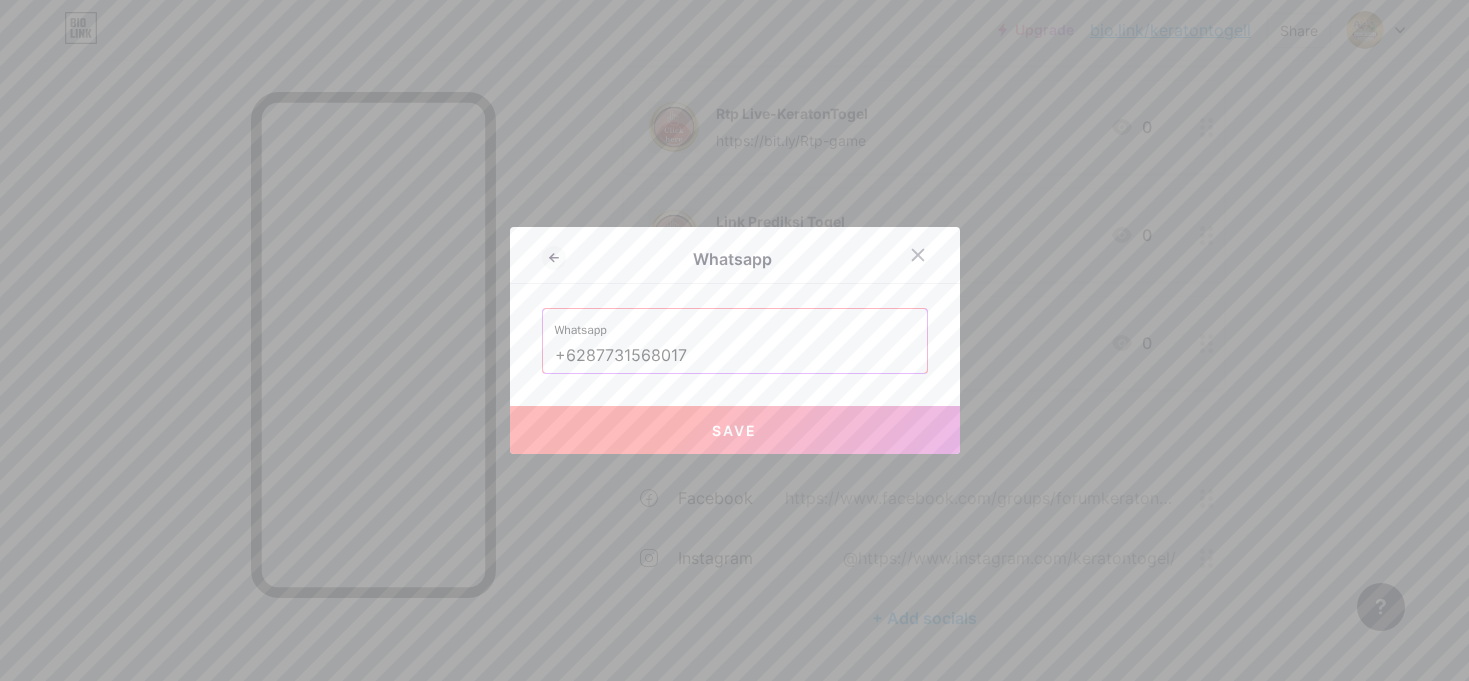 click on "Save" at bounding box center (734, 430) 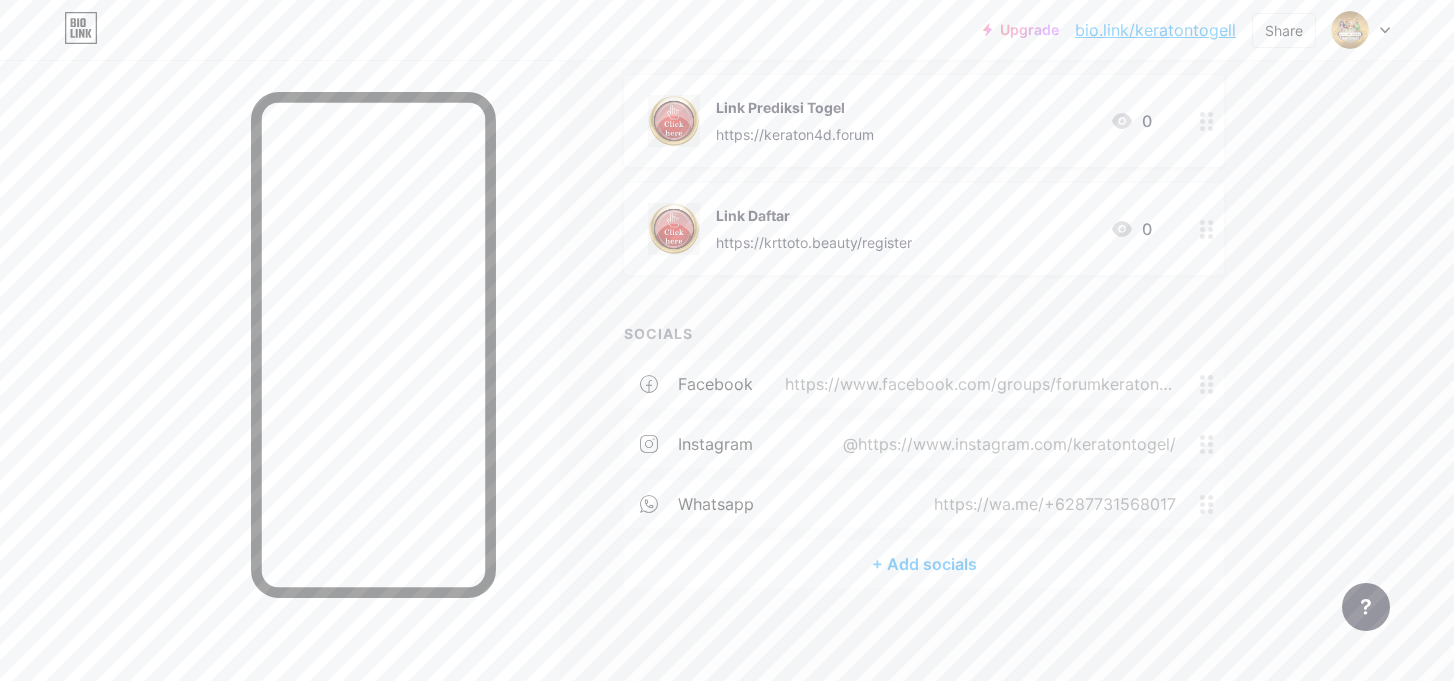 scroll, scrollTop: 570, scrollLeft: 0, axis: vertical 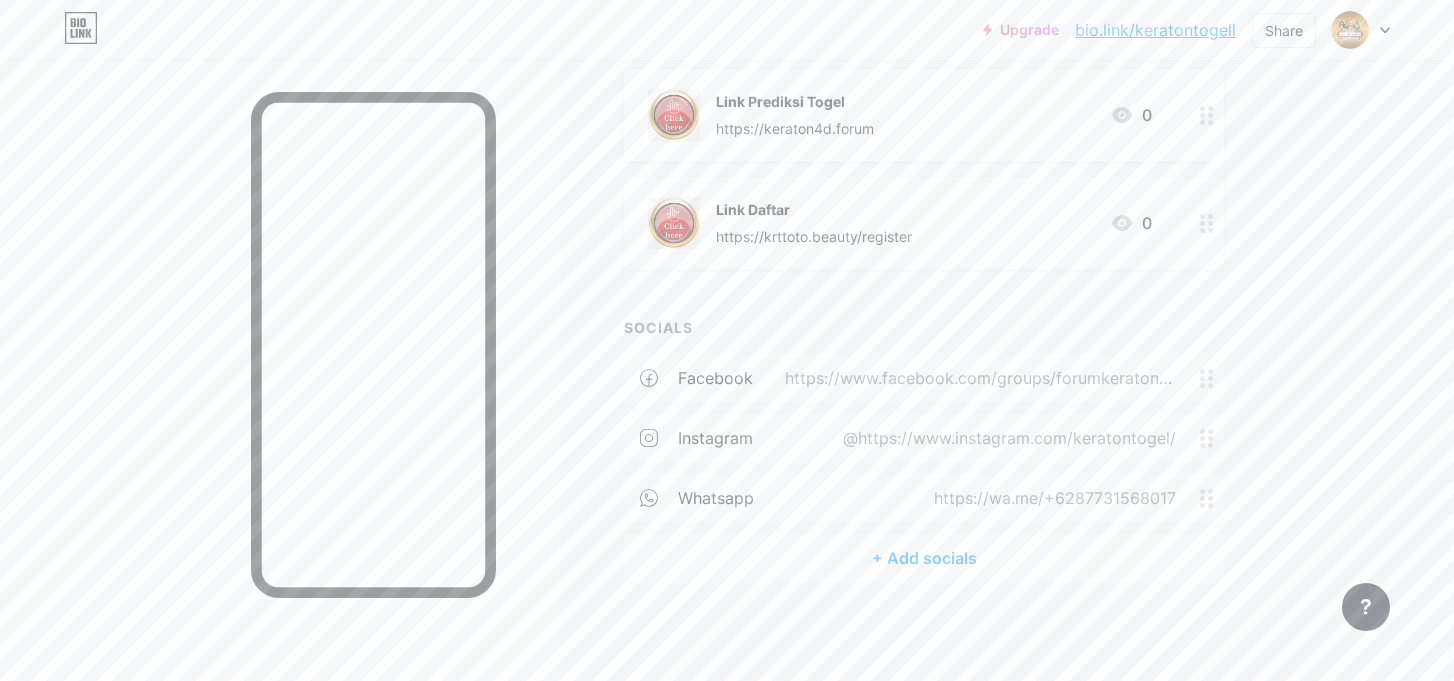click on "+ Add socials" at bounding box center [924, 558] 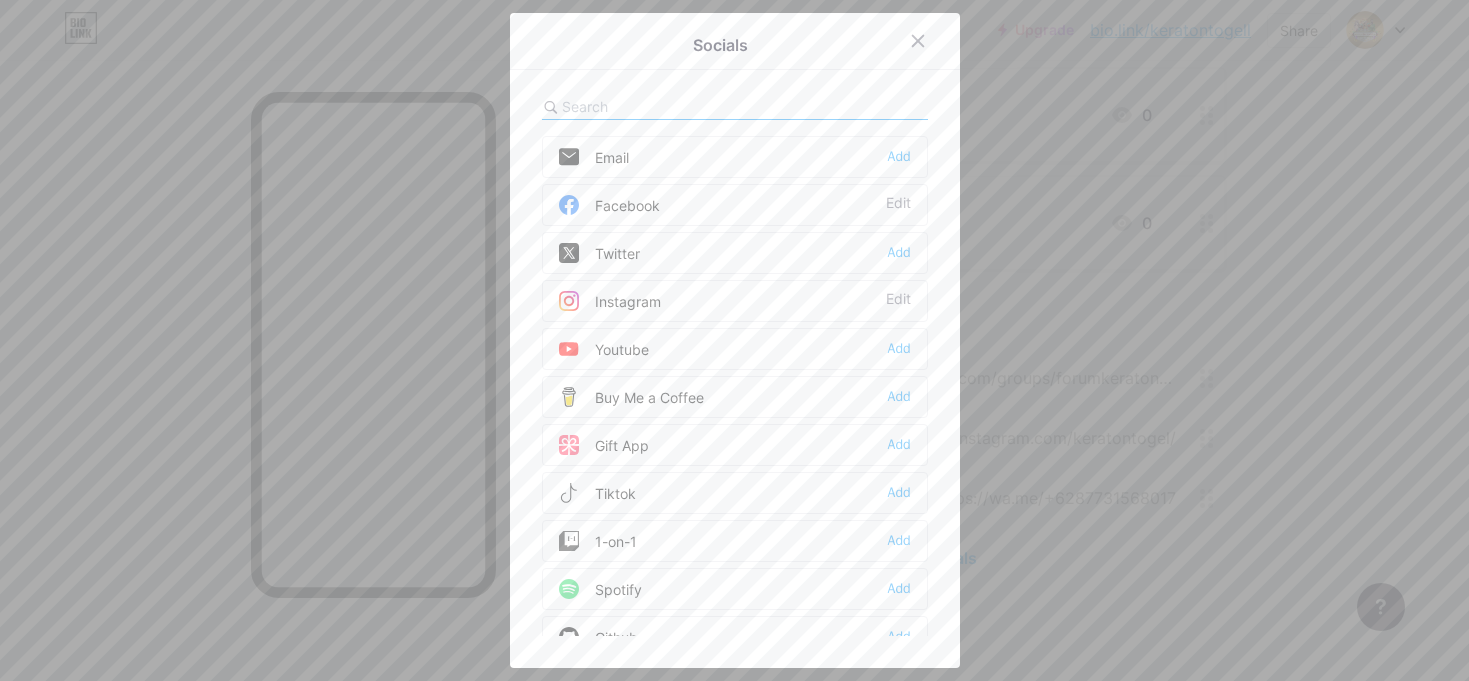 click at bounding box center (672, 106) 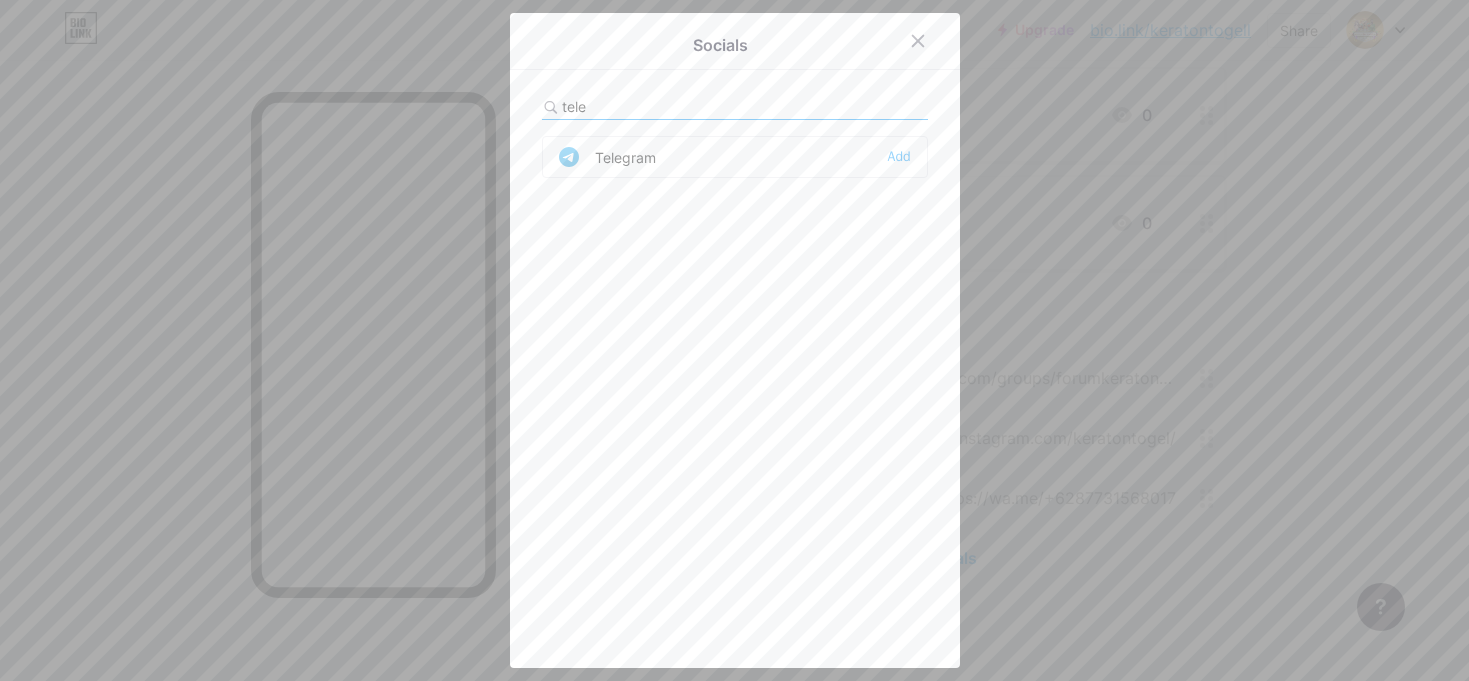 type on "tele" 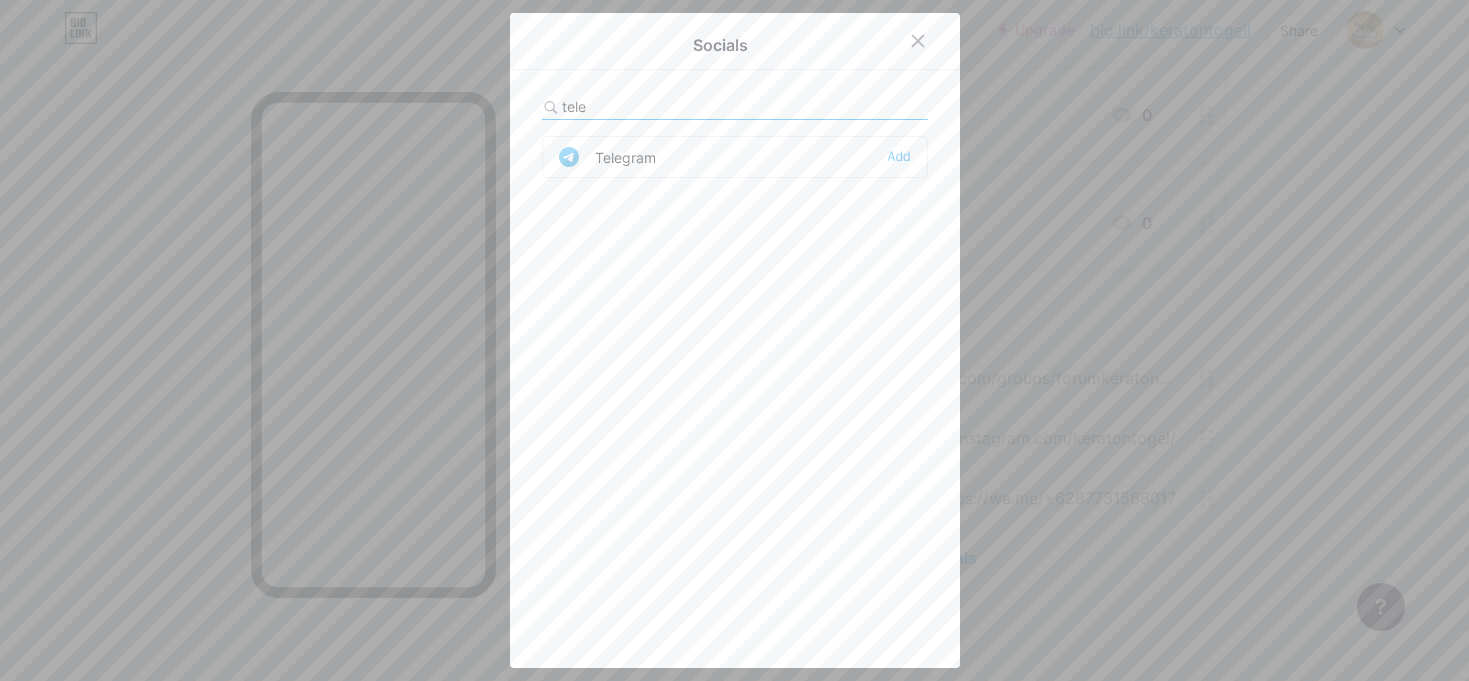 click on "Telegram
Add" at bounding box center [735, 157] 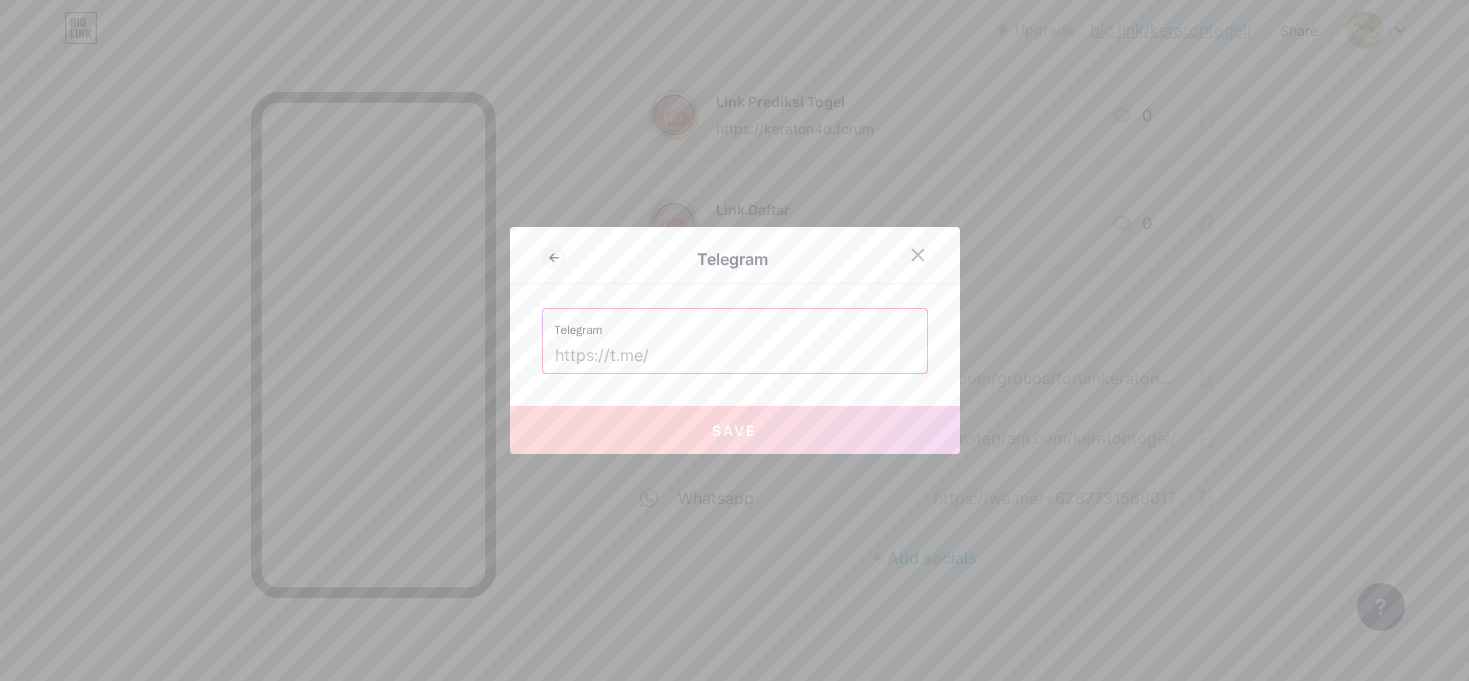 click at bounding box center (735, 356) 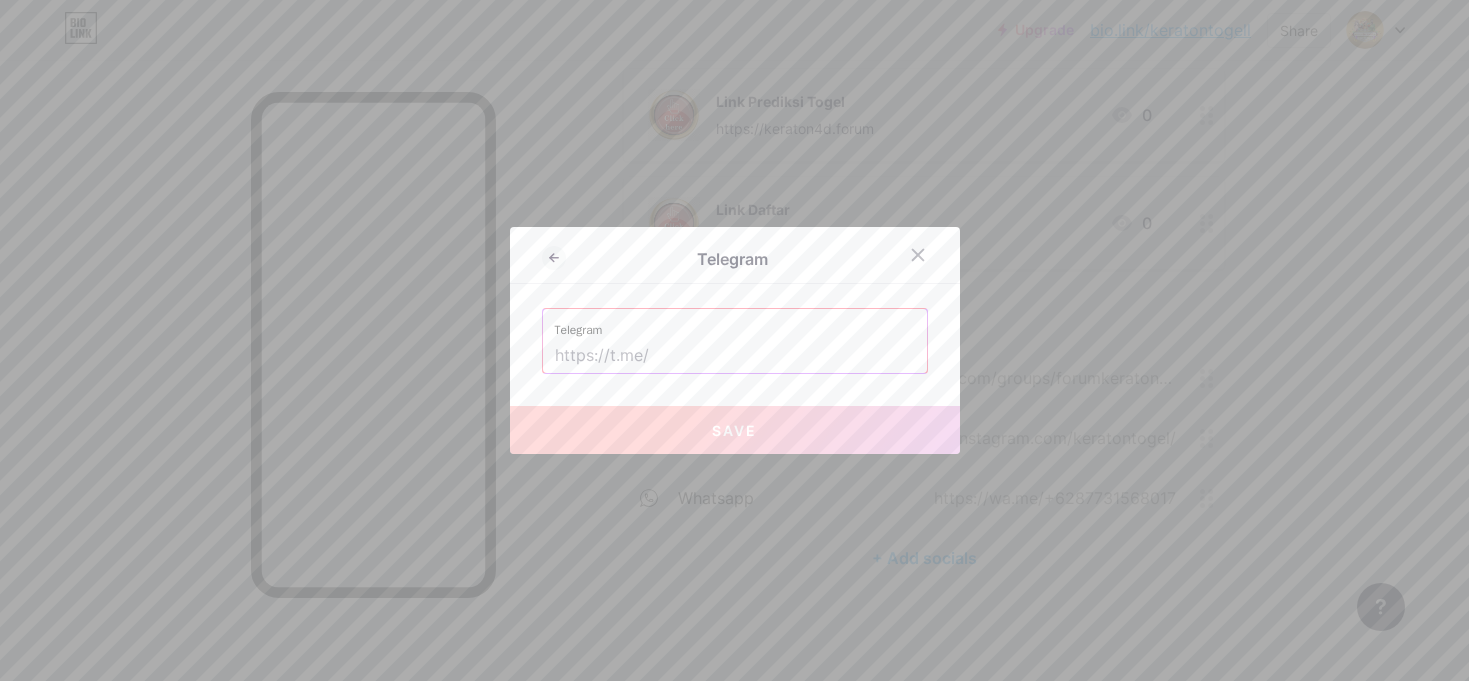 drag, startPoint x: 714, startPoint y: 348, endPoint x: 722, endPoint y: 373, distance: 26.24881 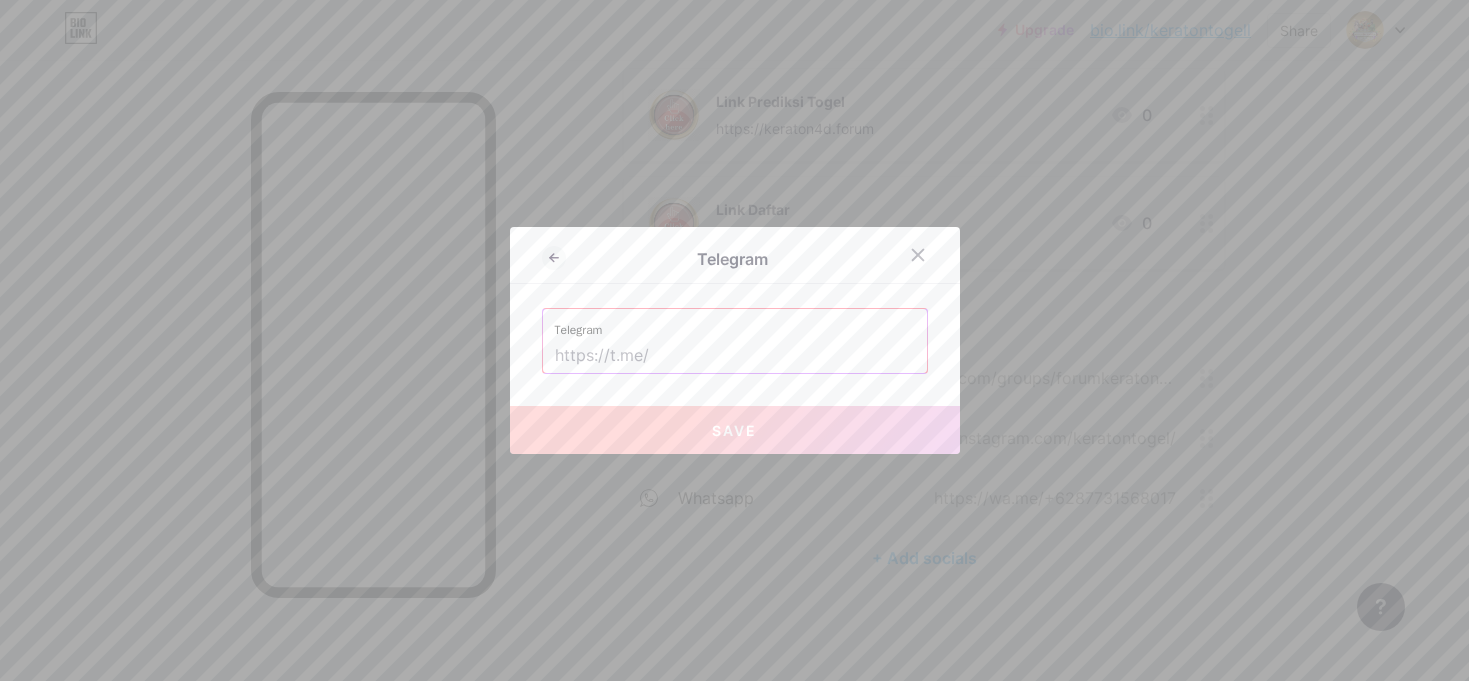 click at bounding box center [735, 356] 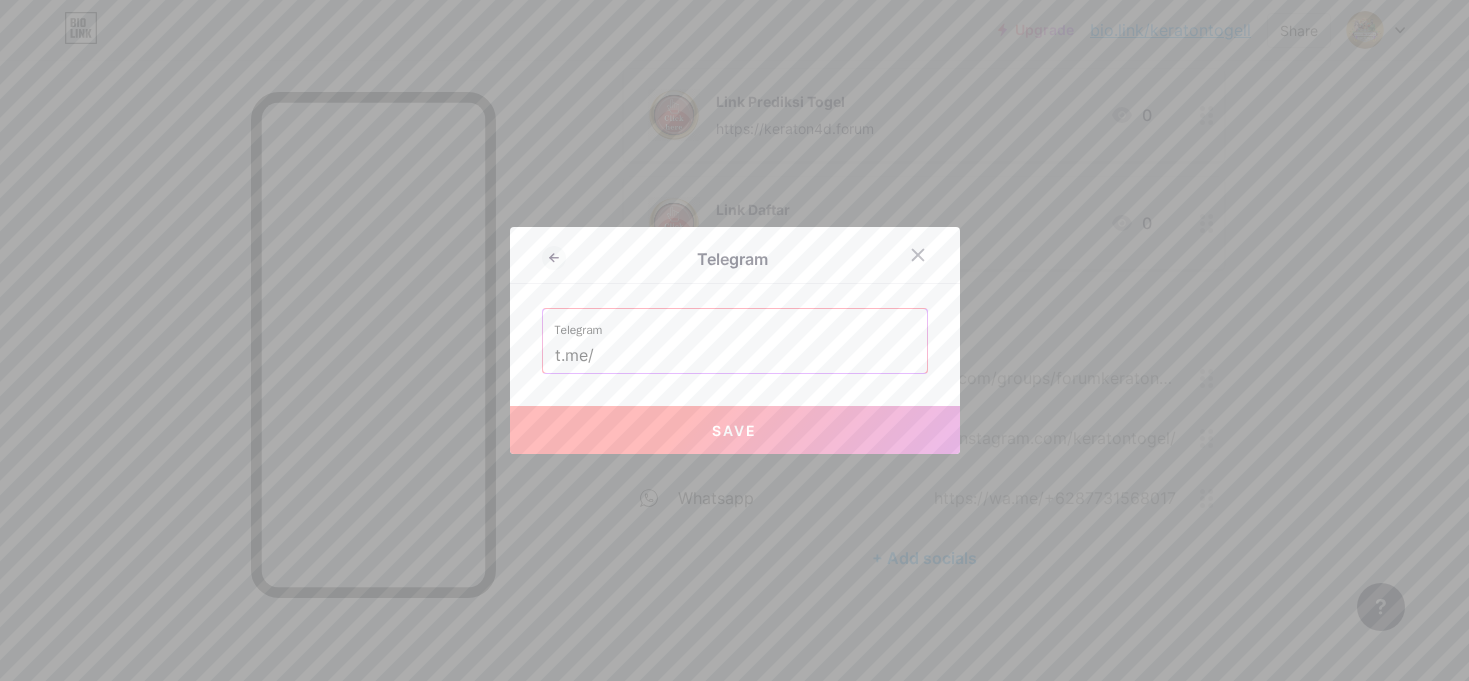 paste on "@keratontogel" 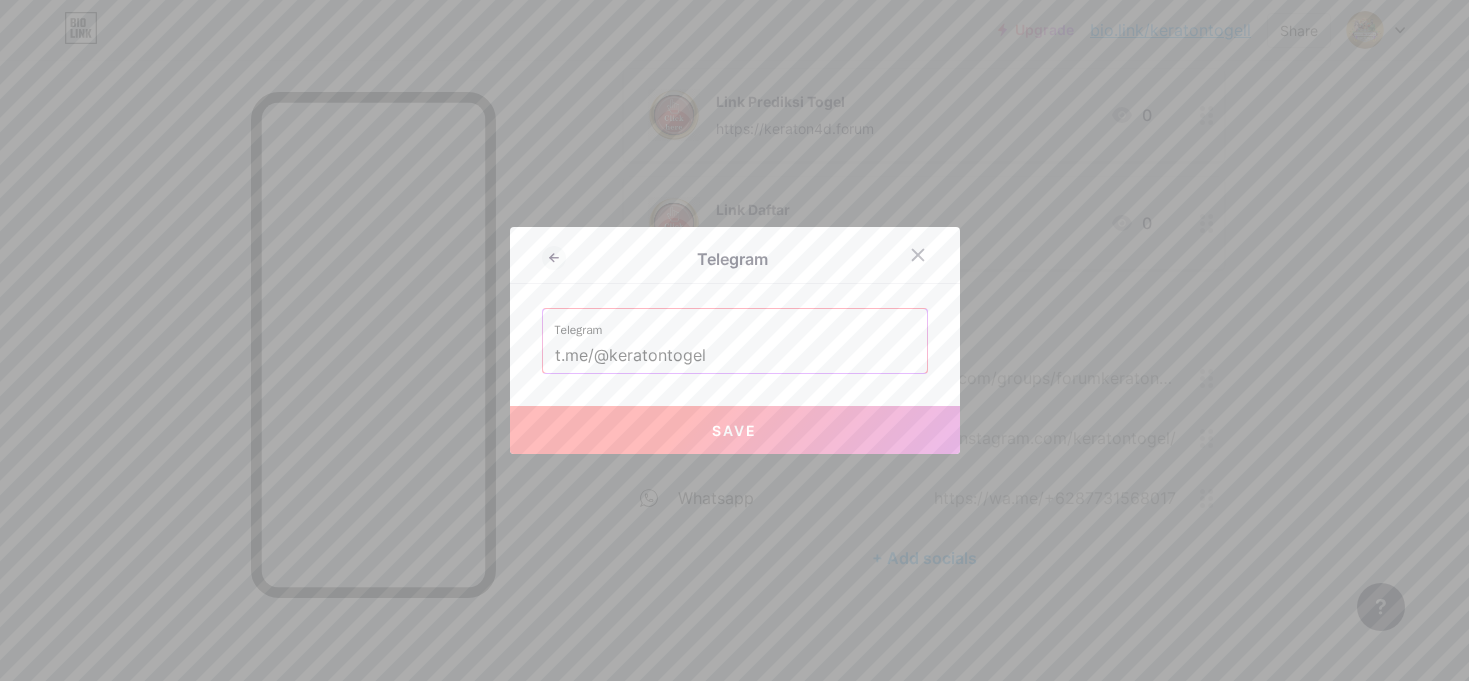 click on "Save" at bounding box center (735, 430) 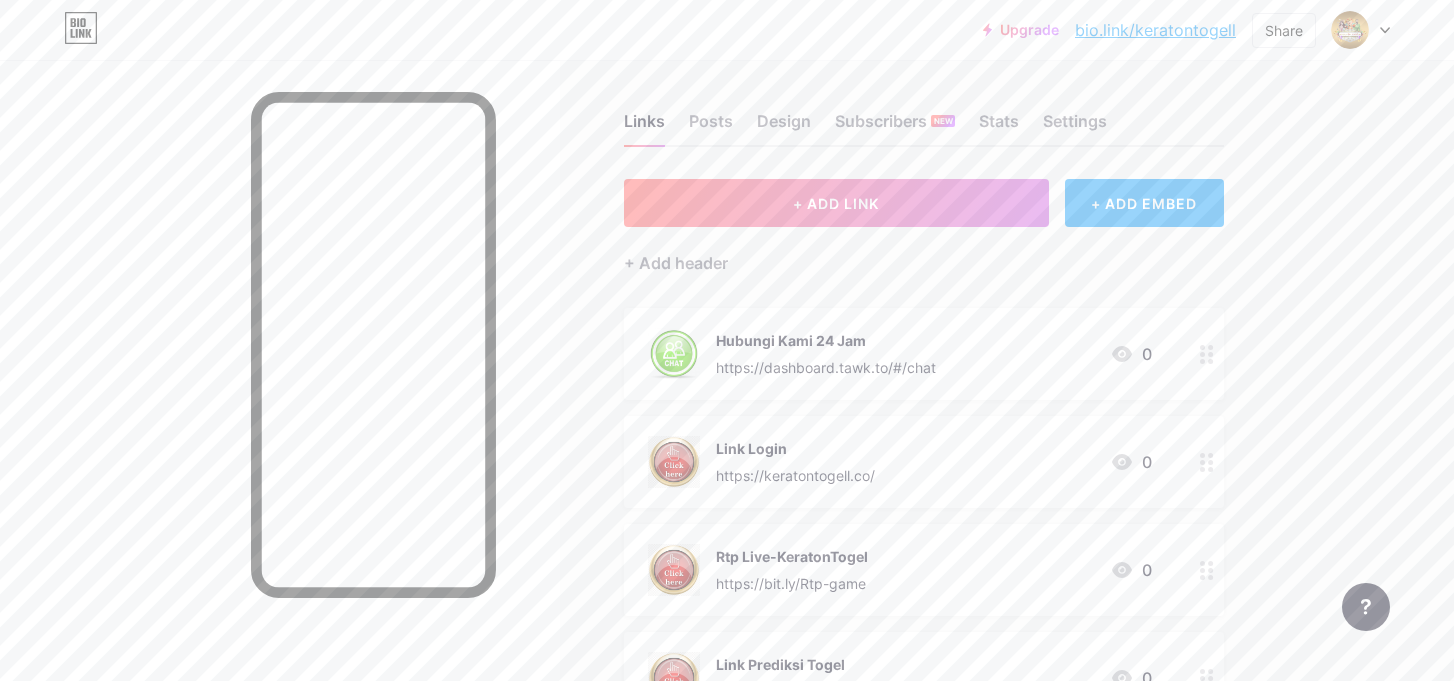 scroll, scrollTop: 0, scrollLeft: 0, axis: both 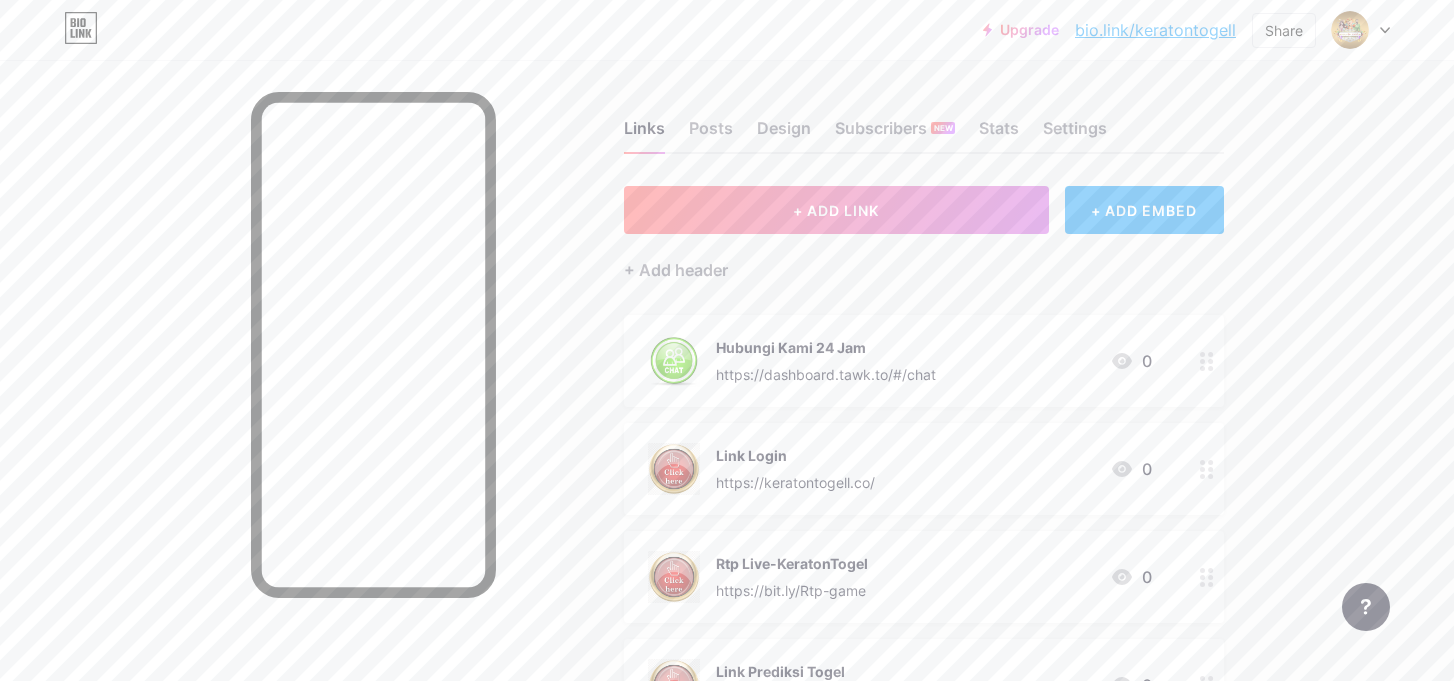click on "Upgrade   bio.link/kerato...   bio.link/keratontogell   Share               Switch accounts     KERATONTOGEL   bio.link/keratontogell       + Add a new page        Account settings   Logout   Link Copied
Links
Posts
Design
Subscribers
NEW
Stats
Settings       + ADD LINK     + ADD EMBED
+ Add header
Hubungi Kami 24 Jam
https://dashboard.tawk.to/#/chat
0
Link Login
https://keratontogell.co/
0
Rtp Live-KeratonTogel
https://bit.ly/Rtp-game
0
Link Prediksi Togel
https://keraton4d.forum
0
Link Daftar
0" at bounding box center [727, 656] 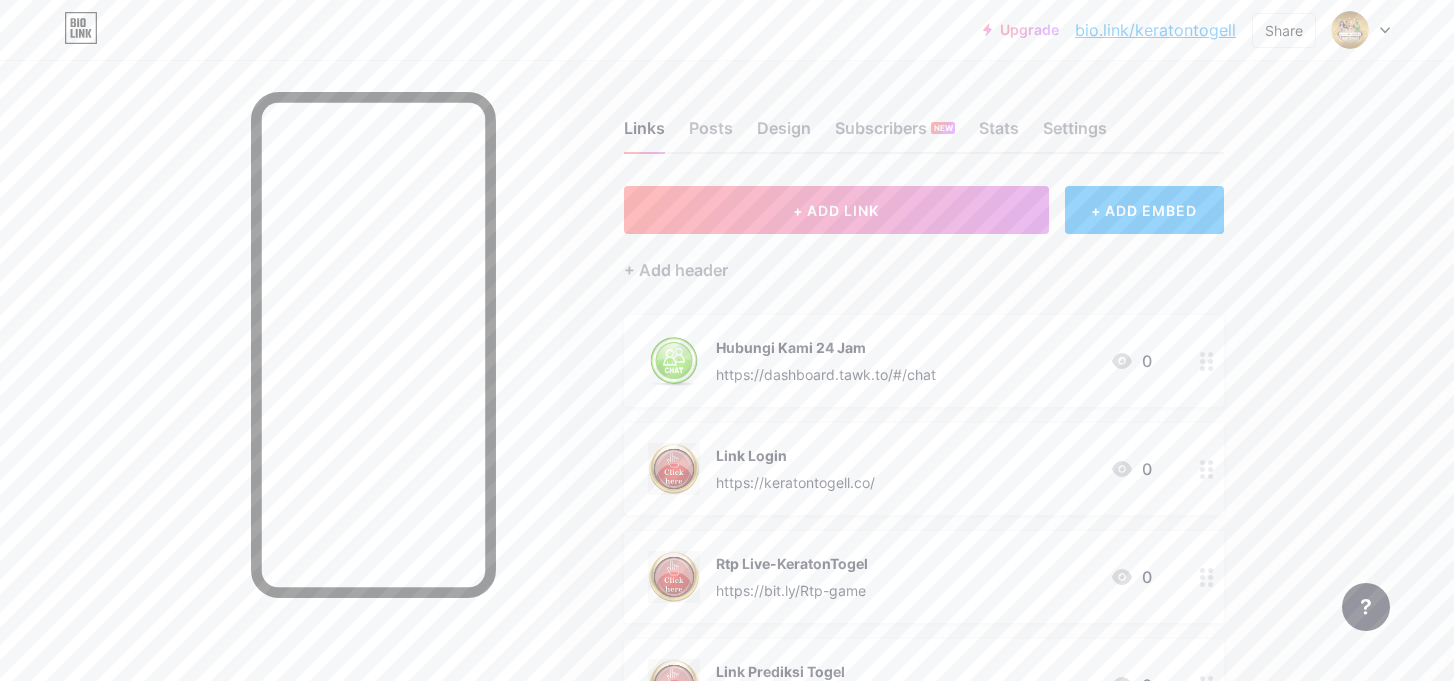 drag, startPoint x: 510, startPoint y: 229, endPoint x: 832, endPoint y: 50, distance: 368.40875 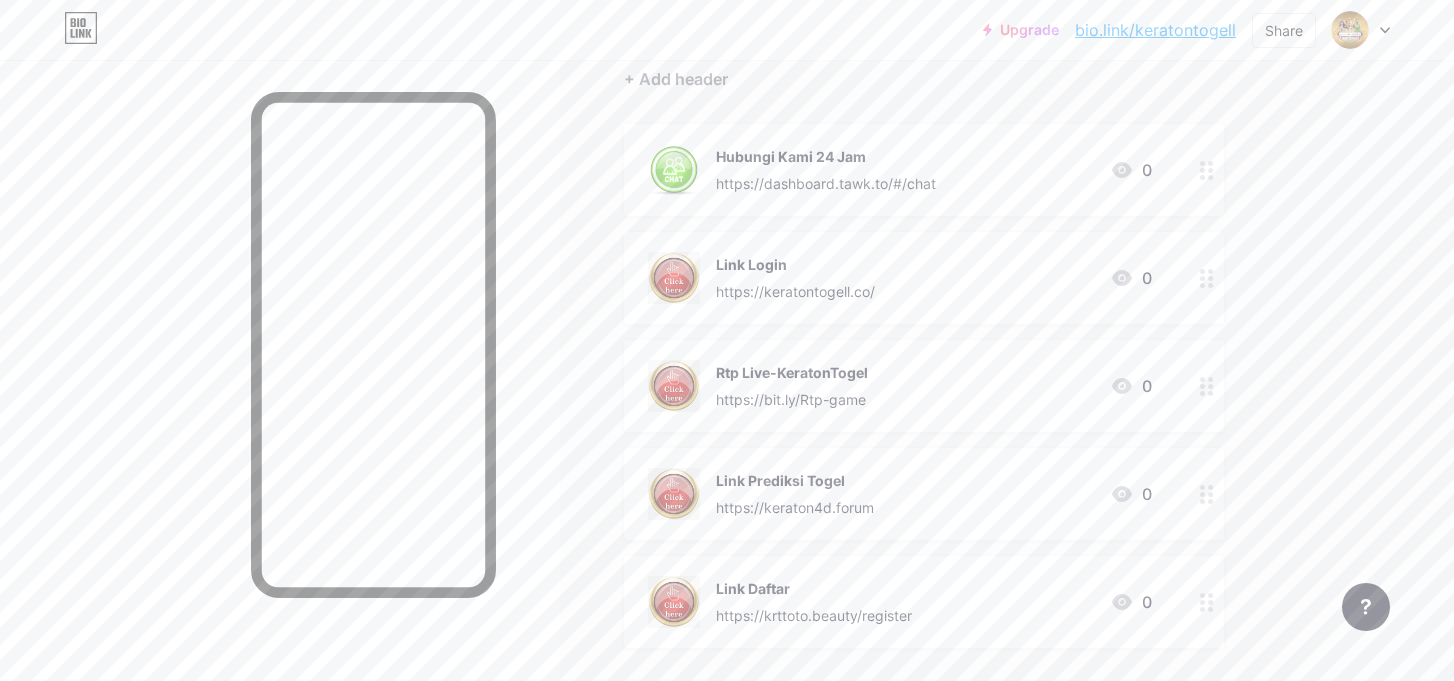 scroll, scrollTop: 300, scrollLeft: 0, axis: vertical 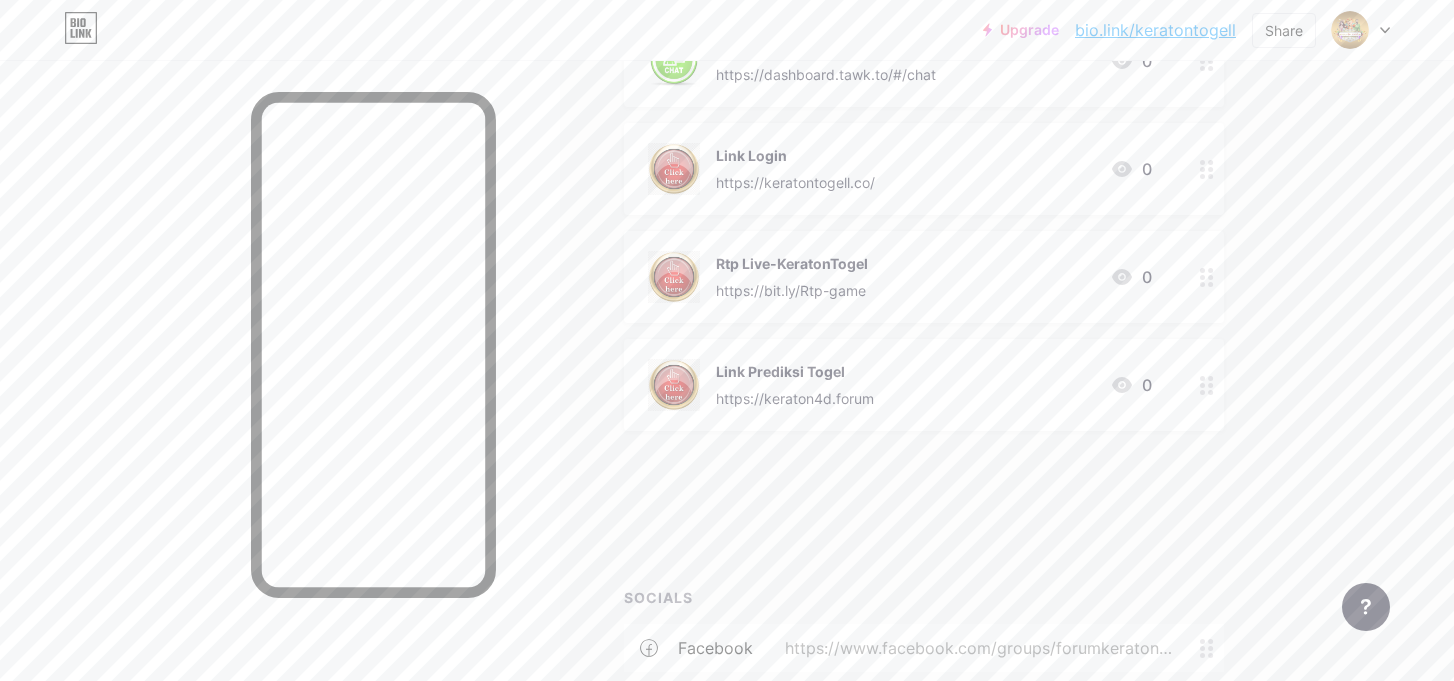 type 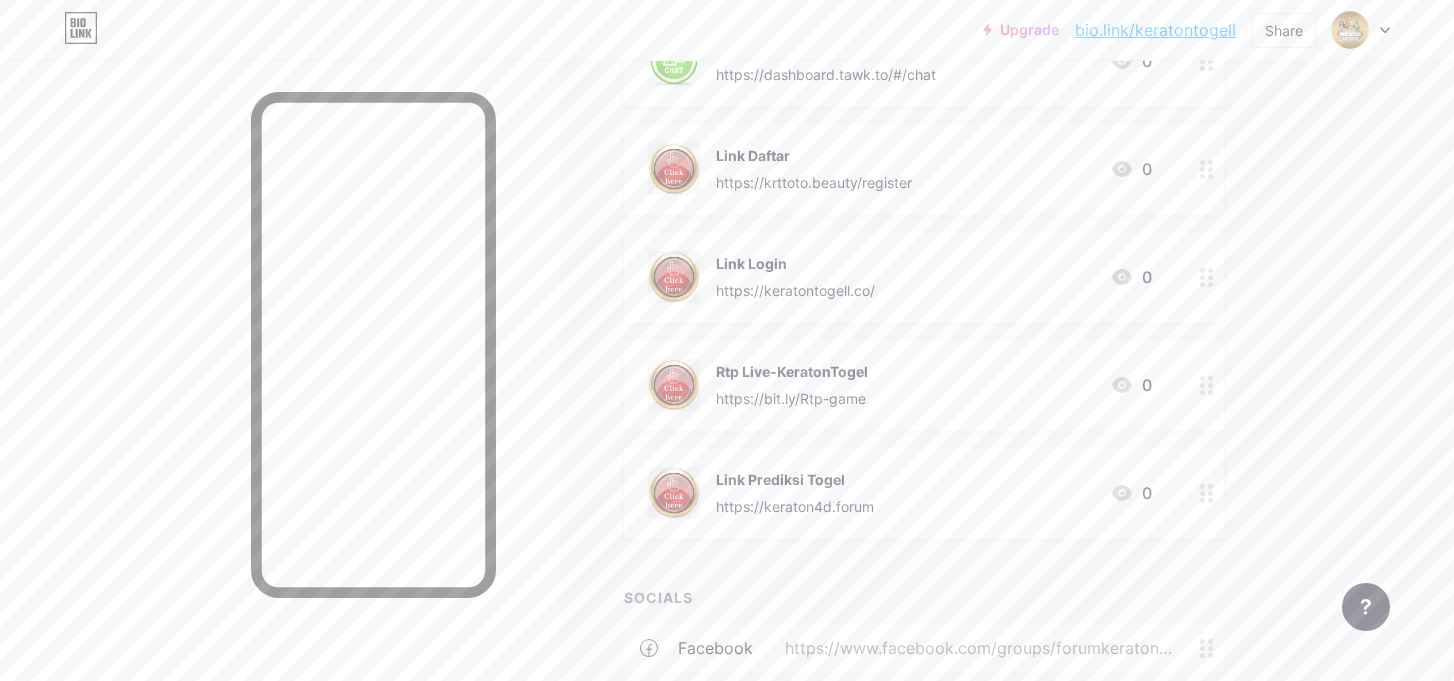 drag, startPoint x: 808, startPoint y: 160, endPoint x: 717, endPoint y: 154, distance: 91.197586 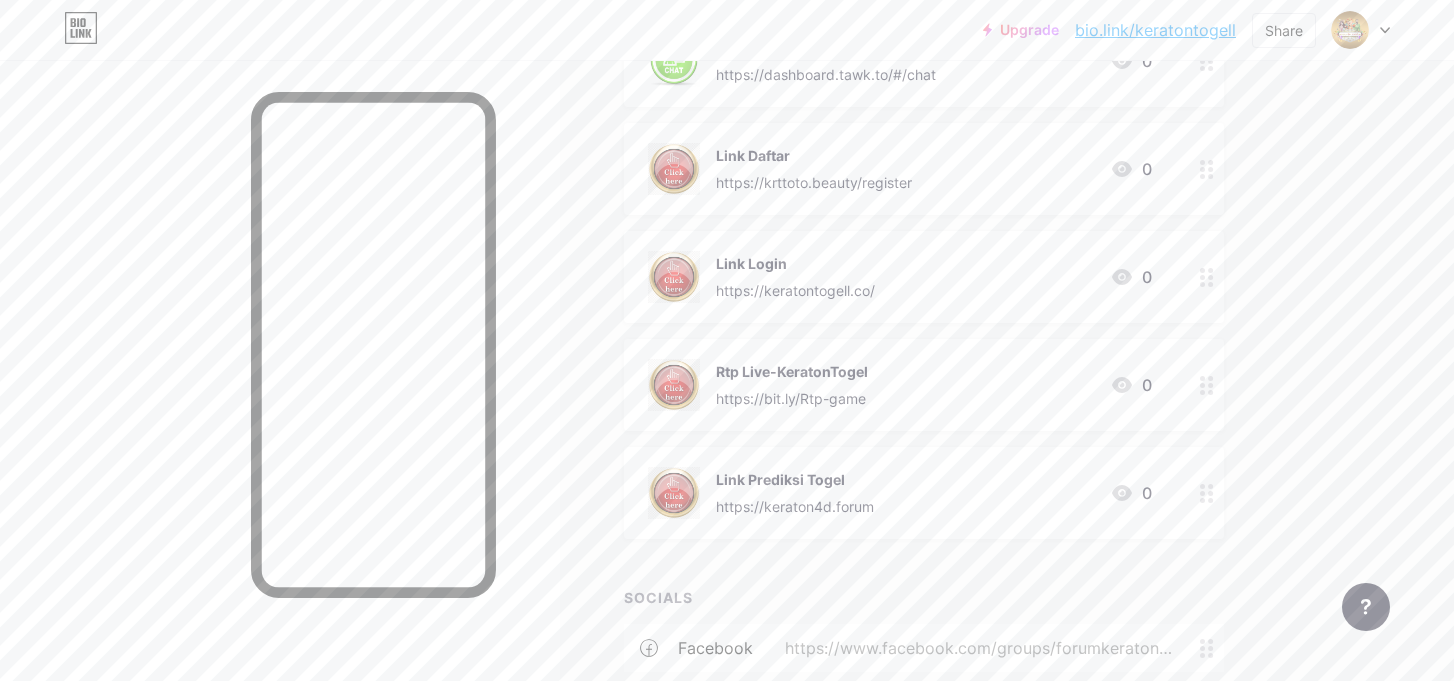 click on "Link Daftar" at bounding box center [814, 155] 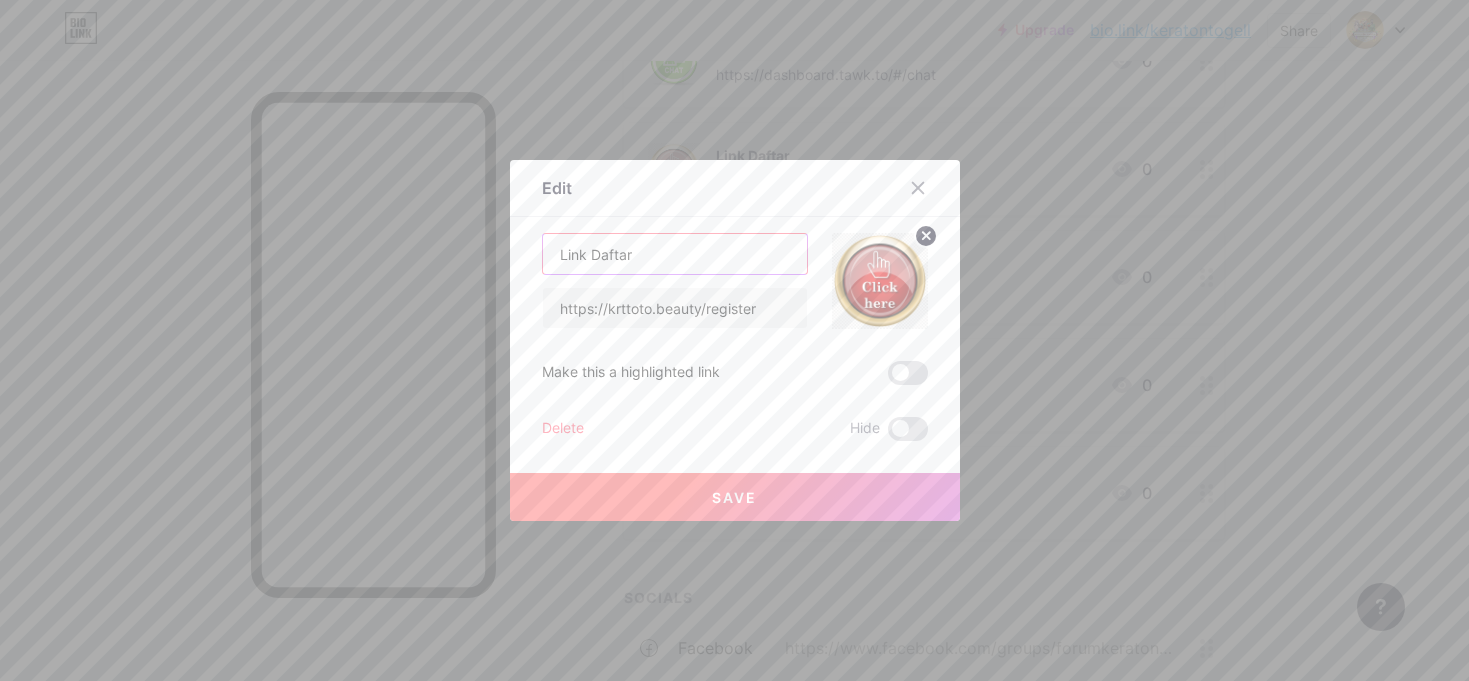 click on "Link Daftar" at bounding box center [675, 254] 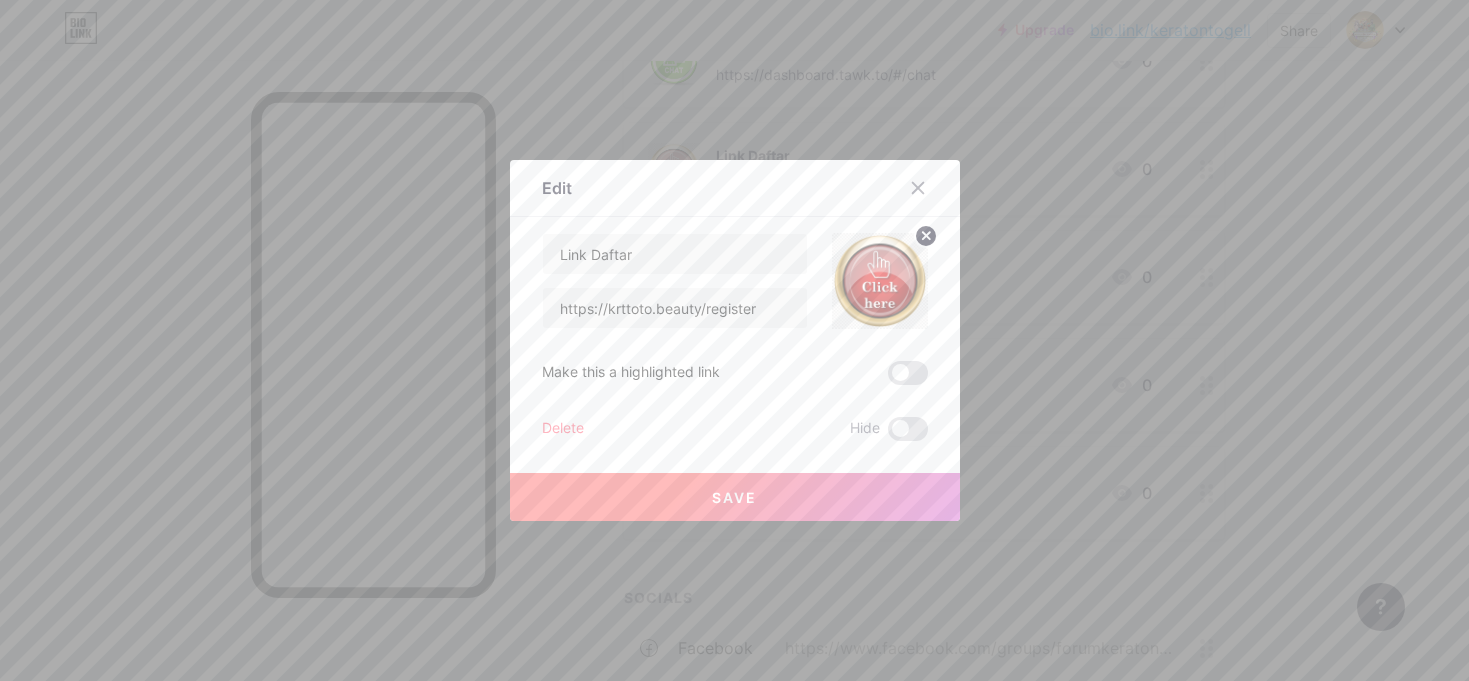 click at bounding box center (734, 340) 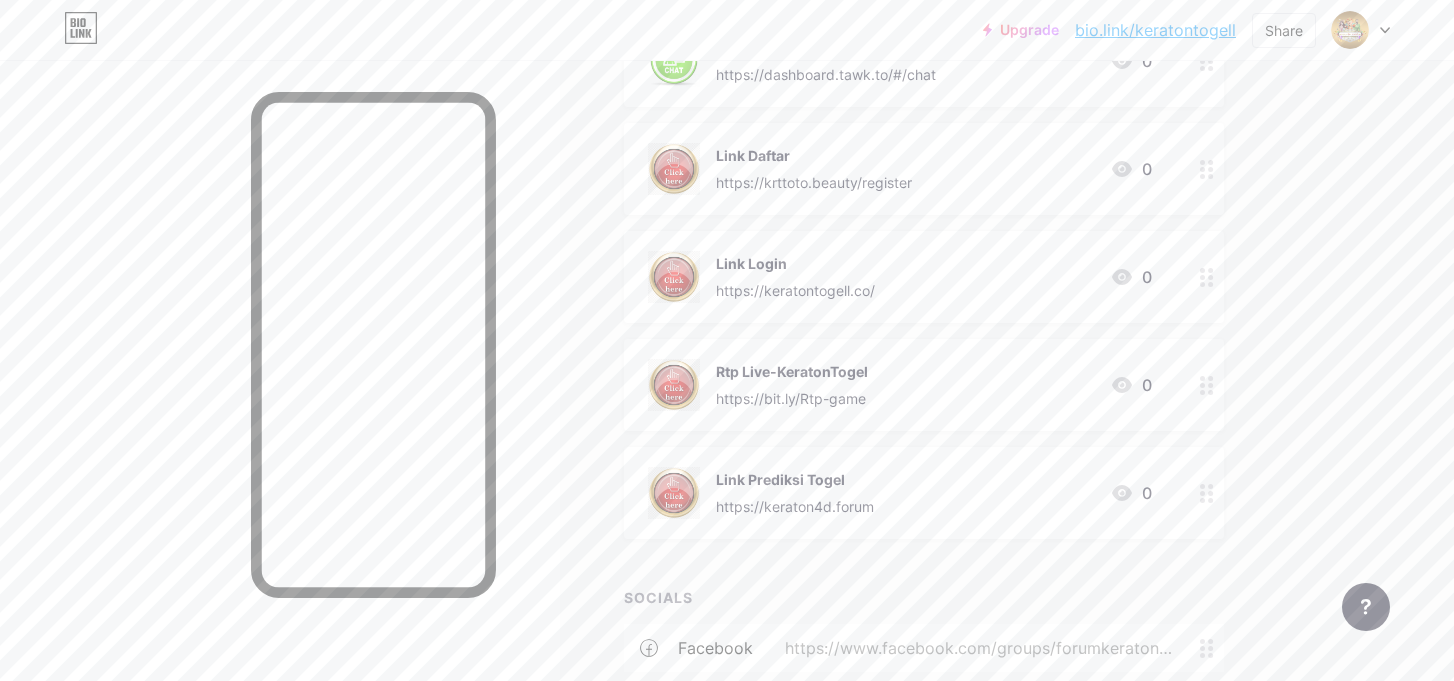drag, startPoint x: 946, startPoint y: 186, endPoint x: 707, endPoint y: 190, distance: 239.03348 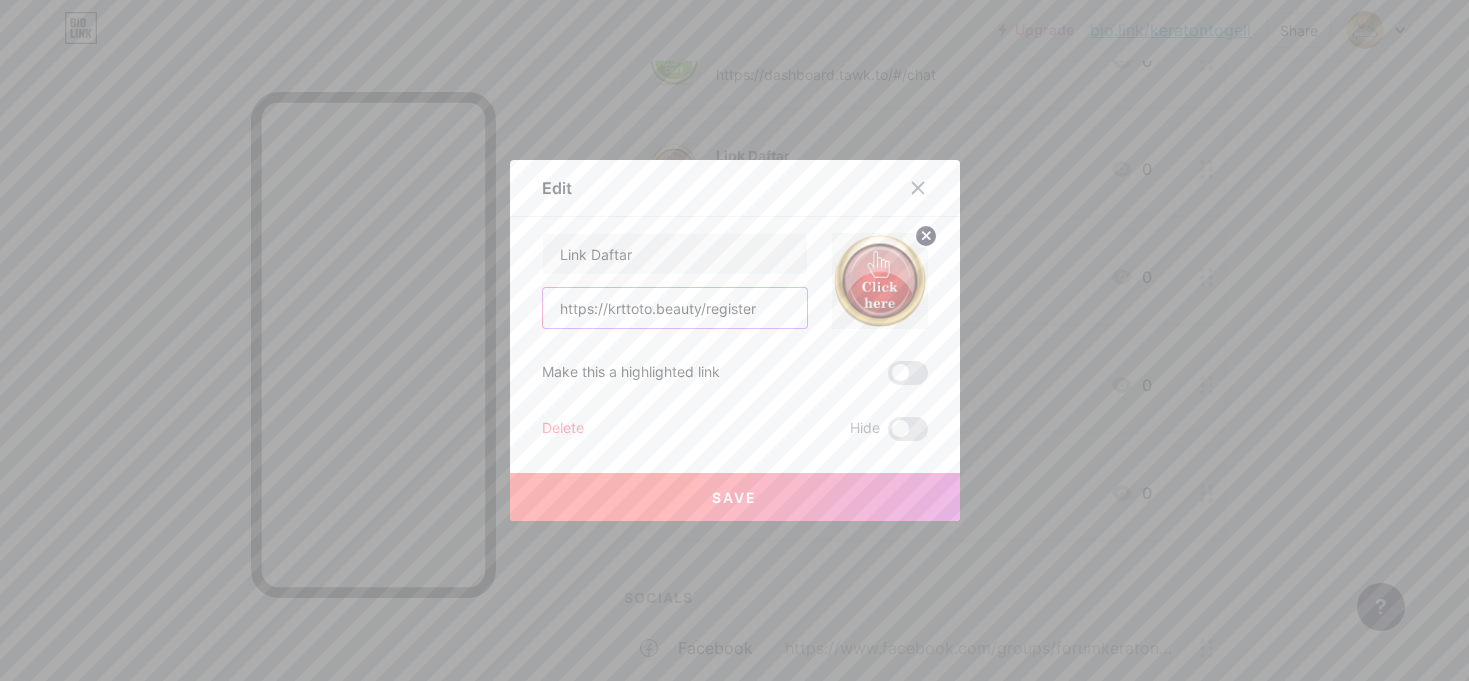 click on "https://krttoto.beauty/register" at bounding box center (675, 308) 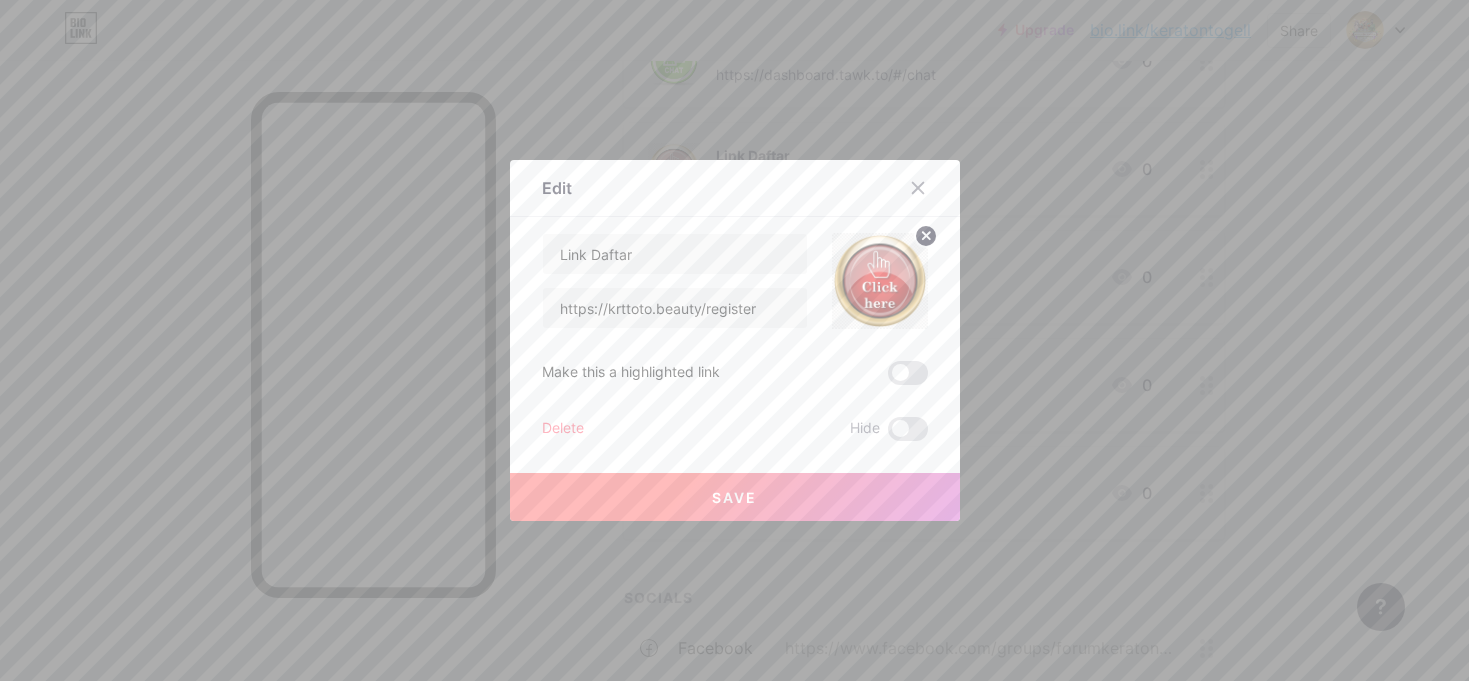 drag, startPoint x: 52, startPoint y: 145, endPoint x: 69, endPoint y: 142, distance: 17.262676 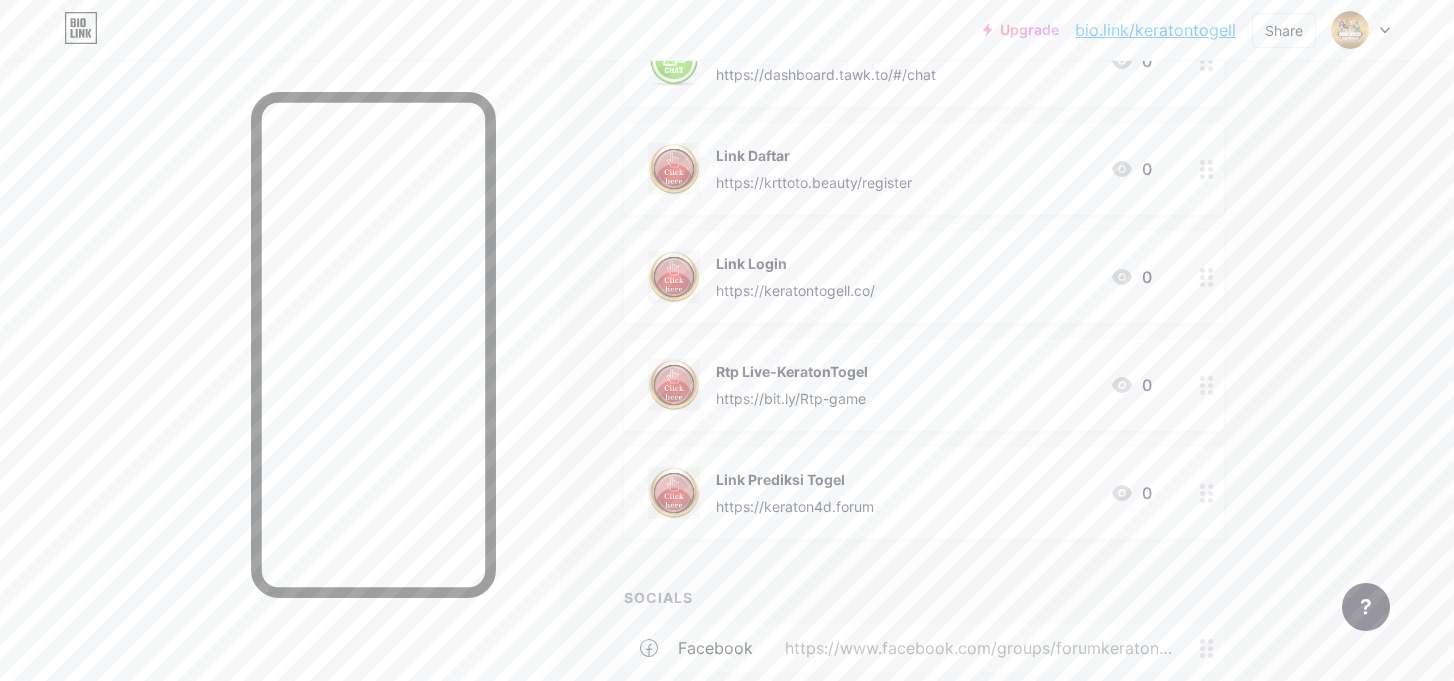 drag, startPoint x: 86, startPoint y: 150, endPoint x: 154, endPoint y: 161, distance: 68.88396 